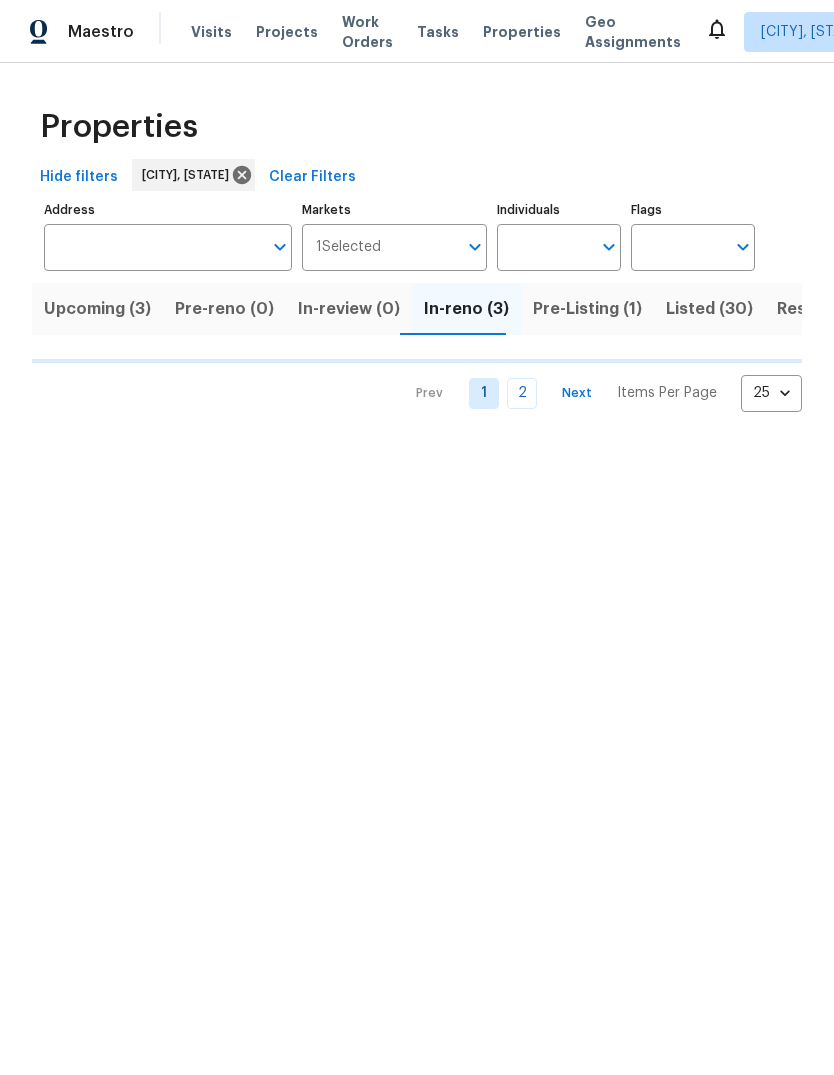 scroll, scrollTop: 0, scrollLeft: 0, axis: both 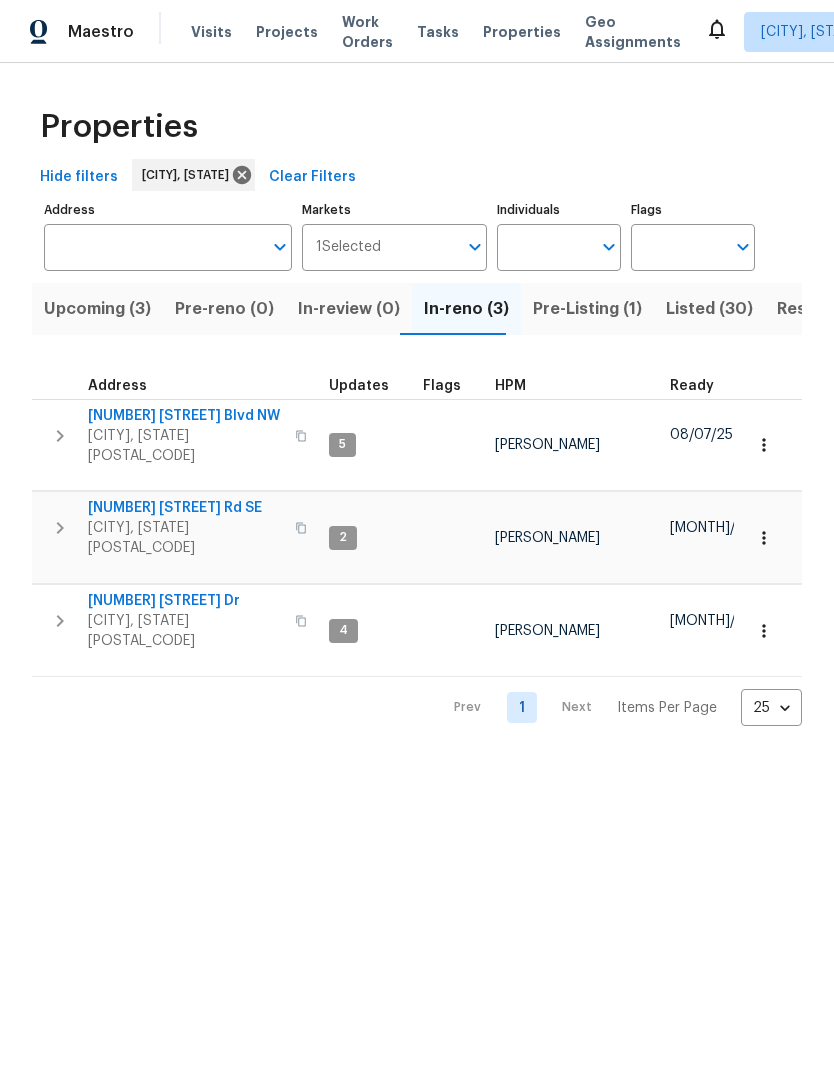 click on "[NUMBER] [STREET] Dr" at bounding box center (185, 601) 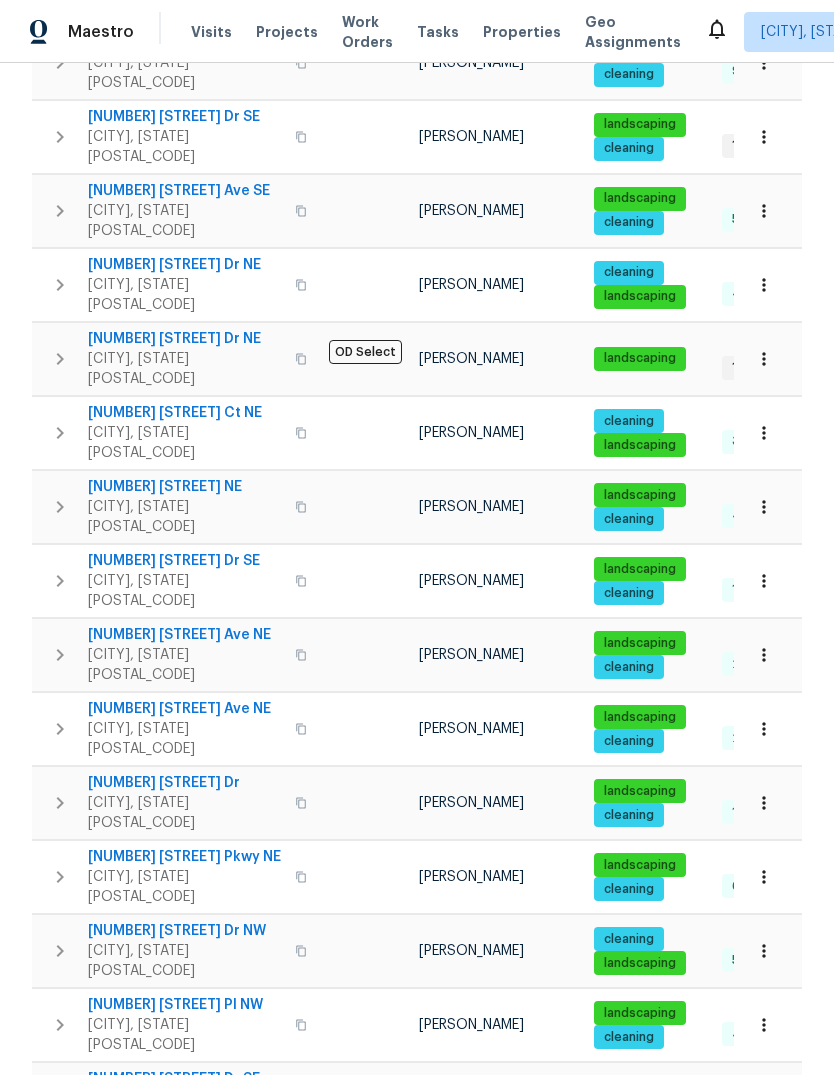 scroll, scrollTop: 903, scrollLeft: 0, axis: vertical 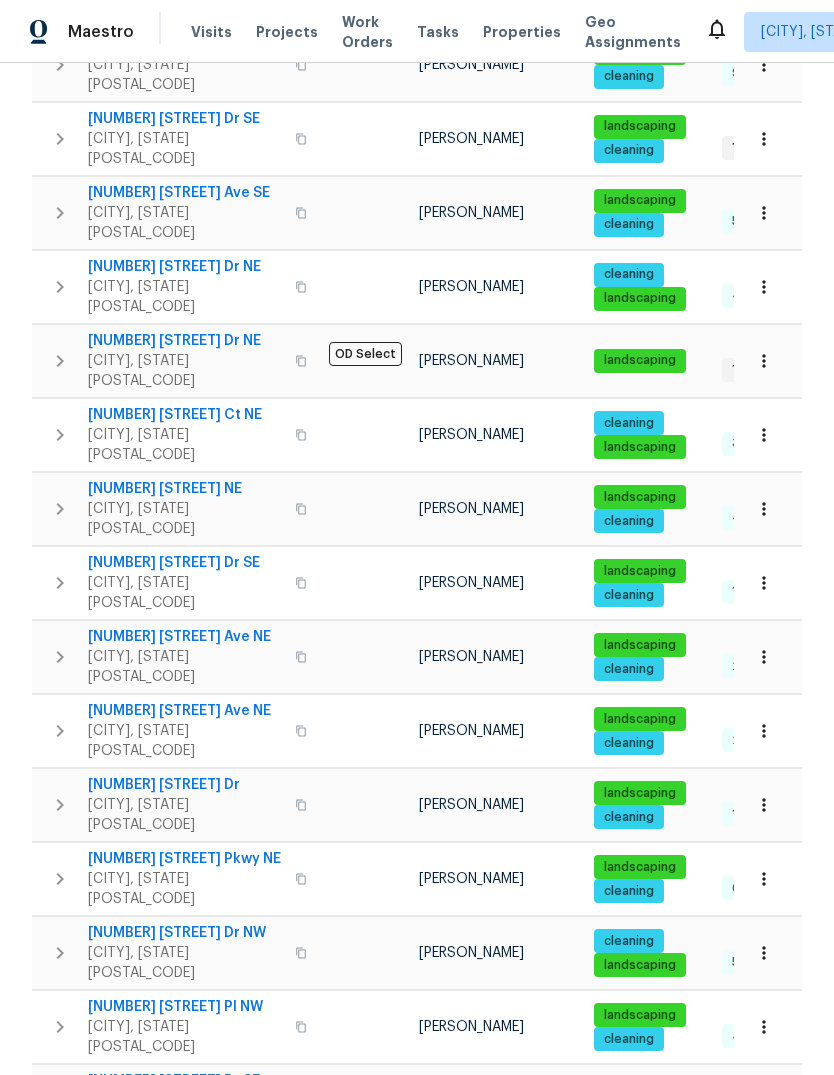 click on "2" at bounding box center (522, 1391) 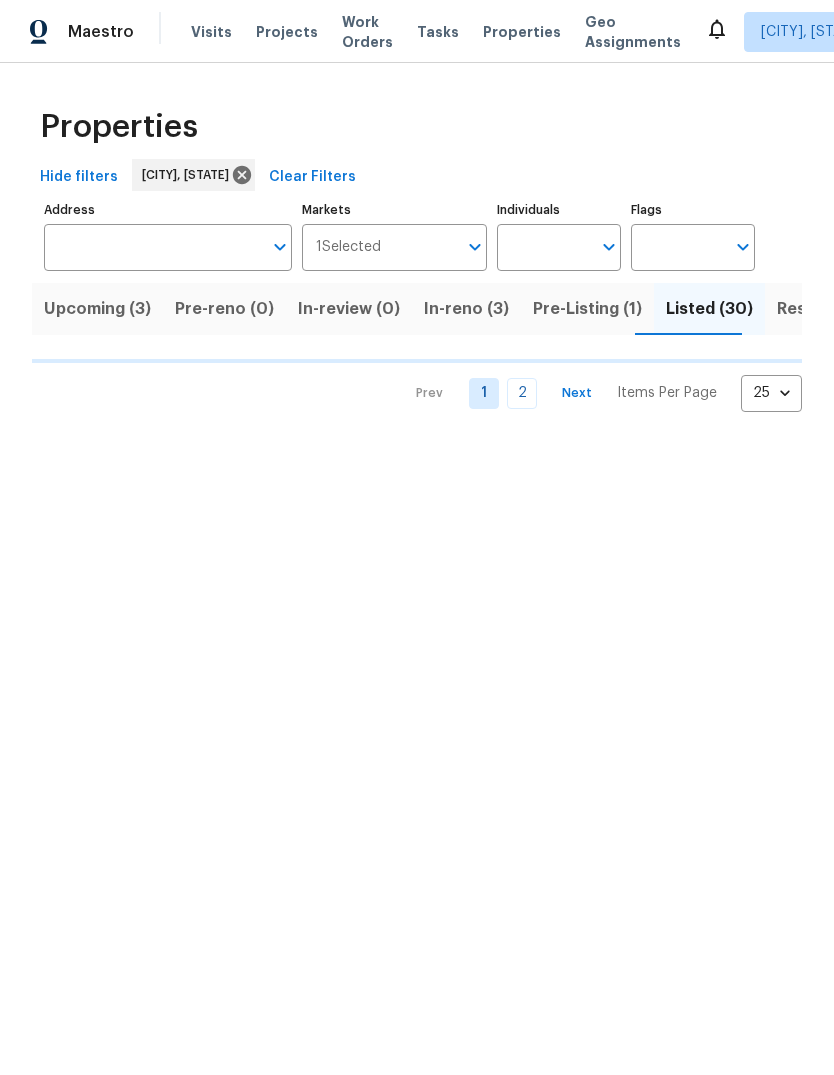 scroll, scrollTop: 0, scrollLeft: 0, axis: both 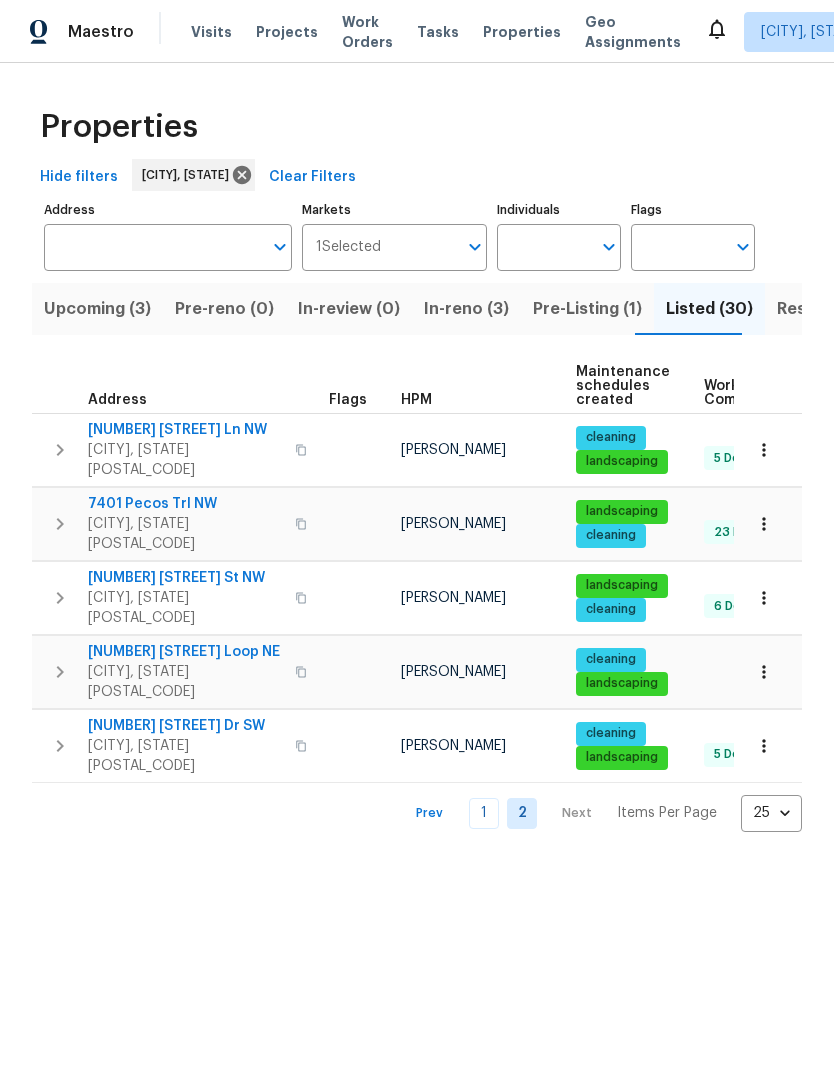 click on "1" at bounding box center (484, 813) 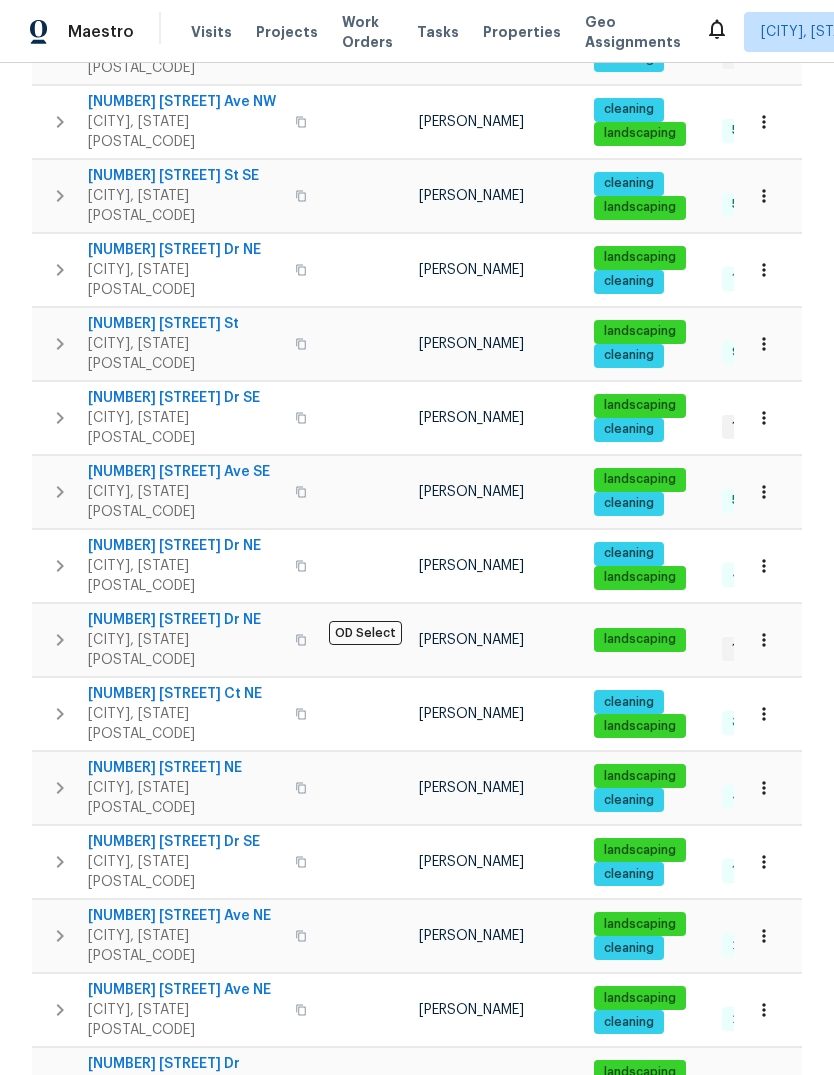 scroll, scrollTop: 624, scrollLeft: 0, axis: vertical 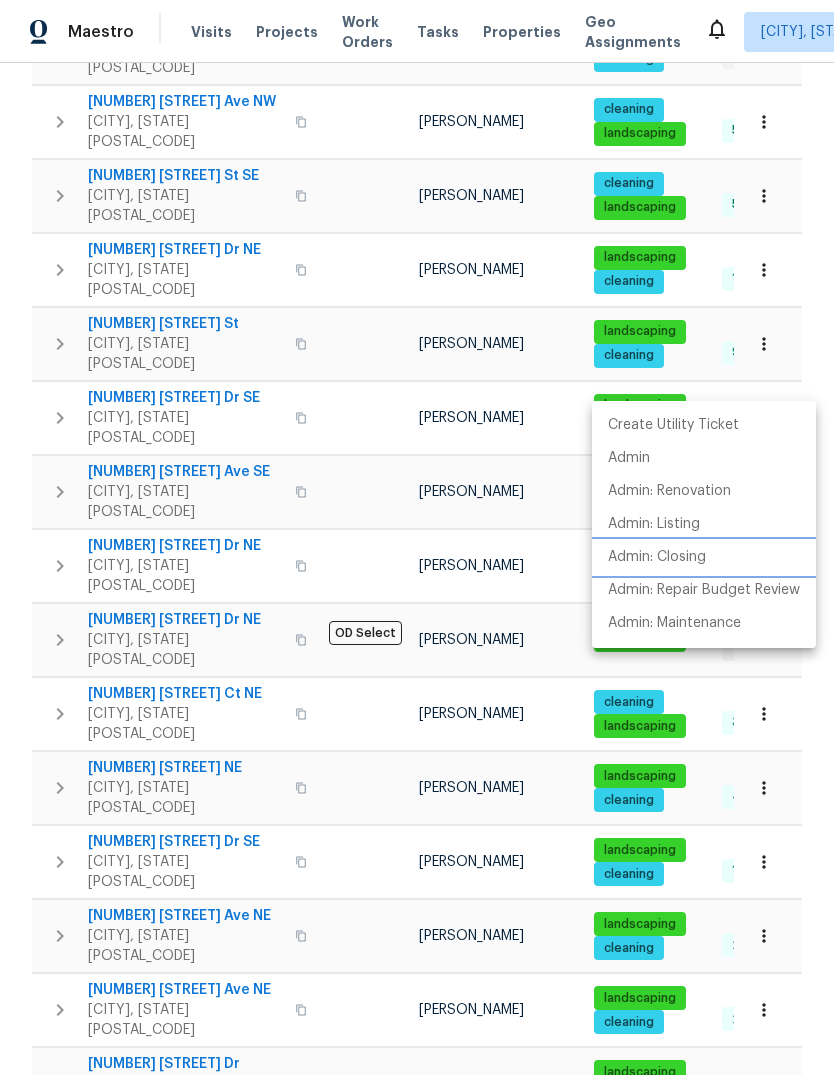 click on "Admin: Closing" at bounding box center [657, 557] 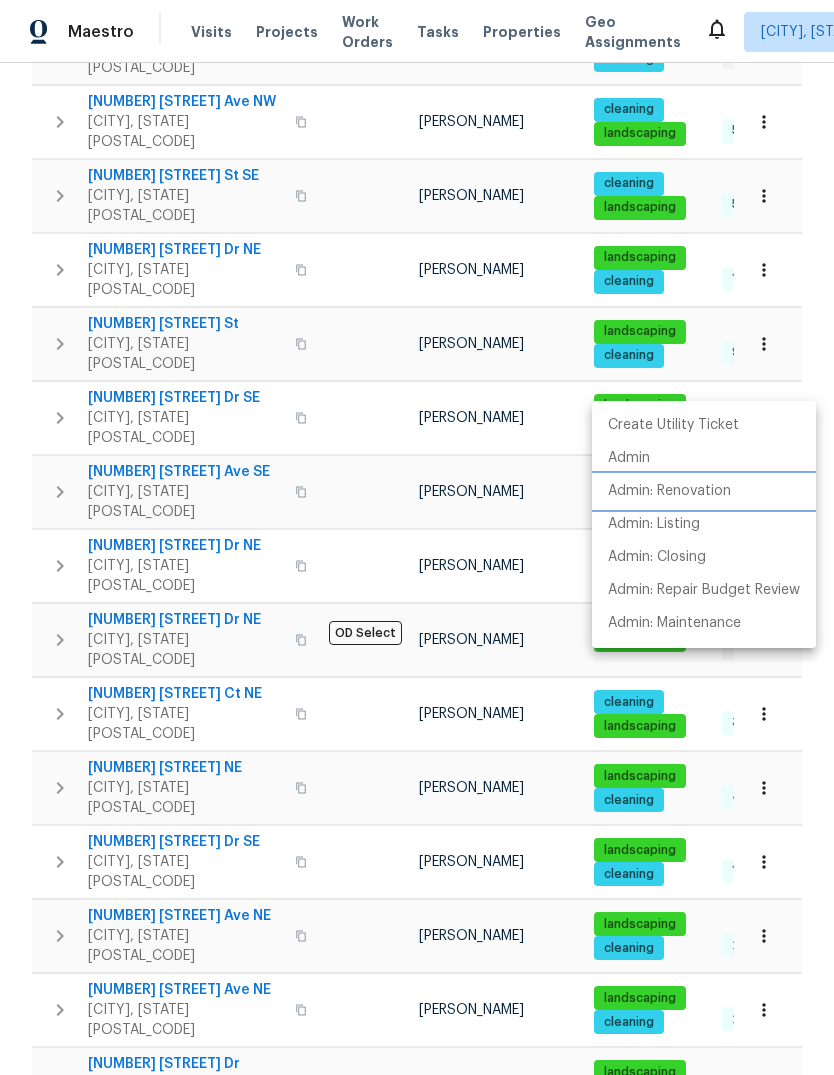 click on "Admin: Renovation" at bounding box center (669, 491) 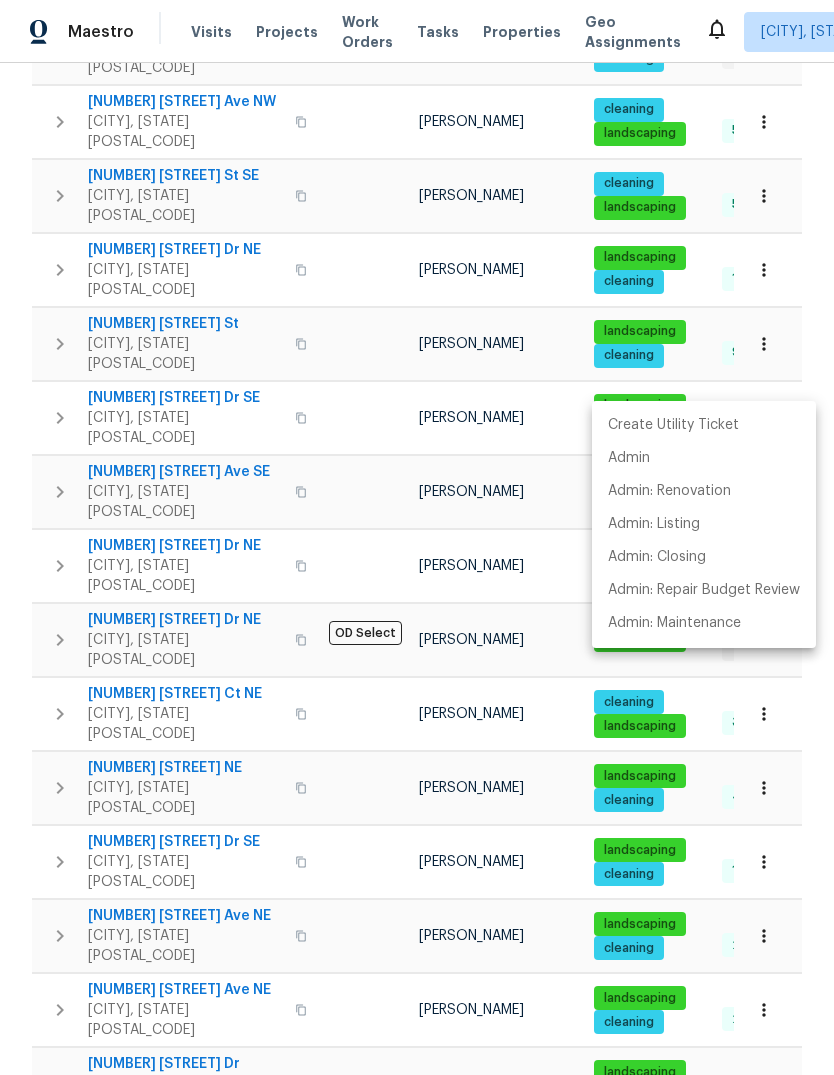 click at bounding box center (417, 537) 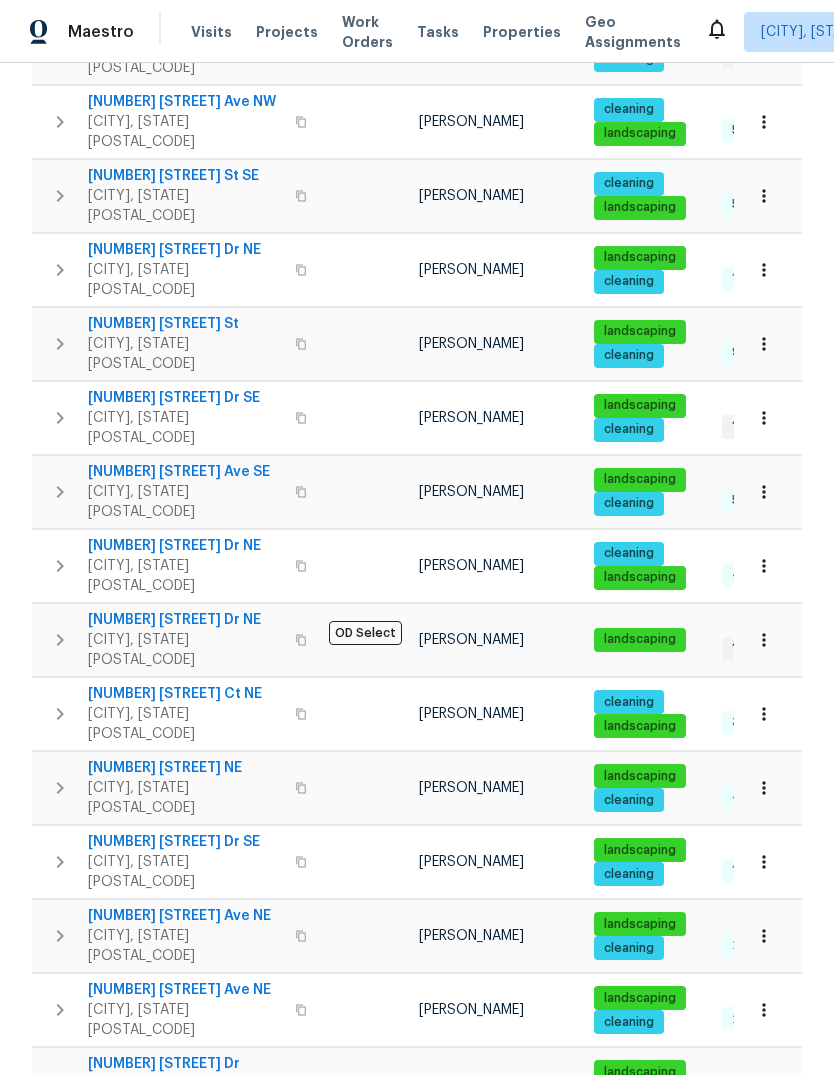 click on "3478 White Horse Dr SE" at bounding box center [185, 398] 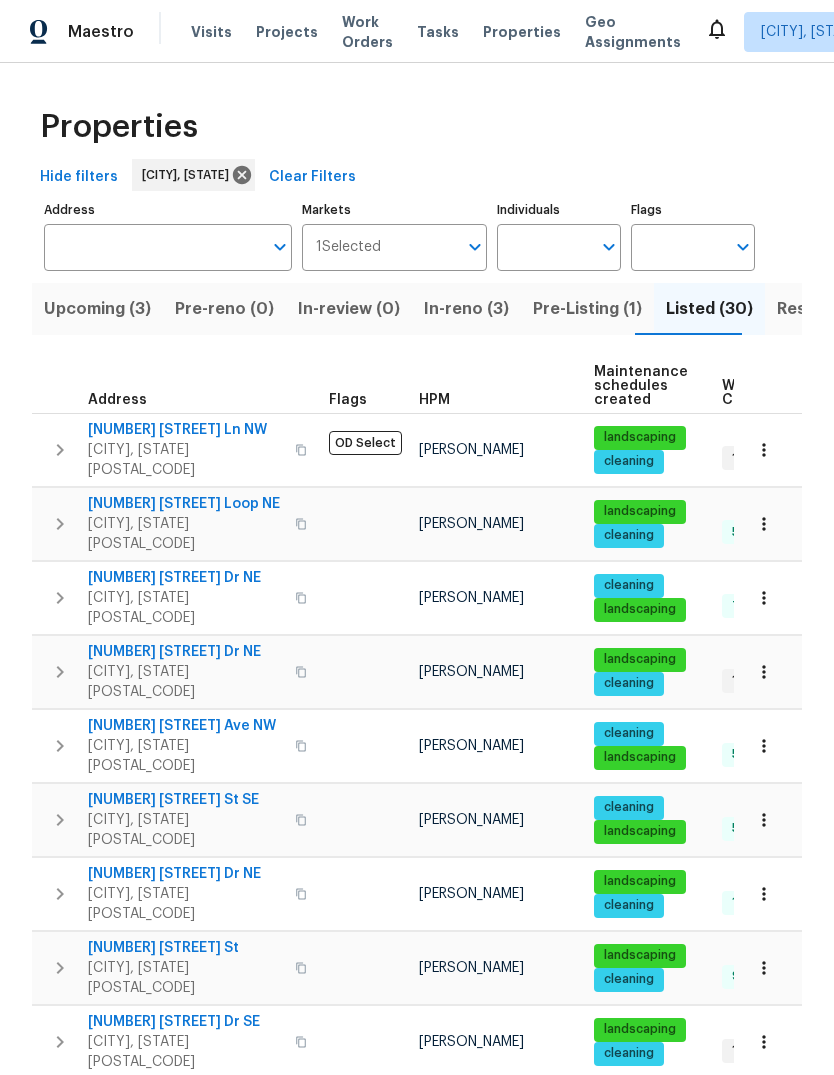 scroll, scrollTop: 0, scrollLeft: 0, axis: both 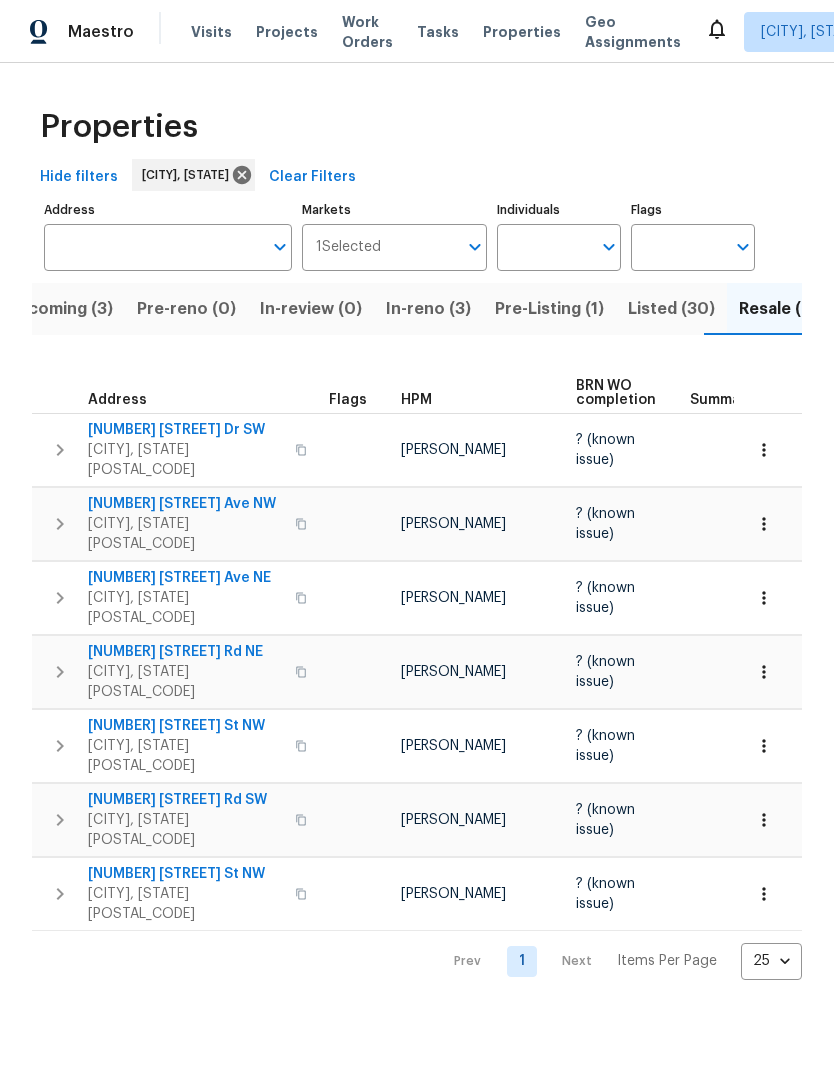 click on "5908 Andromeda Ave NW" at bounding box center (185, 504) 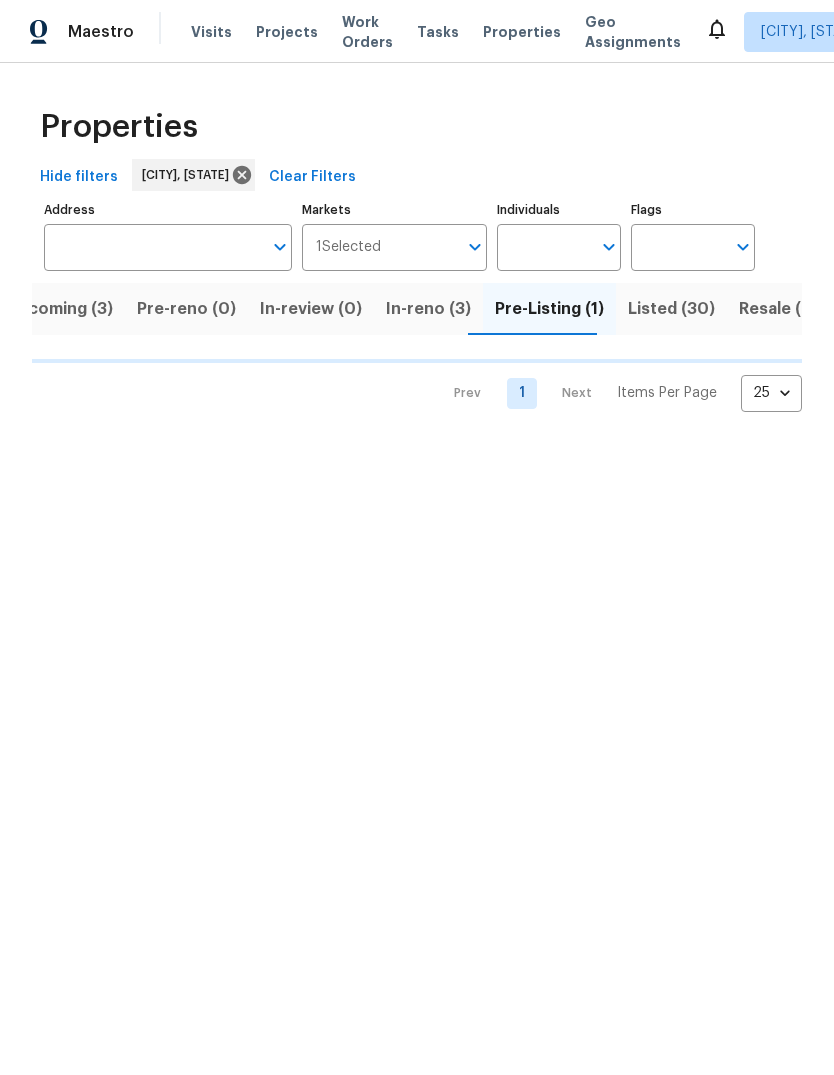 click on "Visits" at bounding box center [211, 32] 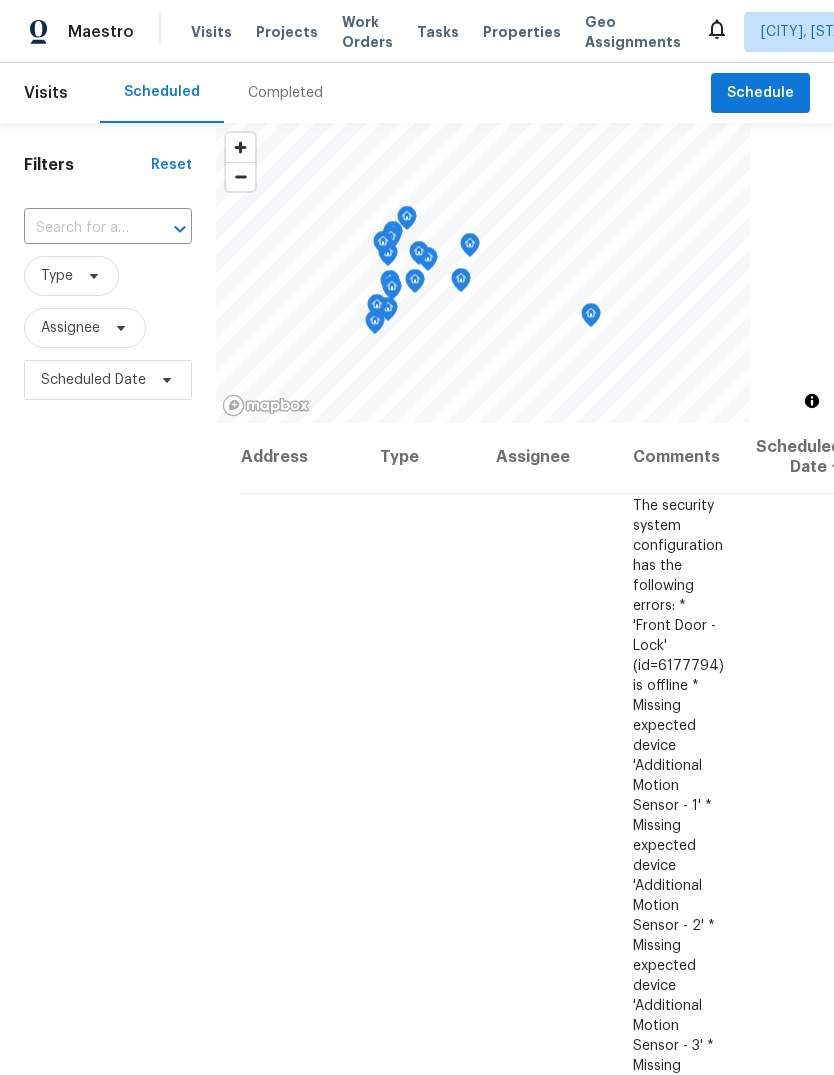 scroll, scrollTop: 4, scrollLeft: 0, axis: vertical 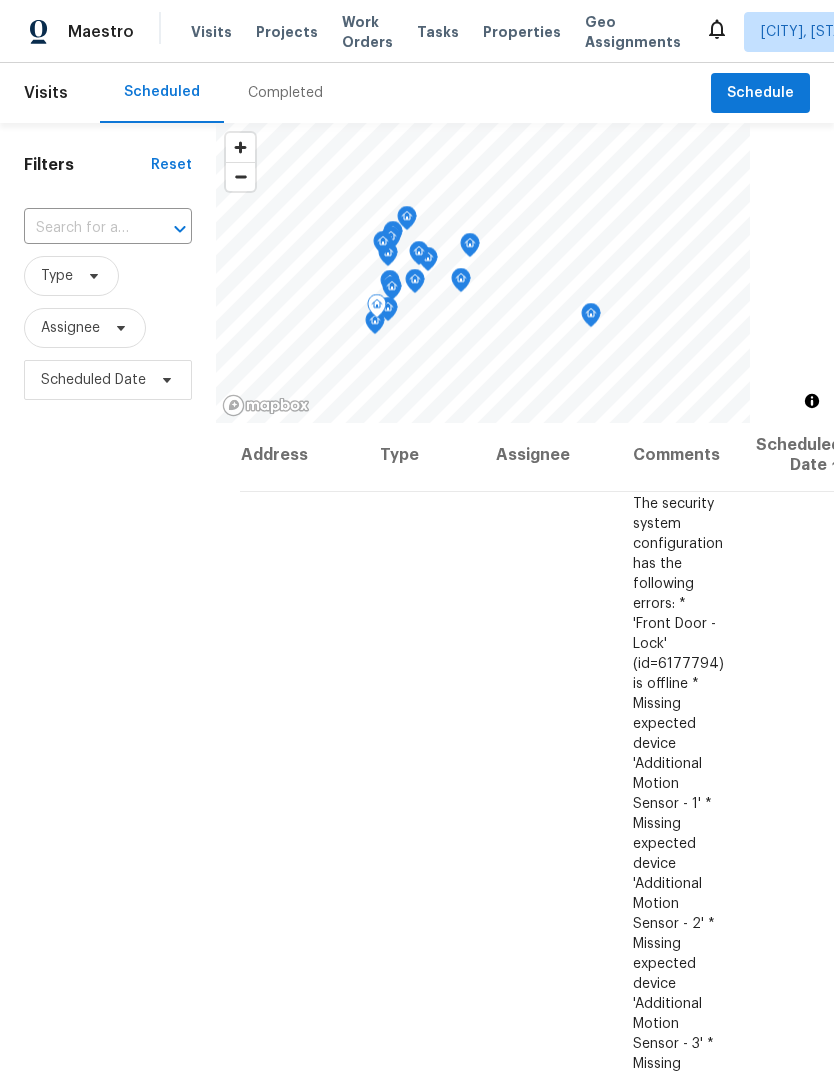 click on "The security system configuration has the following errors:
* 'Front Door - Lock' (id=6177794) is offline
* Missing expected device 'Additional Motion Sensor - 1'
* Missing expected device 'Additional Motion Sensor - 2'
* Missing expected device 'Additional Motion Sensor - 3'
* Missing expected device 'Smart Bulb - 1'
* Missing expected device 'Smart Bulb - 2'
Please fix the above issues.
* For offline devices, try excluding then including them to the zwave network.
* For missing devices, include them in the zwave network.
* See the #knox2-install-guide channel for more in depth advice.
This visit was automatically created. If you think it was made in error, please post in #knox2-support." at bounding box center [678, 1153] 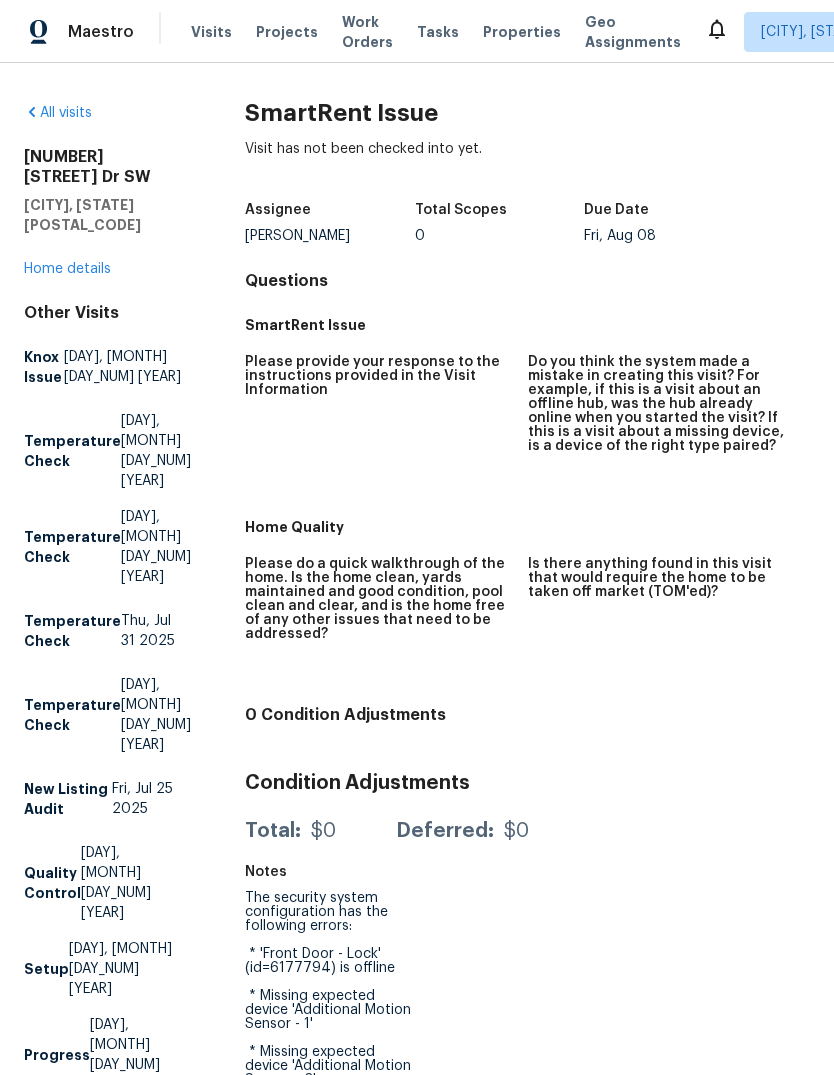 click on "SmartRent Issue Visit has not been checked into yet. Assignee Mark Cardenas Total Scopes 0 Due Date Fri, Aug 08 Questions SmartRent Issue Please provide your response to the instructions provided in the Visit Information Do you think the system made a mistake in creating this visit?
For example, if this is a visit about an offline hub, was the hub already online when you started the visit? If this is a visit about a missing device, is a device of the right type paired?
Home Quality Please do a quick walkthrough of the home. Is the home clean, yards maintained and good condition, pool clean and clear, and is the home free of any other issues that need to be addressed? Is there anything found in this visit that would require the home to be taken off market (TOM'ed)? 0 Condition Adjustments Condition Adjustments Total:  $0 Deferred:  $0 Notes" at bounding box center (527, 846) 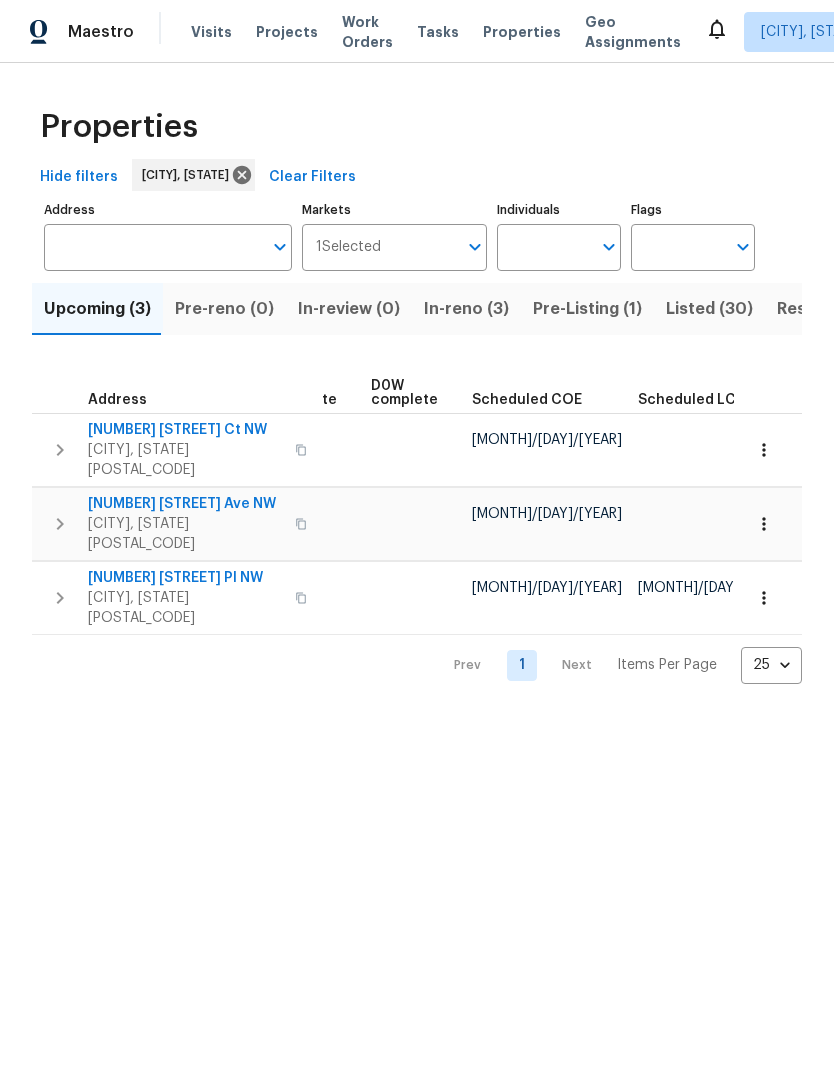 scroll, scrollTop: 0, scrollLeft: 502, axis: horizontal 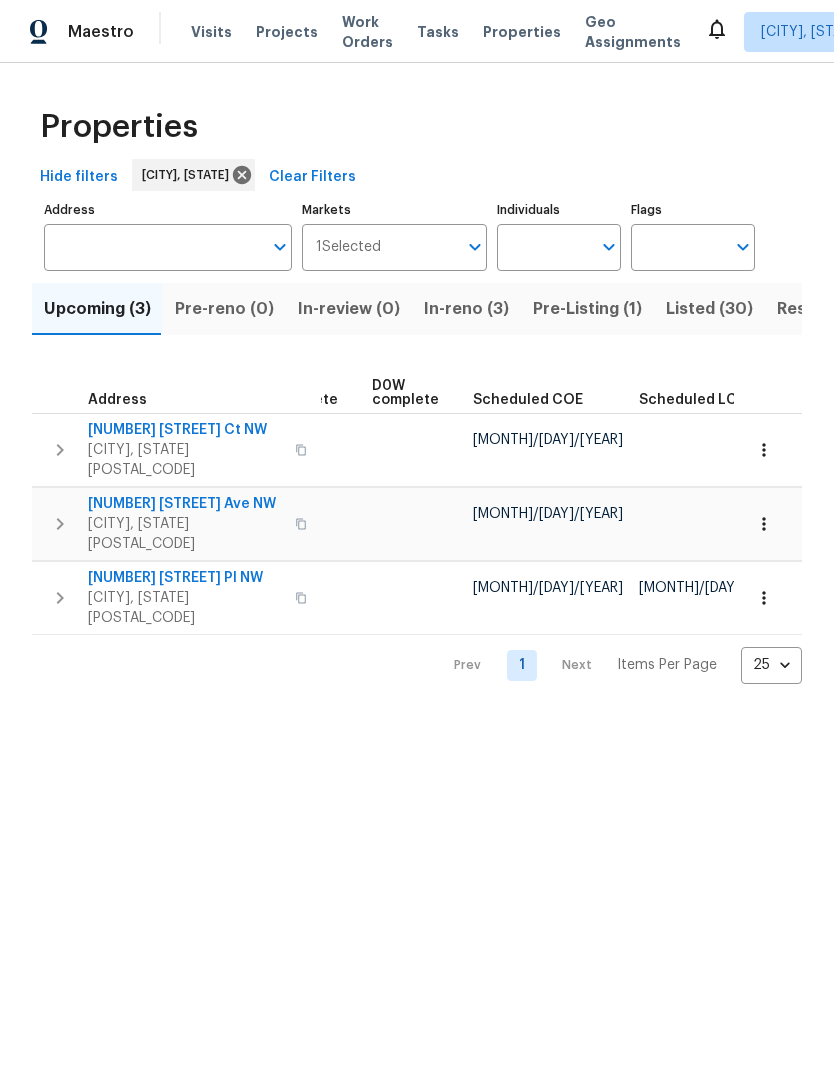 click on "Listed (30)" at bounding box center [709, 309] 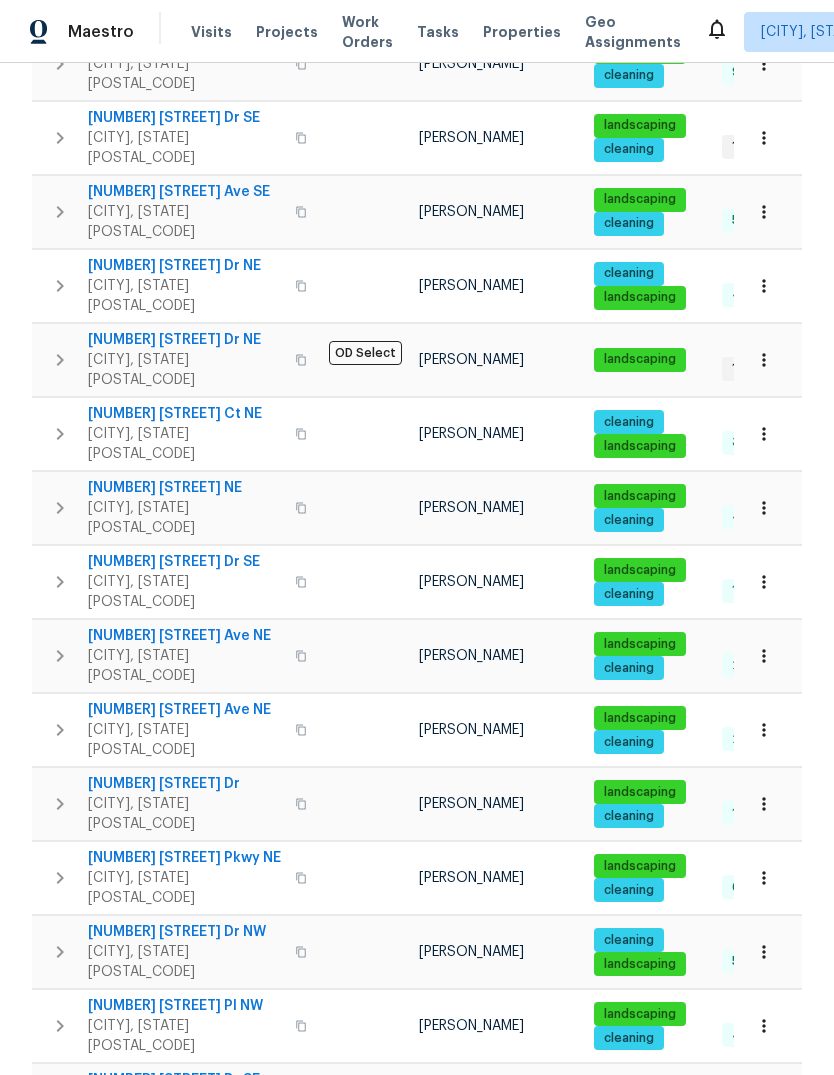 scroll, scrollTop: 903, scrollLeft: 0, axis: vertical 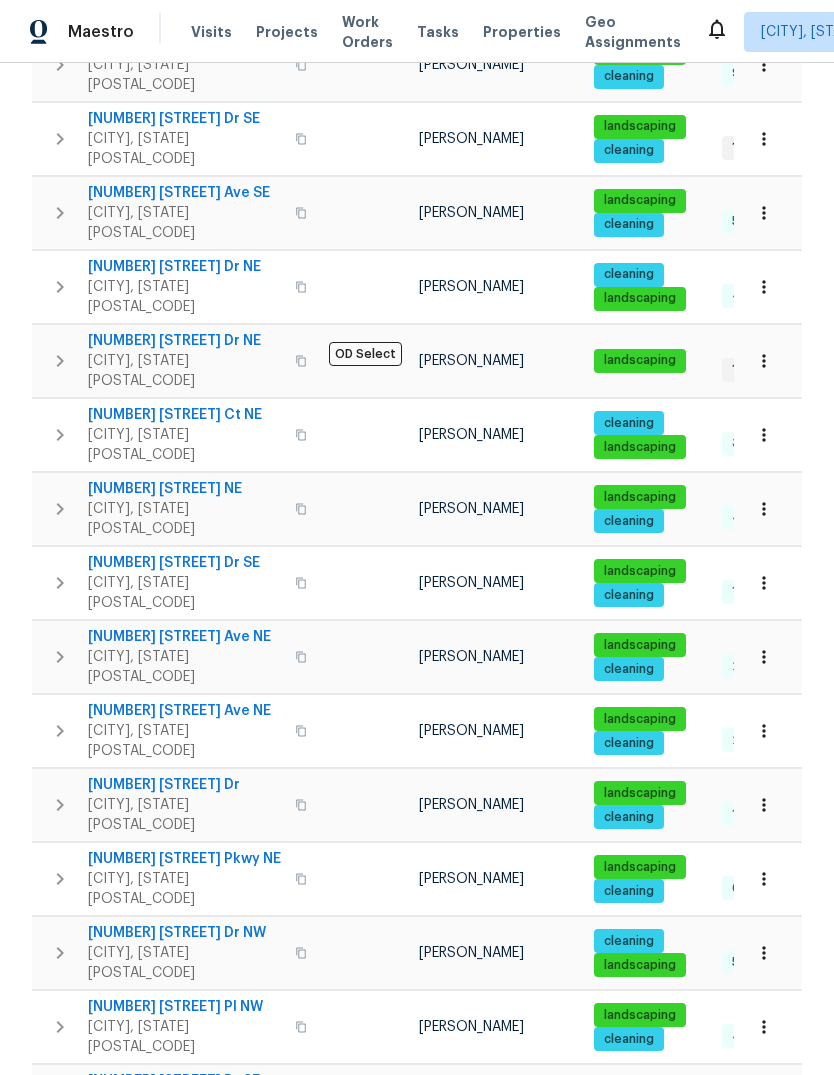 click on "2" at bounding box center [522, 1391] 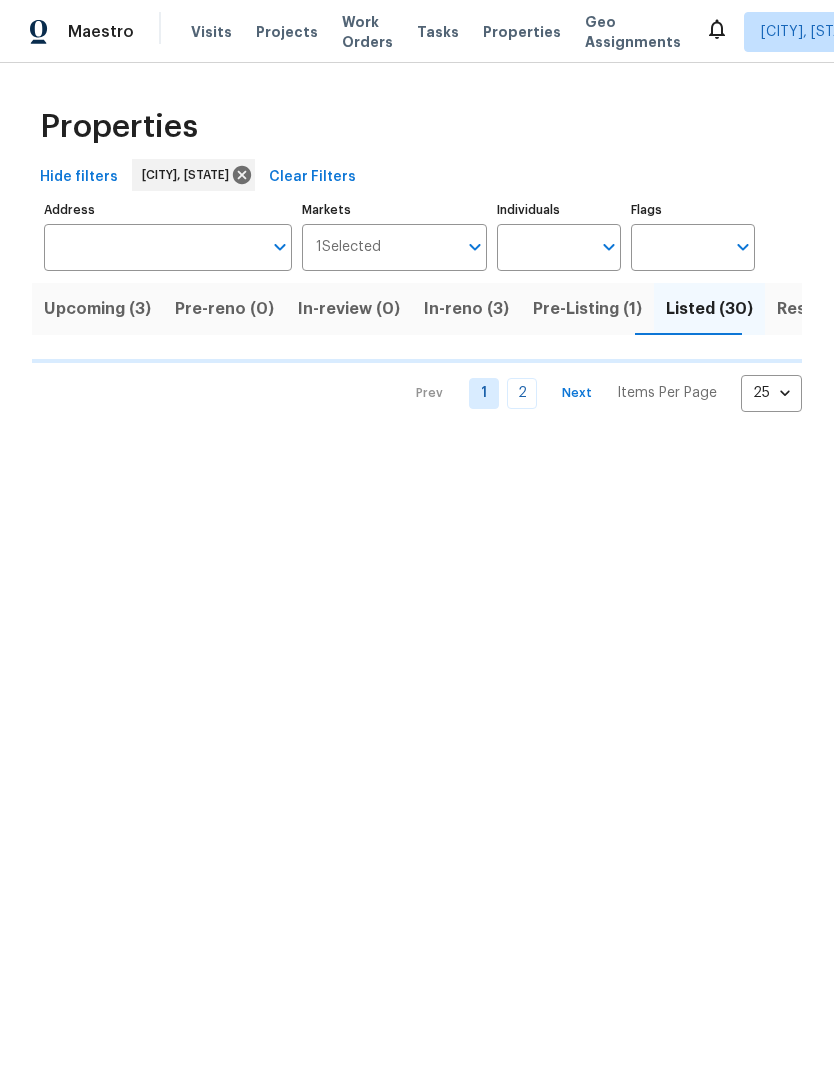 scroll, scrollTop: 0, scrollLeft: 0, axis: both 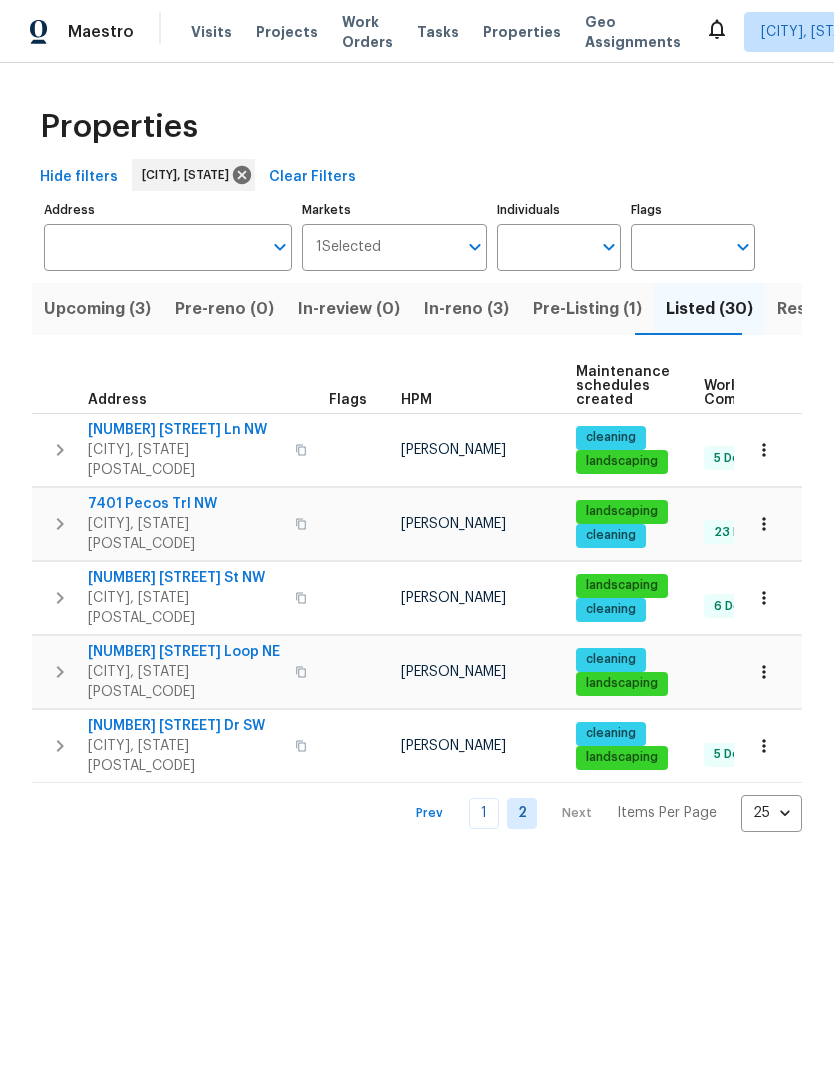 click 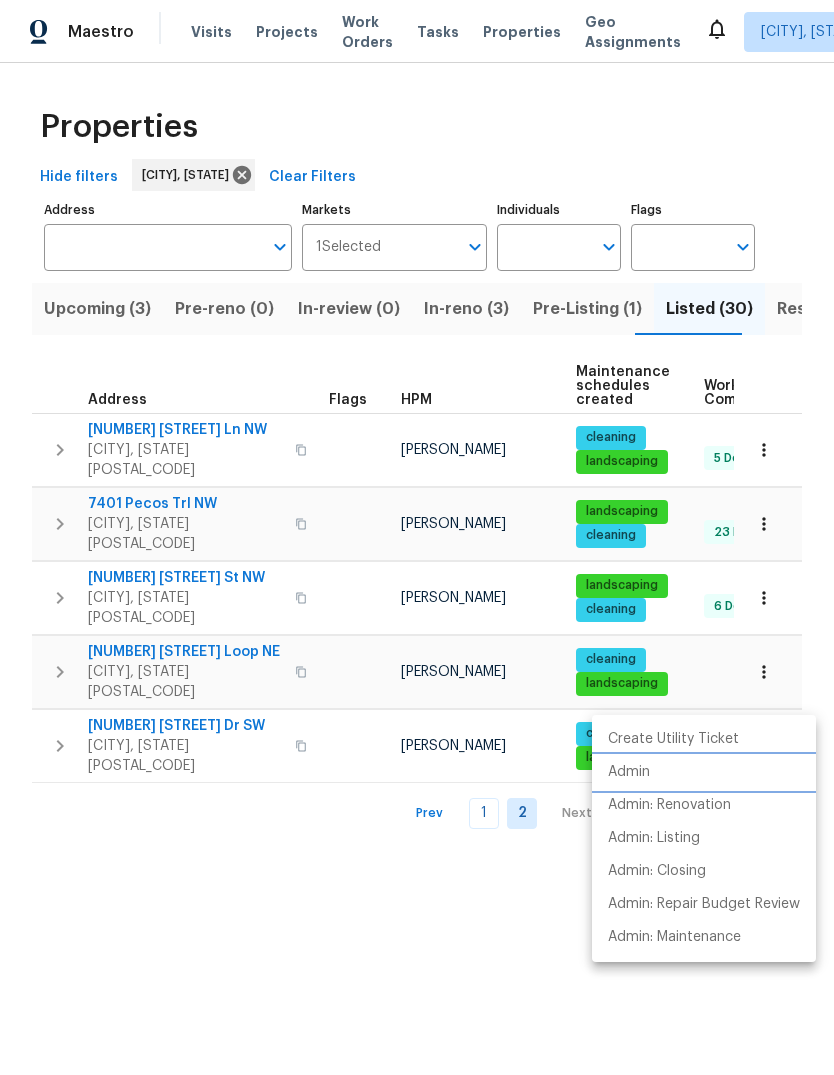 click on "Admin" at bounding box center (629, 772) 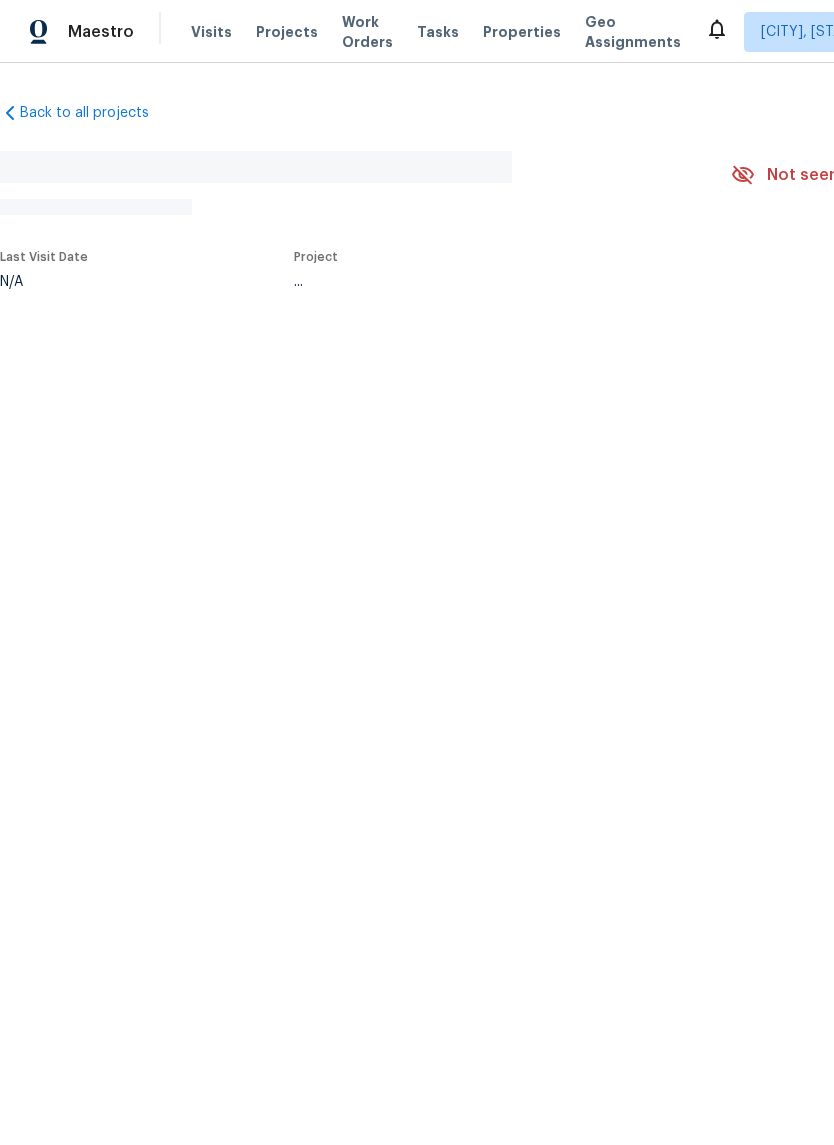 scroll, scrollTop: 0, scrollLeft: 0, axis: both 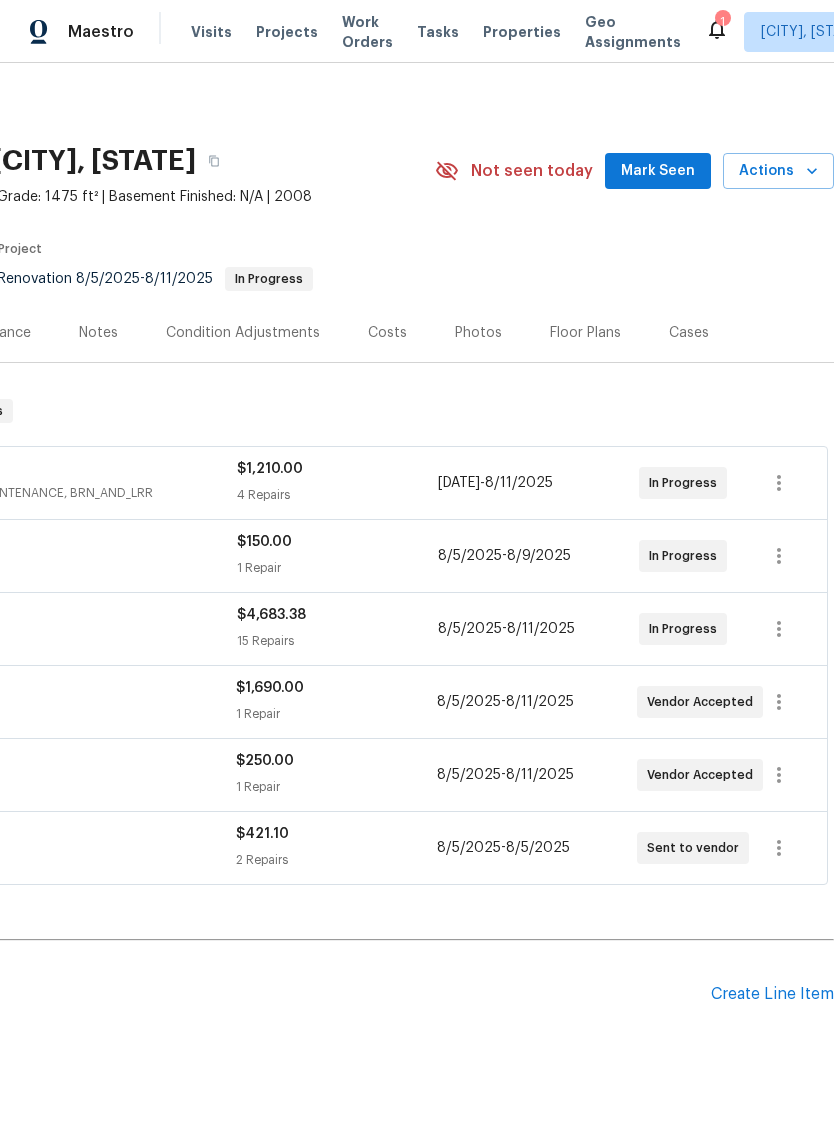 click on "Mark Seen" at bounding box center (658, 171) 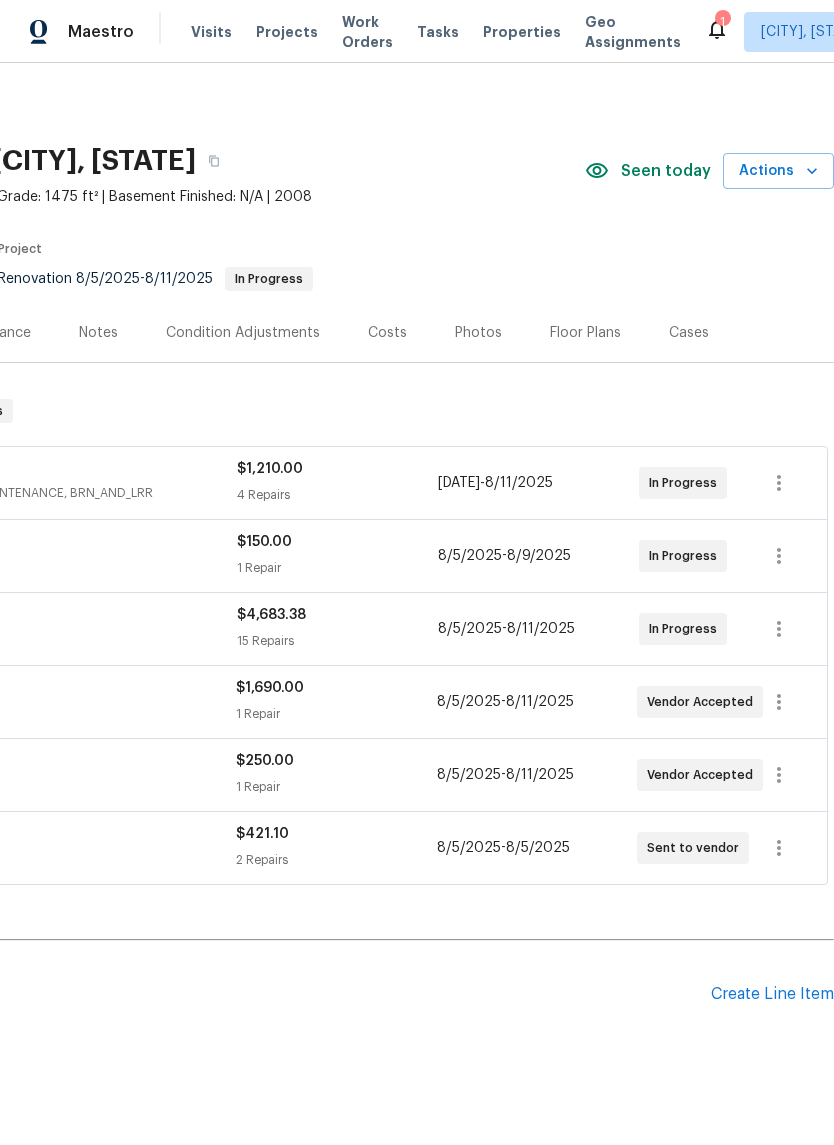 click on "Create Line Item" at bounding box center [772, 994] 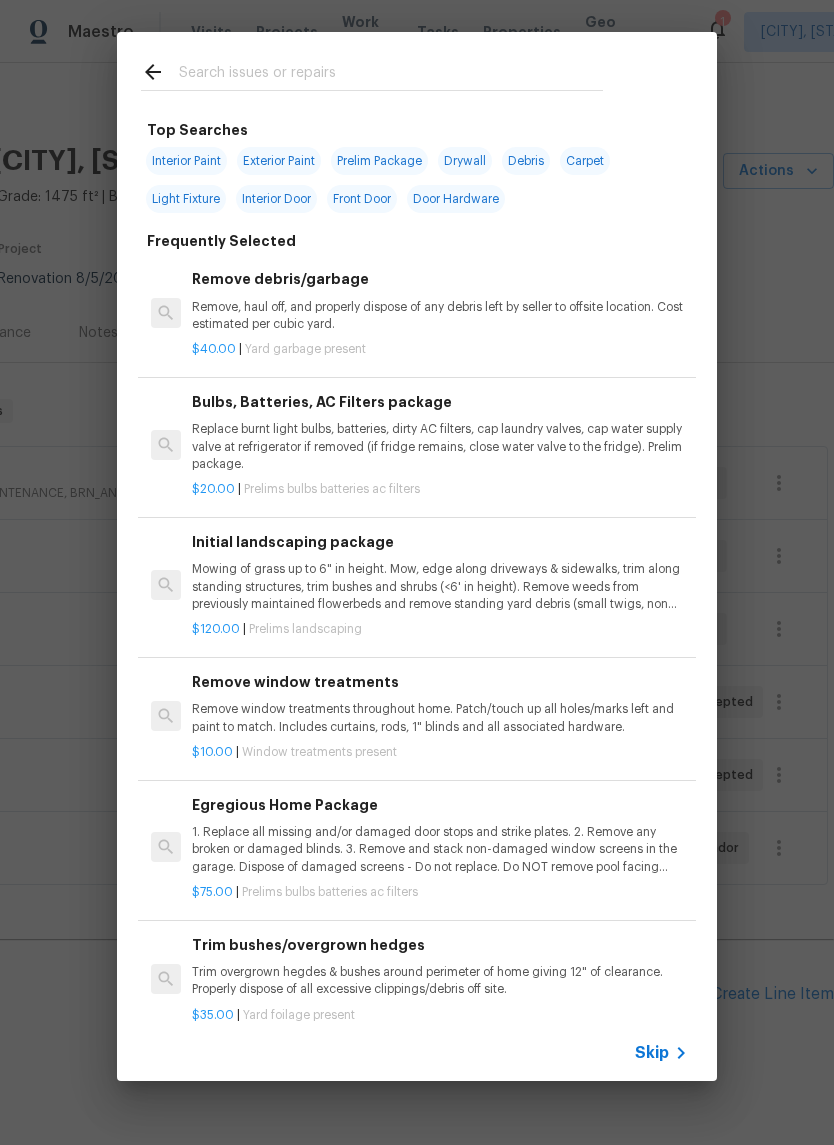 click at bounding box center [391, 75] 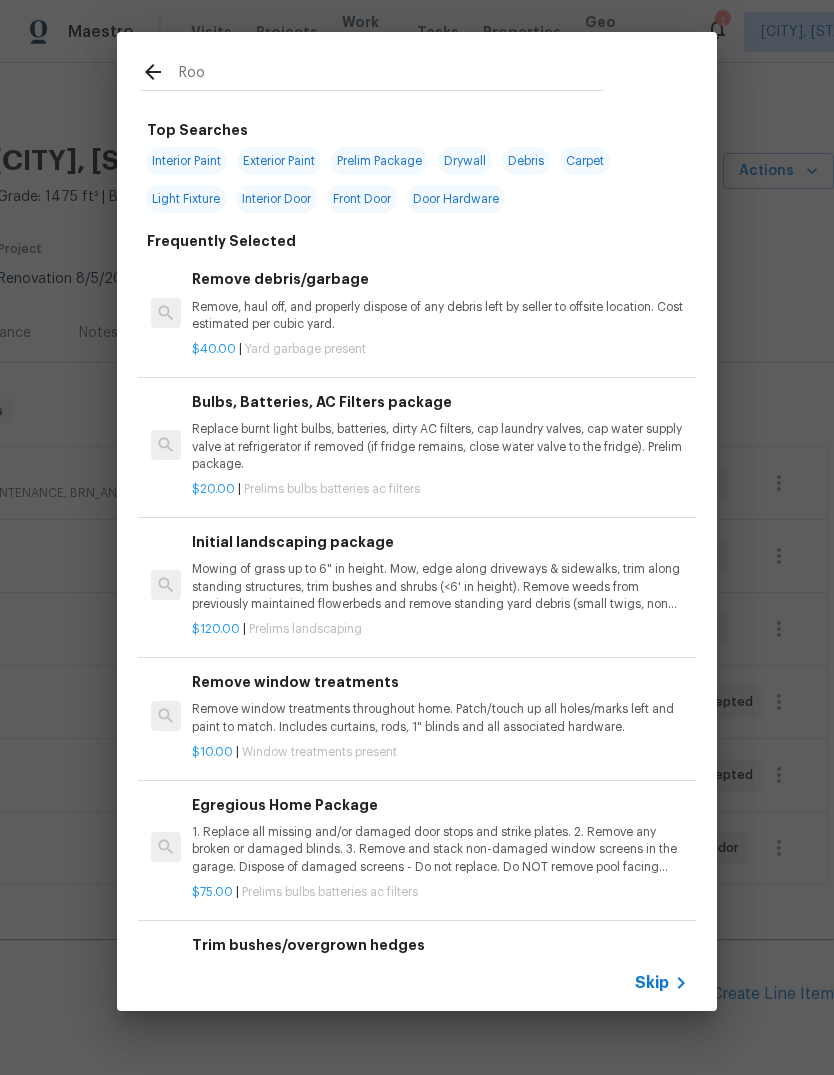 type on "Roof" 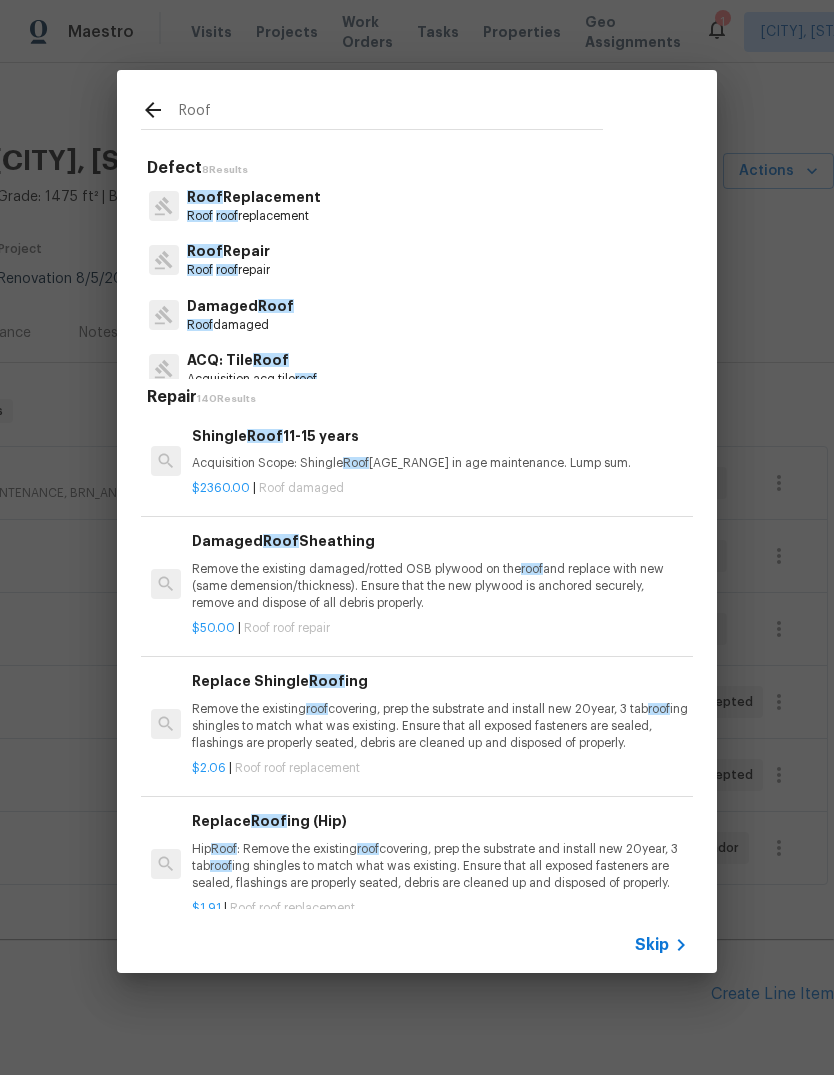 scroll, scrollTop: 0, scrollLeft: 0, axis: both 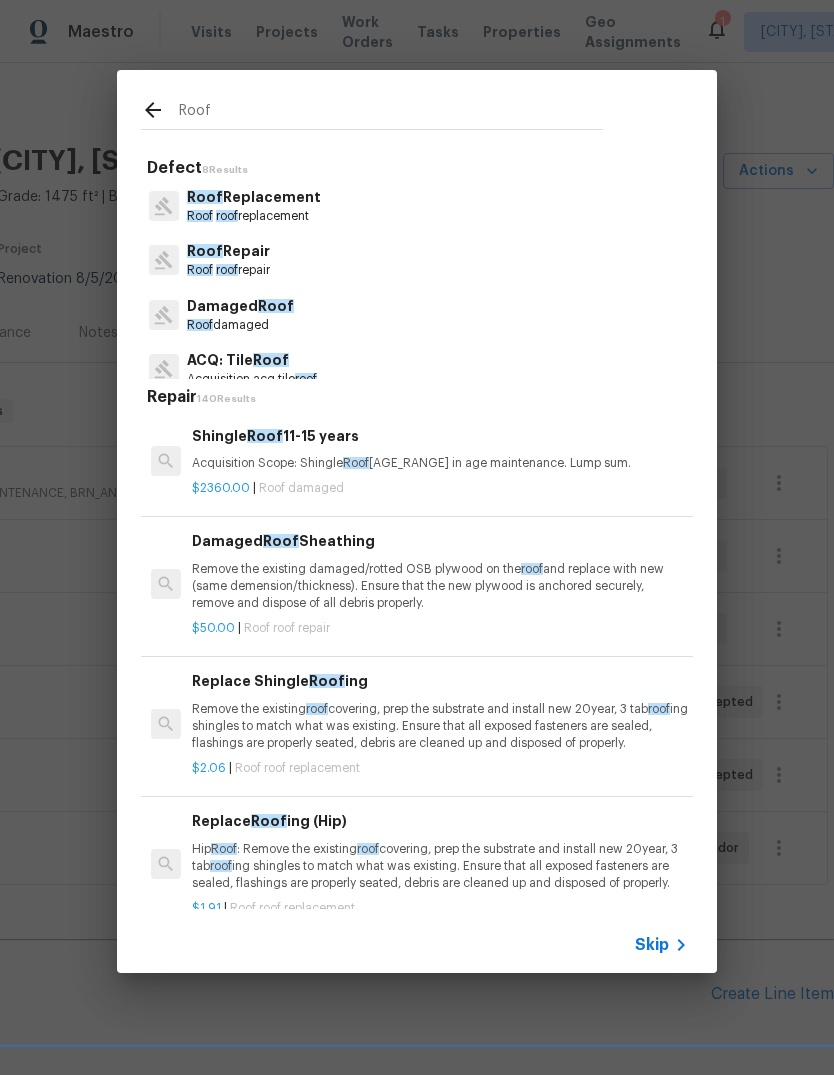 click on "Roof  Replacement" at bounding box center [254, 197] 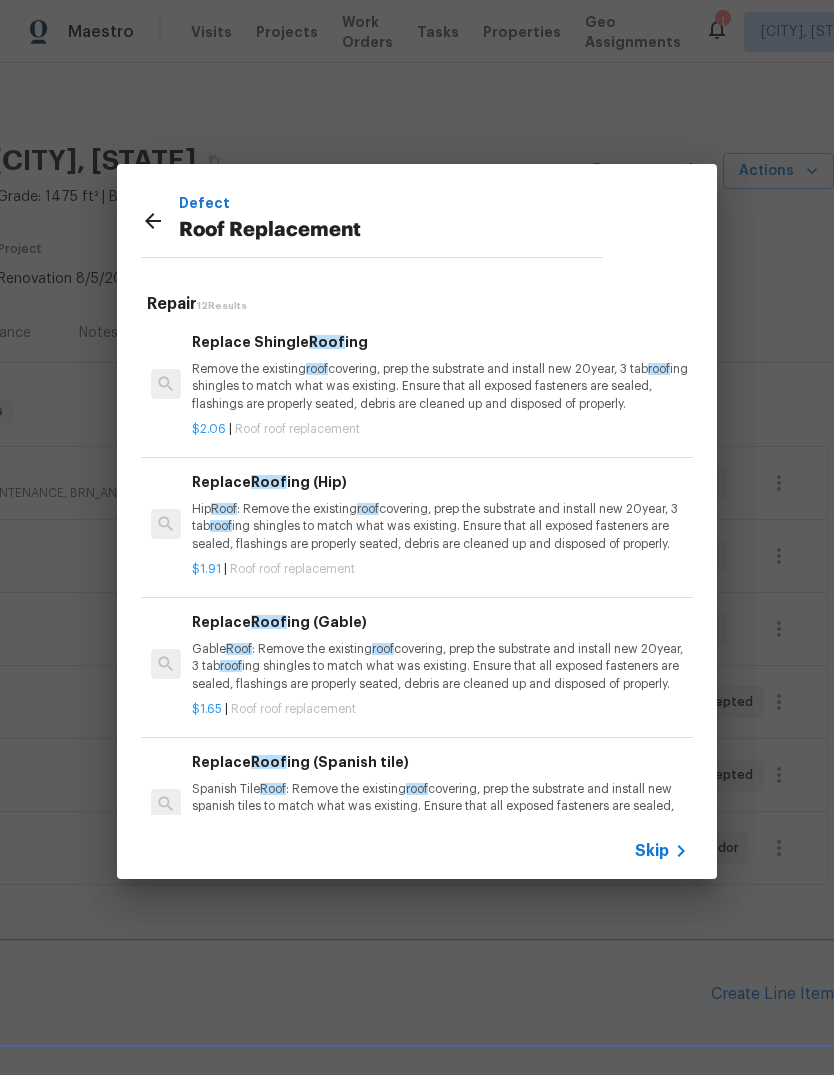 click 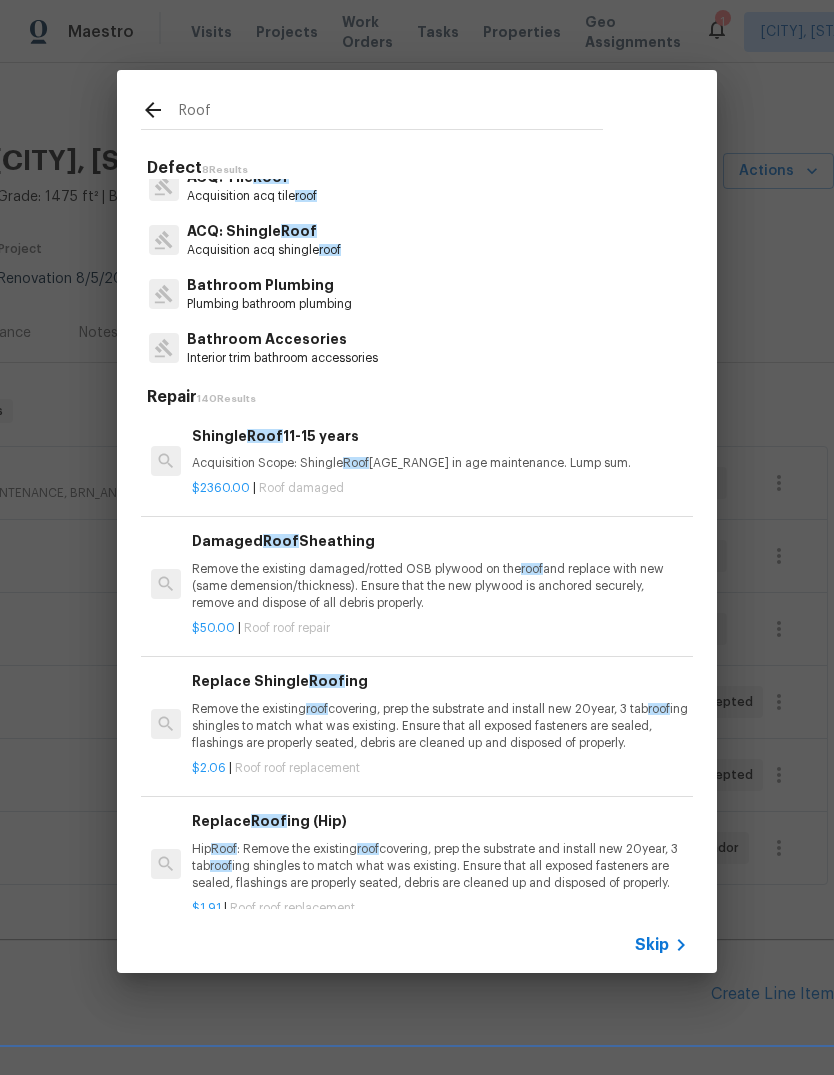 scroll, scrollTop: 187, scrollLeft: 0, axis: vertical 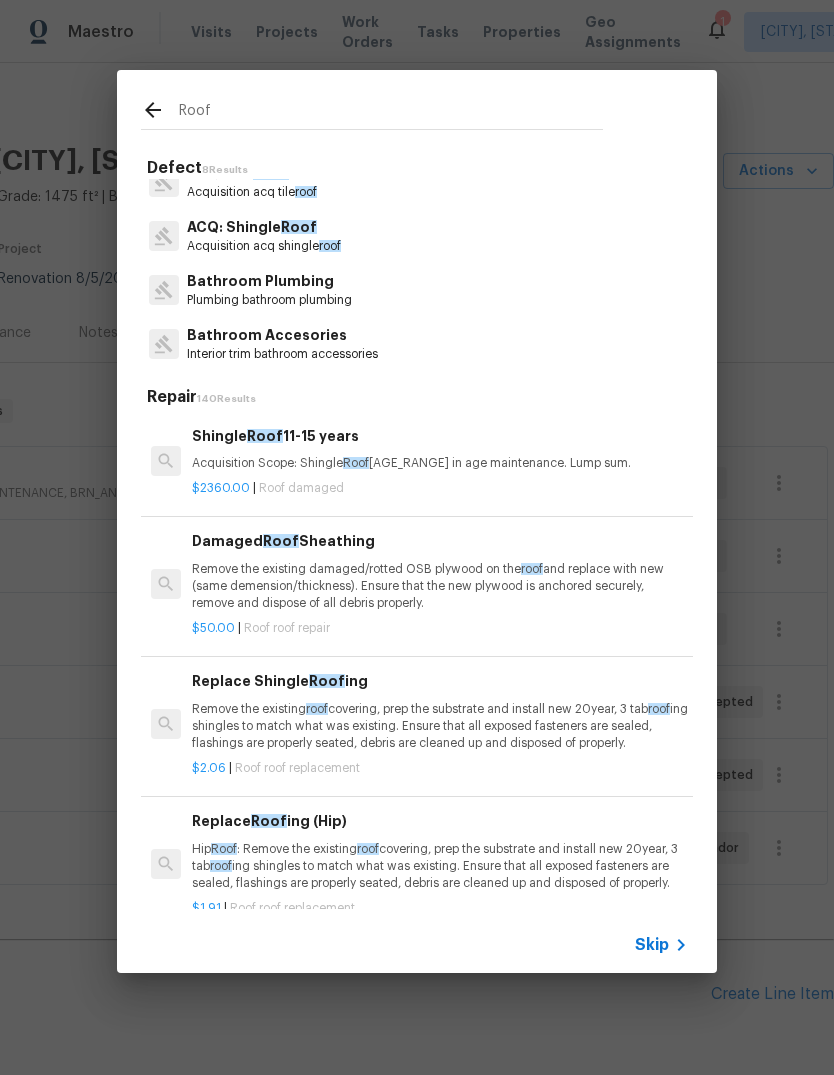 click on "Roof" at bounding box center [391, 114] 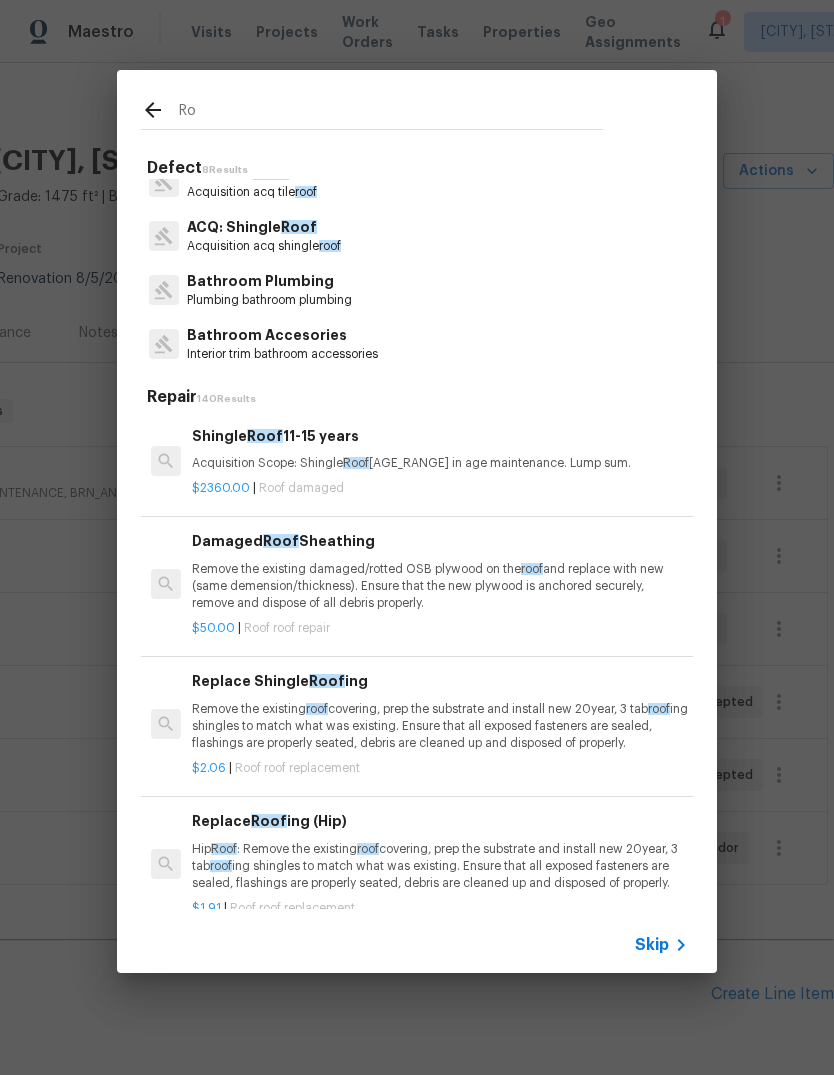 type on "R" 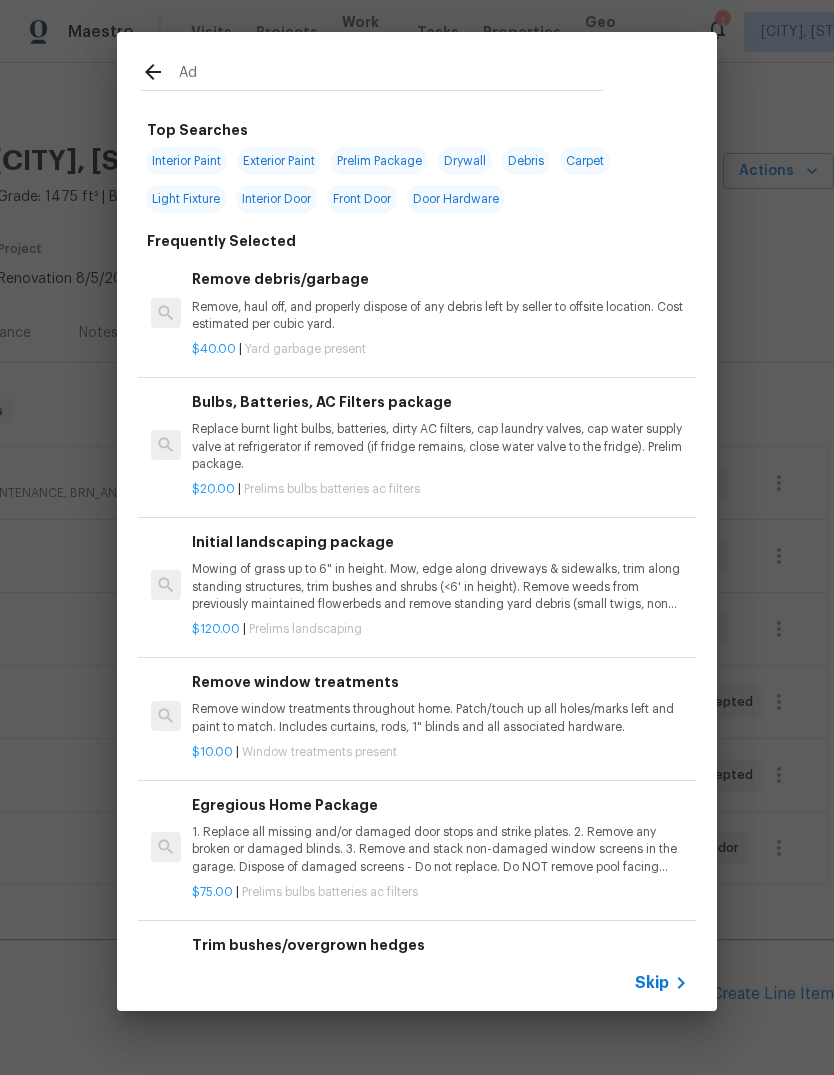 type on "Add" 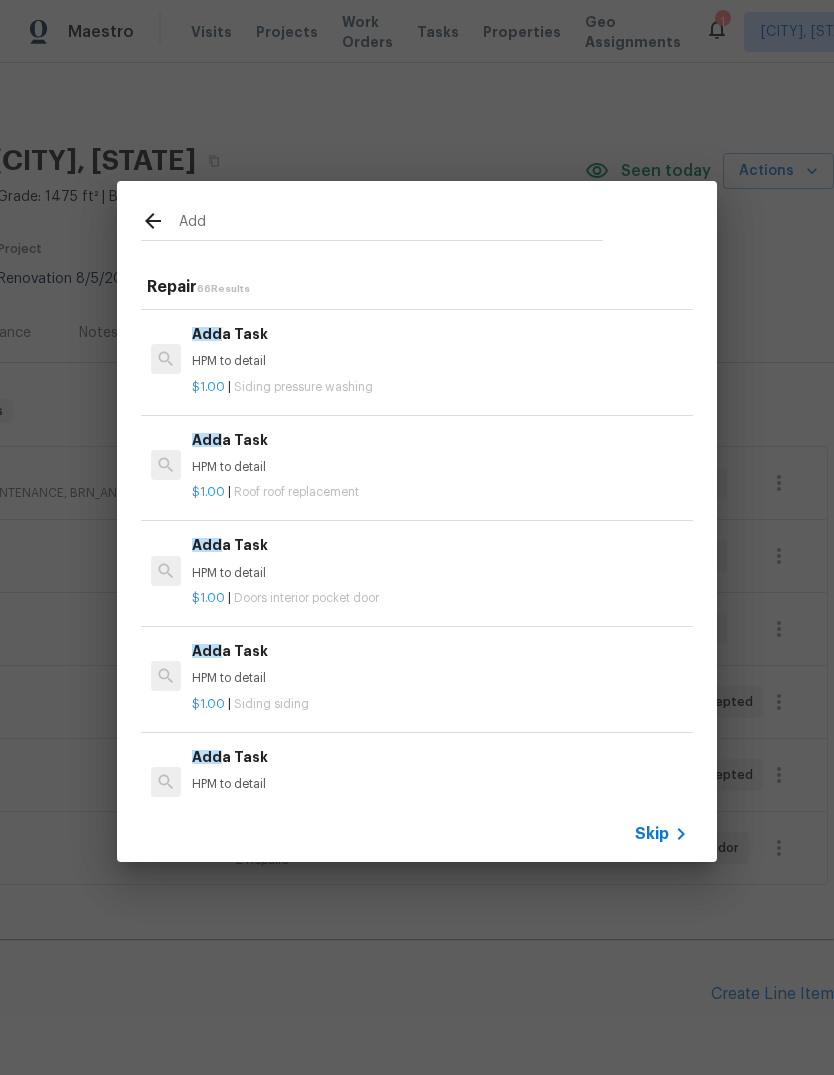 scroll, scrollTop: 450, scrollLeft: 0, axis: vertical 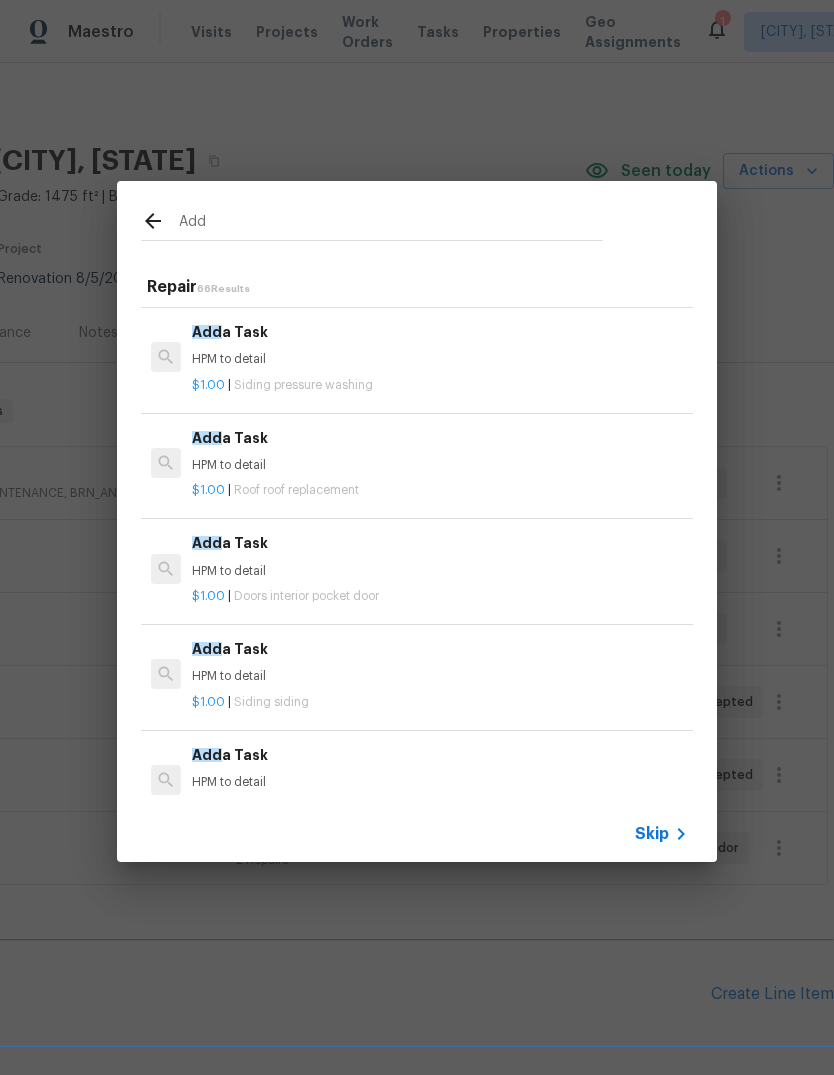 click on "Add  a Task HPM to detail" at bounding box center (440, 451) 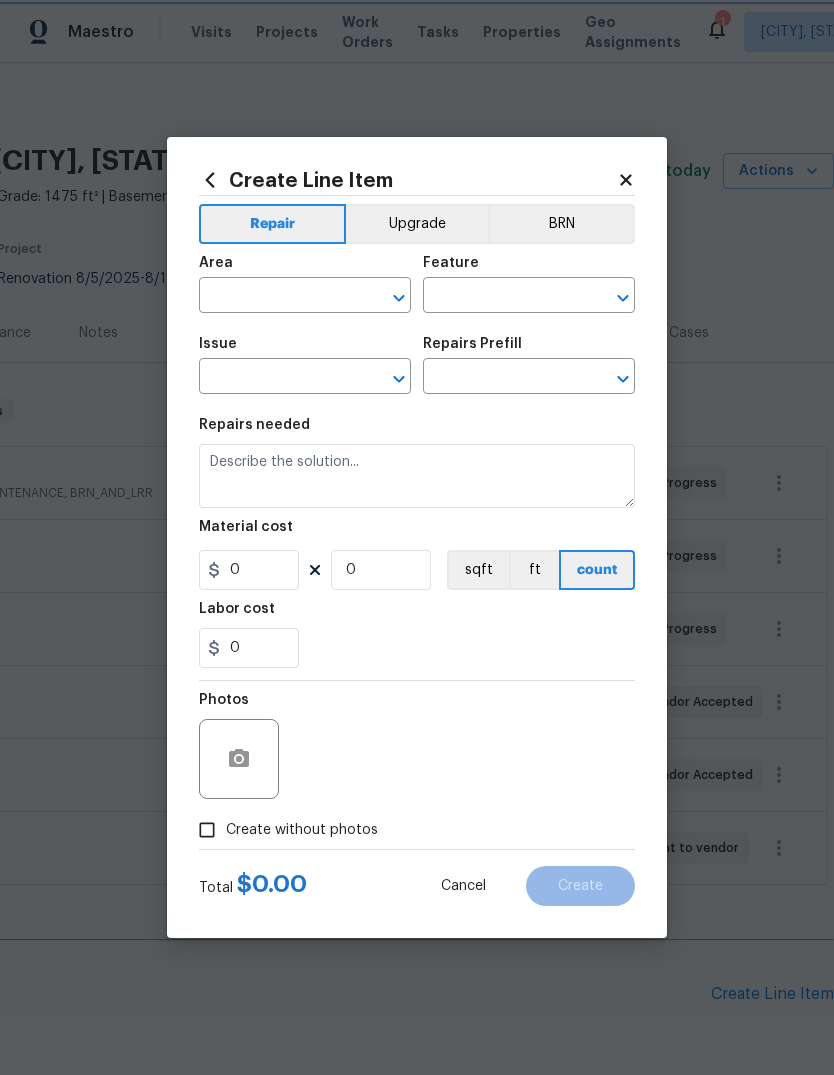 type on "Eaves and Trim" 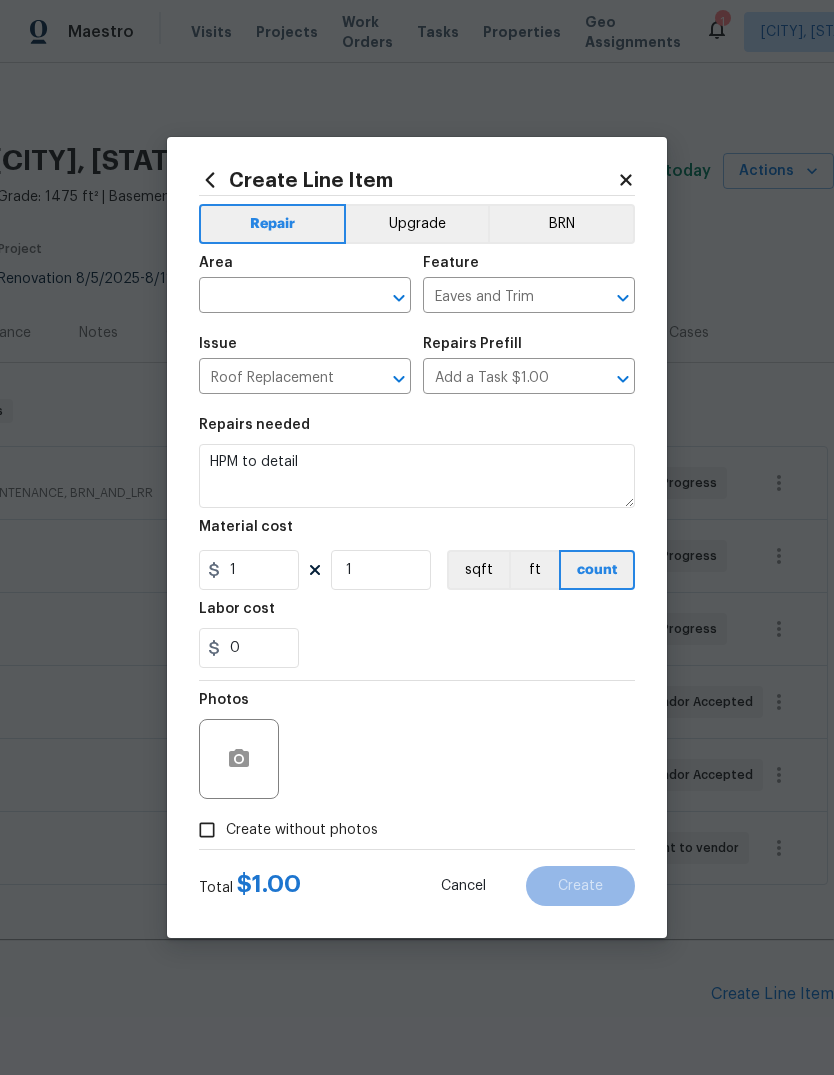 click at bounding box center (277, 297) 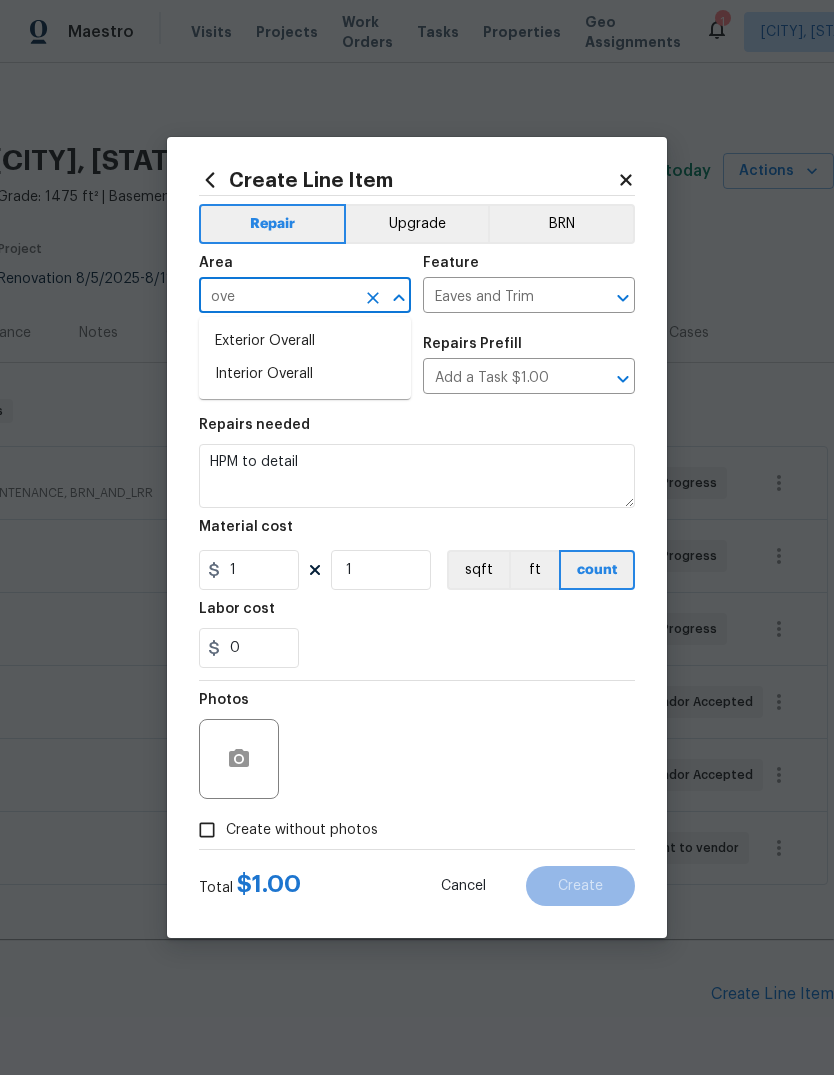 click on "Exterior Overall" at bounding box center (305, 341) 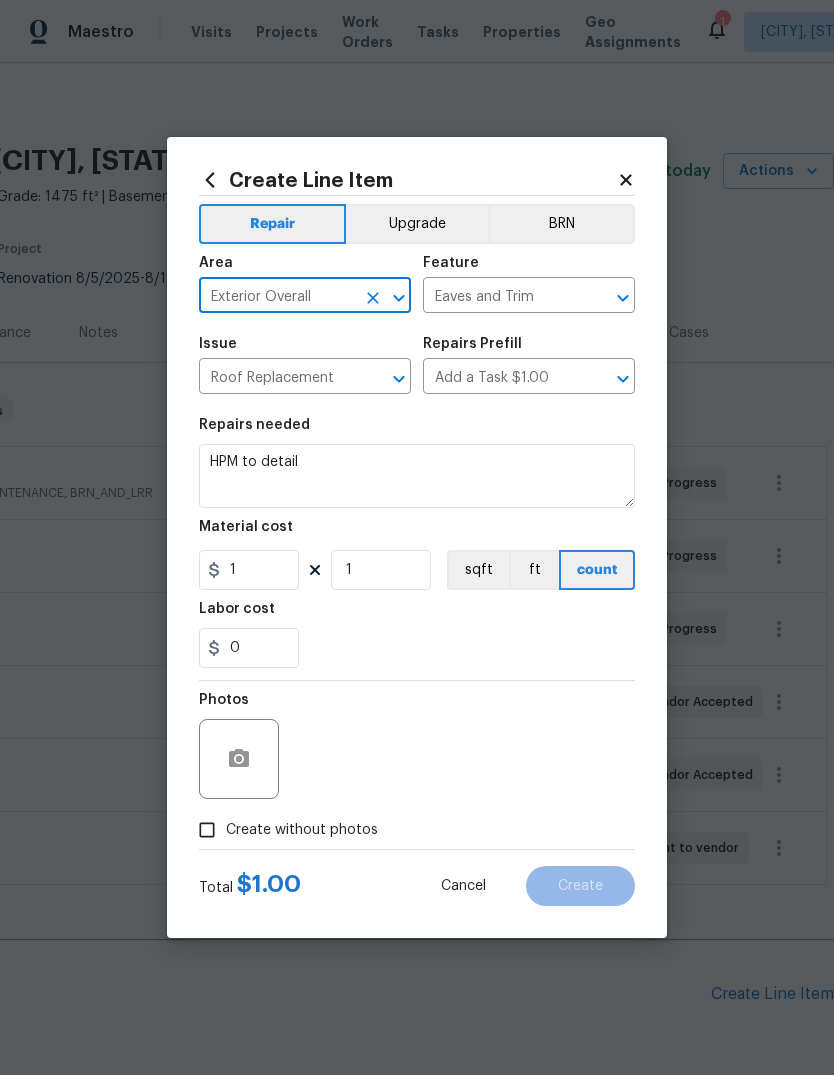 click 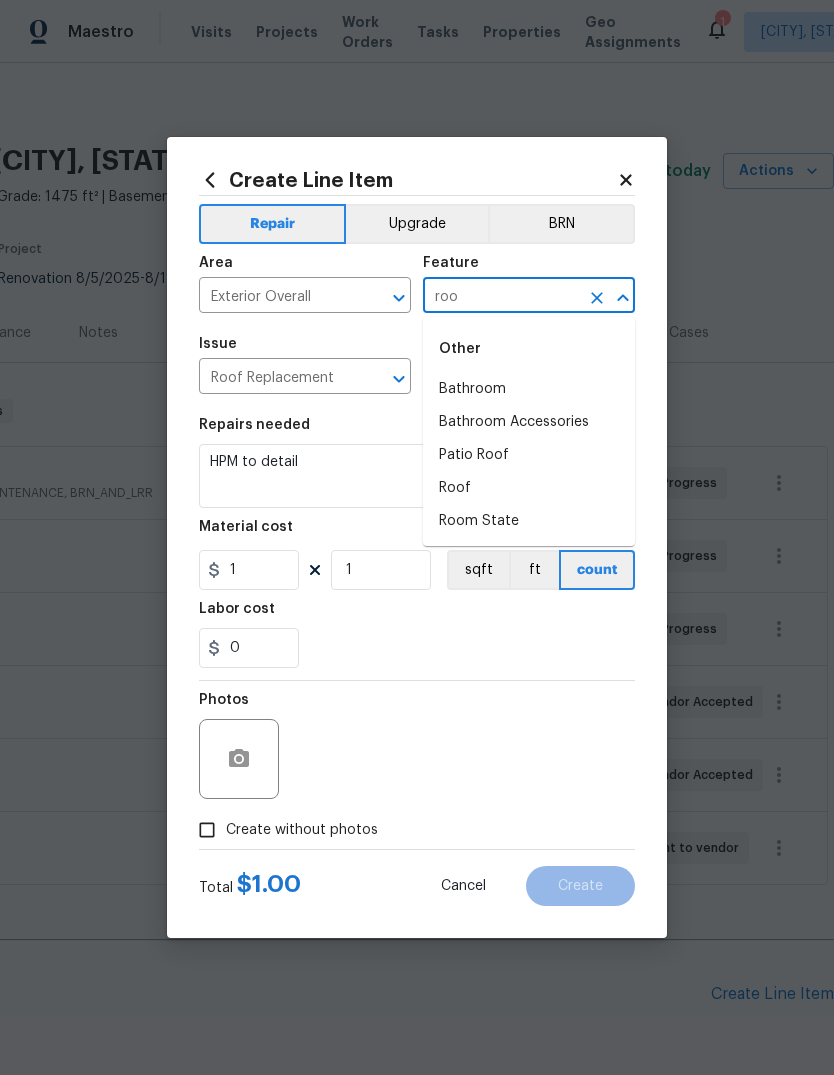 click on "Roof" at bounding box center [529, 488] 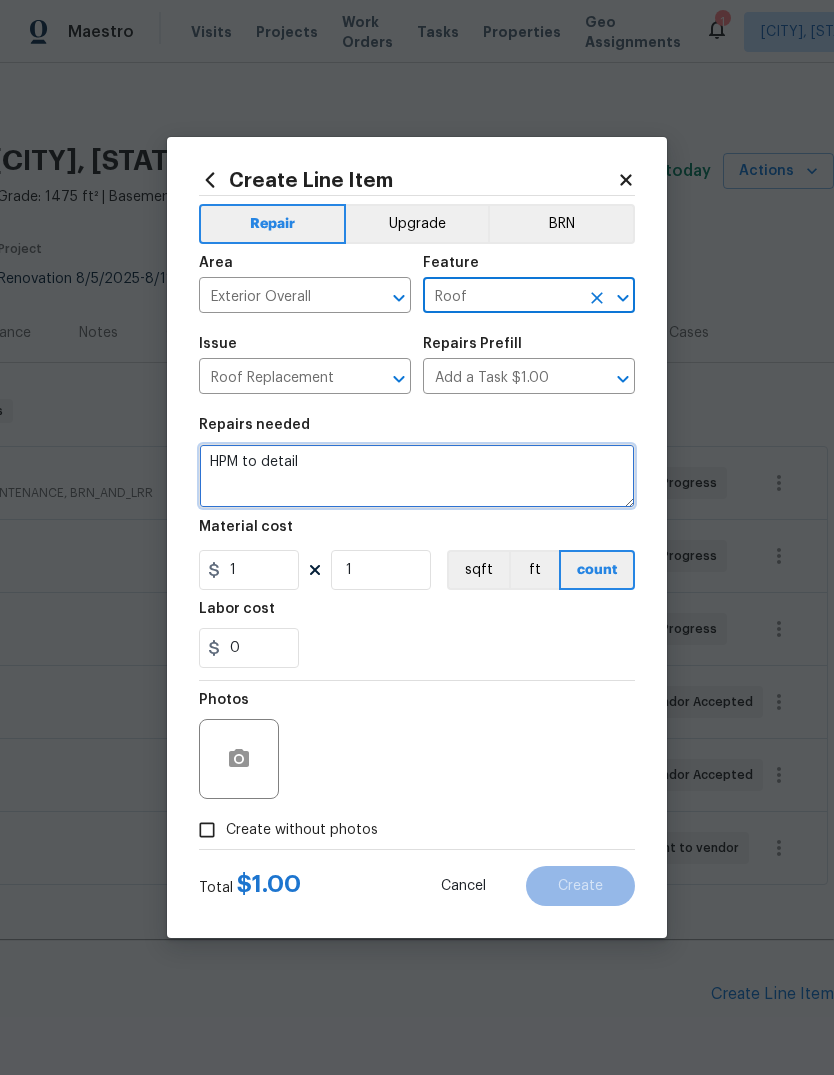 click on "HPM to detail" at bounding box center (417, 476) 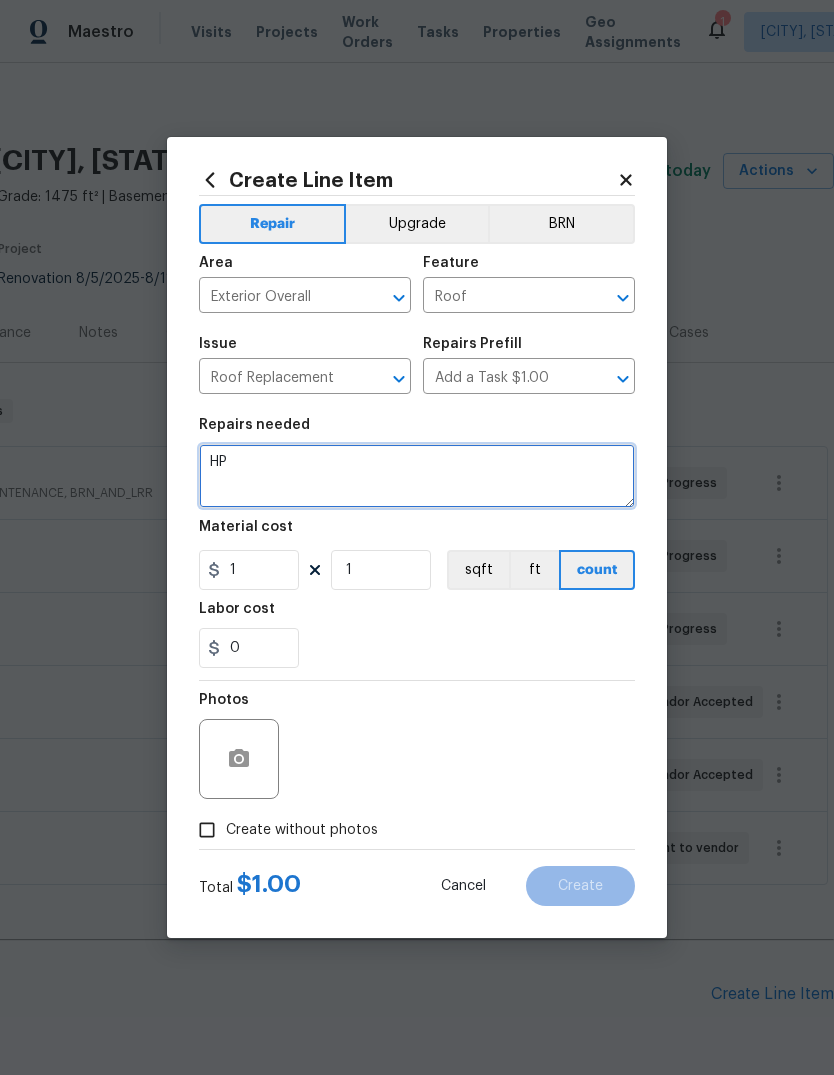type on "H" 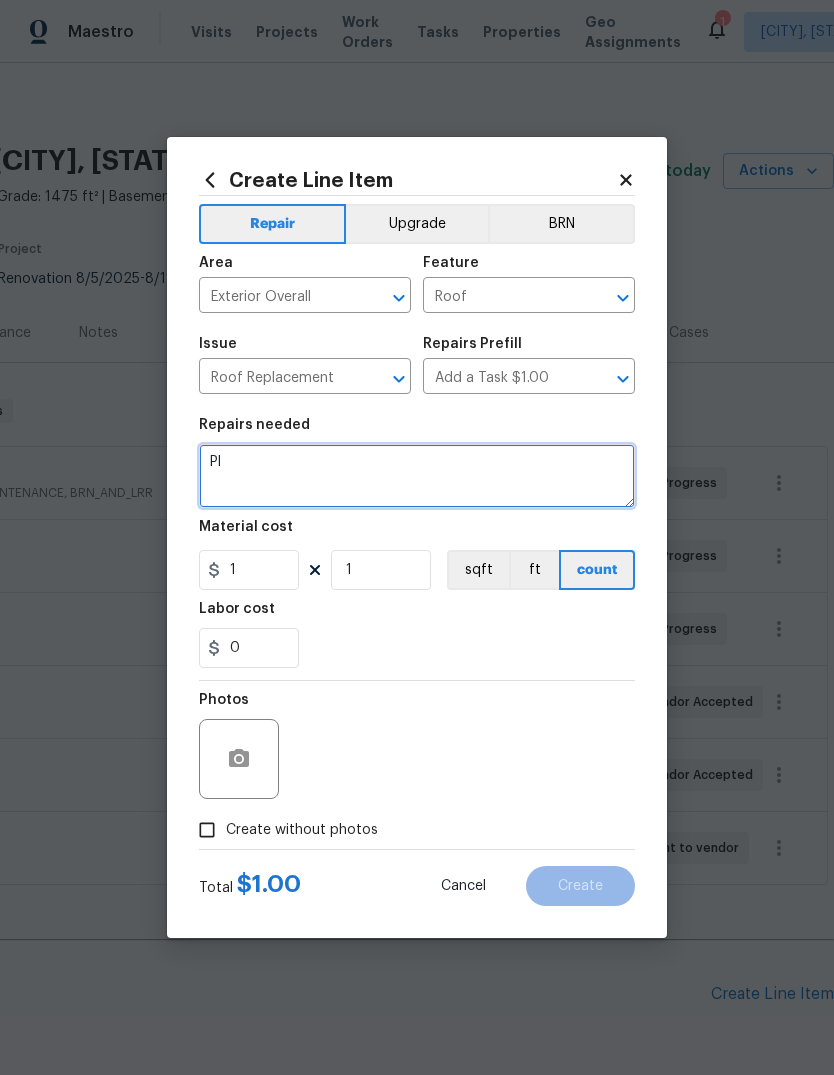 type on "P" 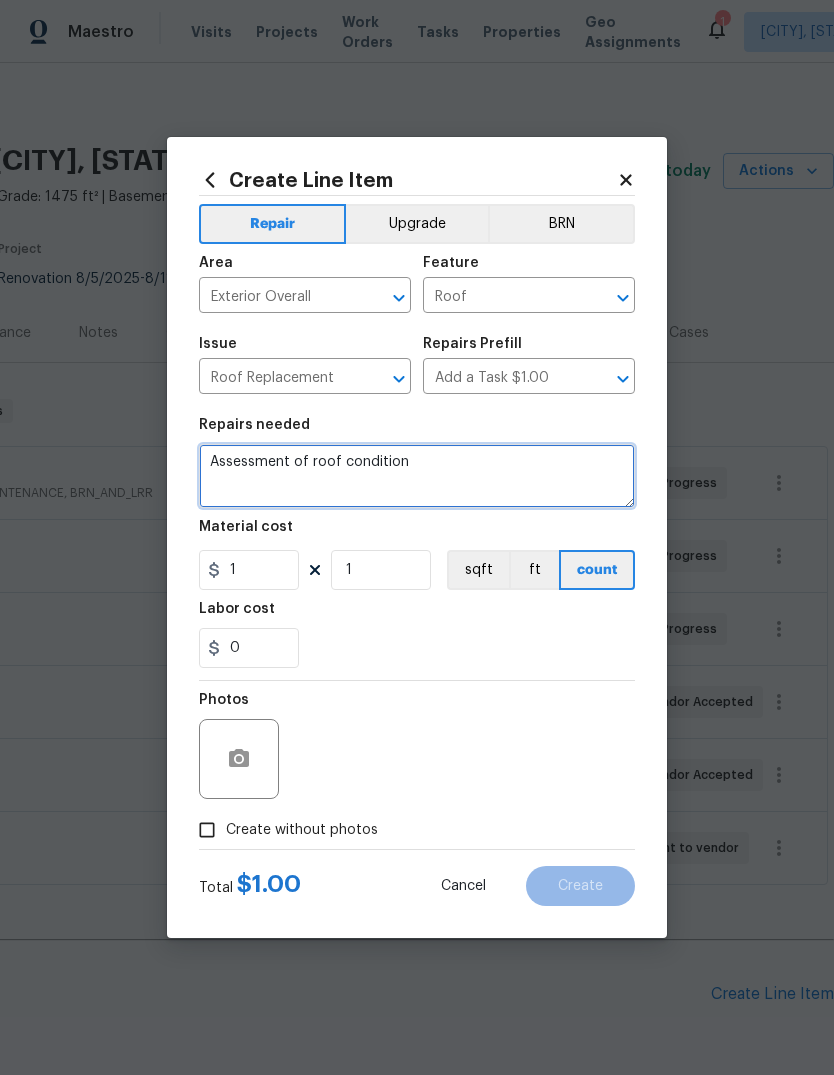 type on "Assessment of roof condition" 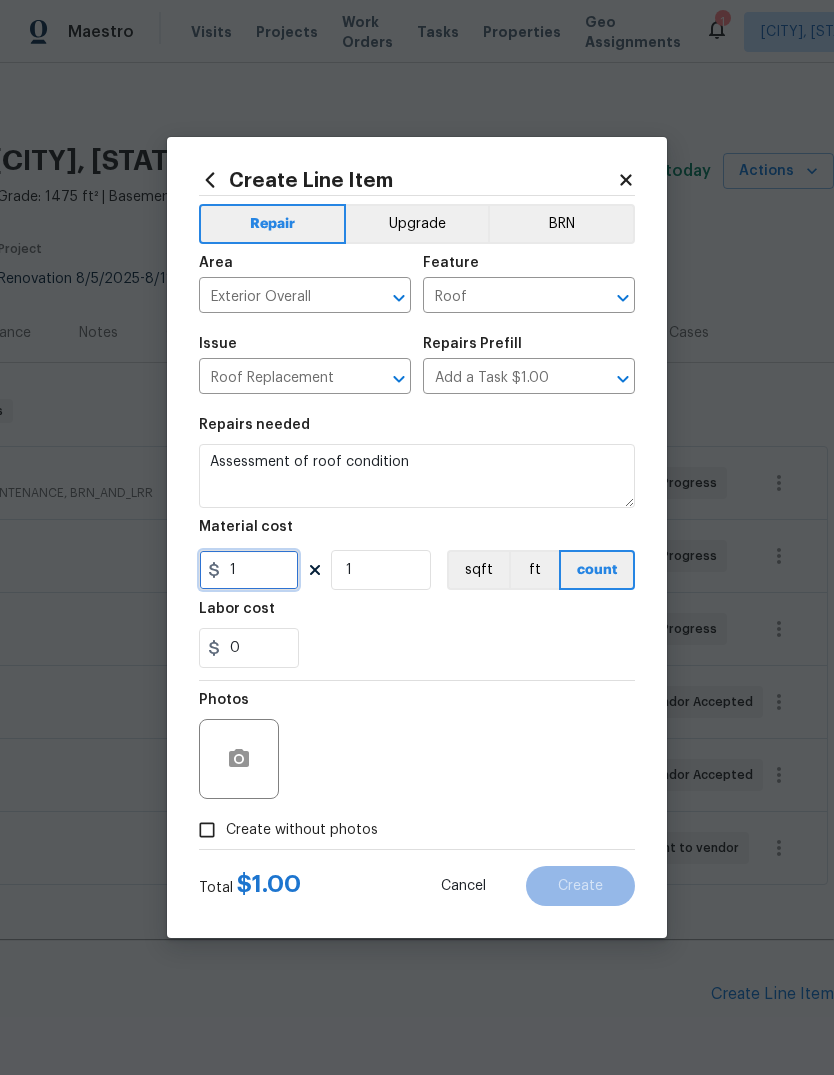 click on "1" at bounding box center (249, 570) 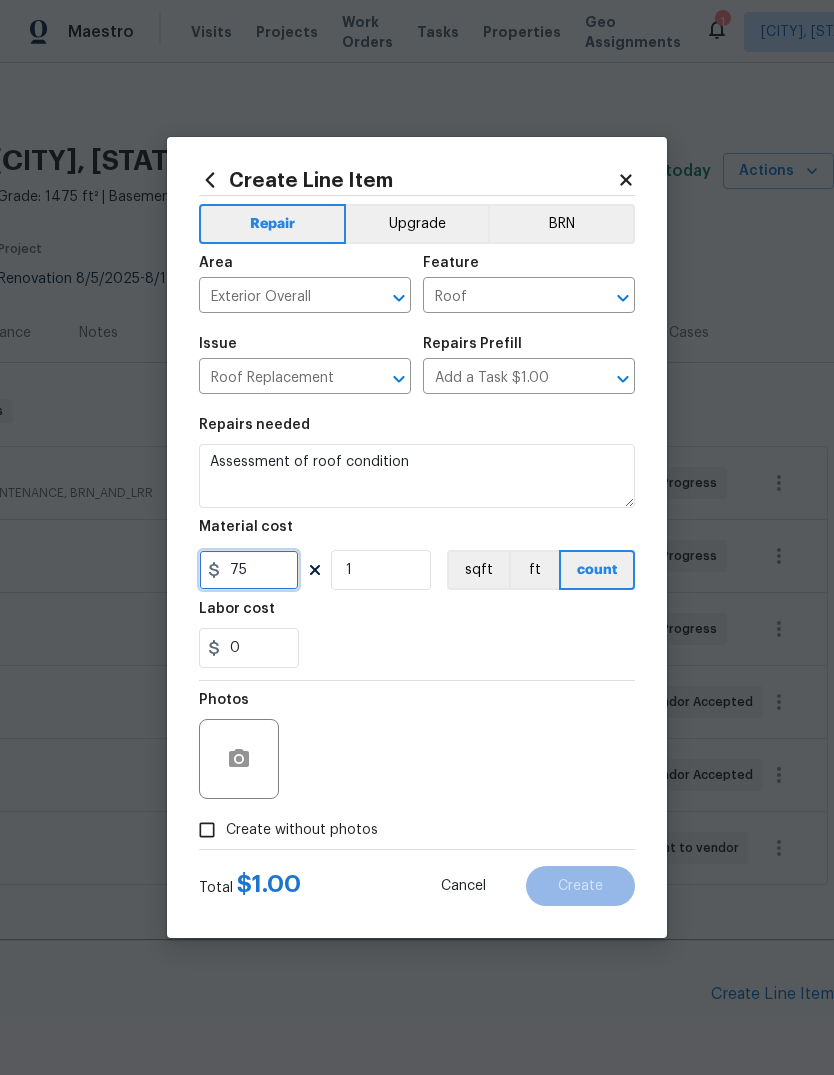 type on "75" 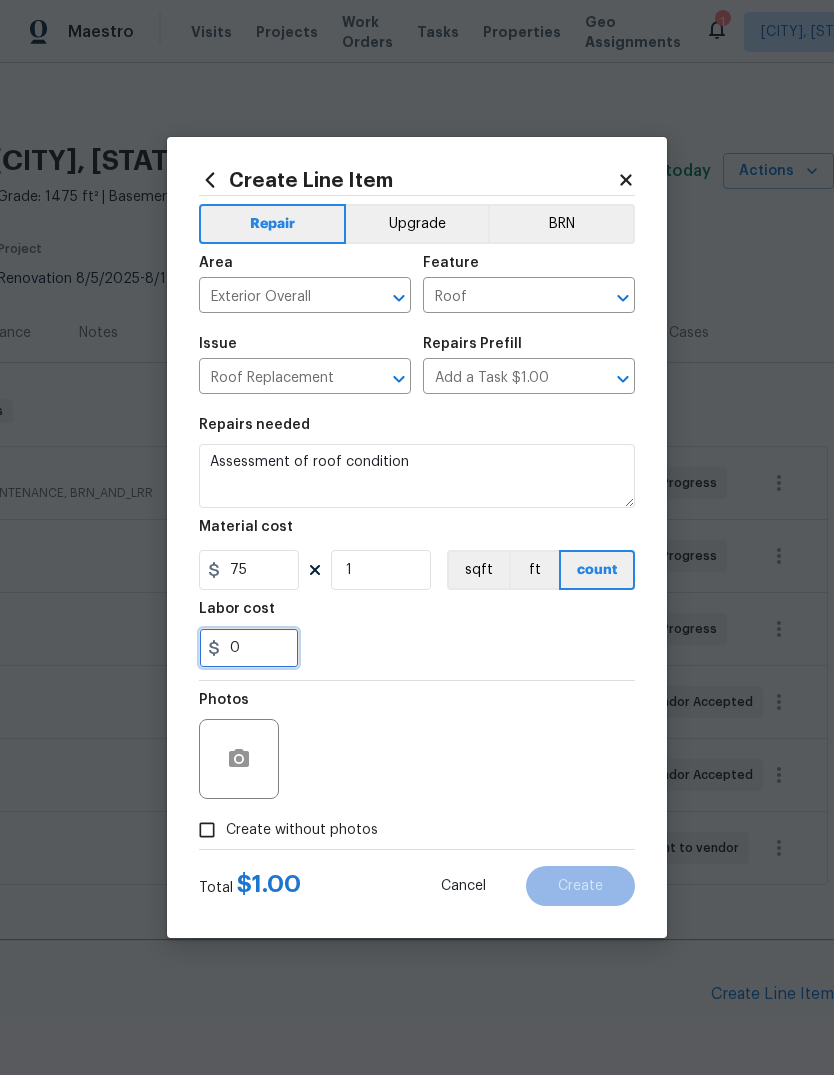click on "0" at bounding box center [249, 648] 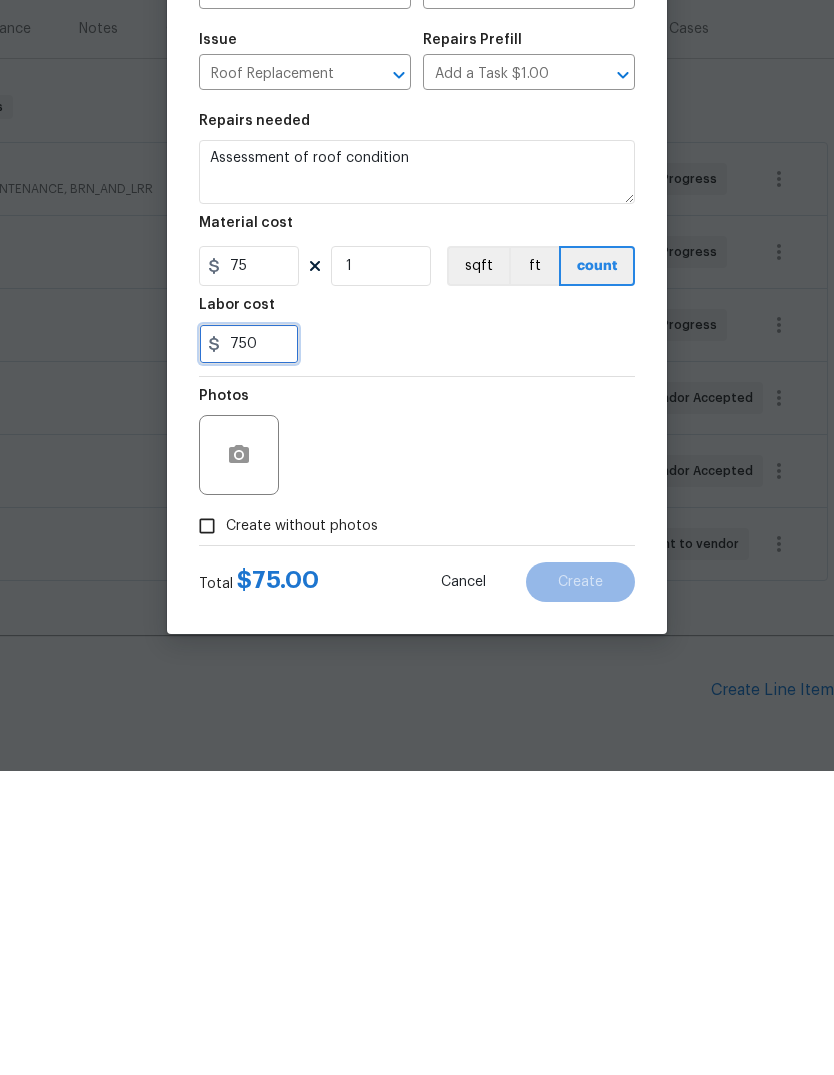 click on "750" at bounding box center (249, 648) 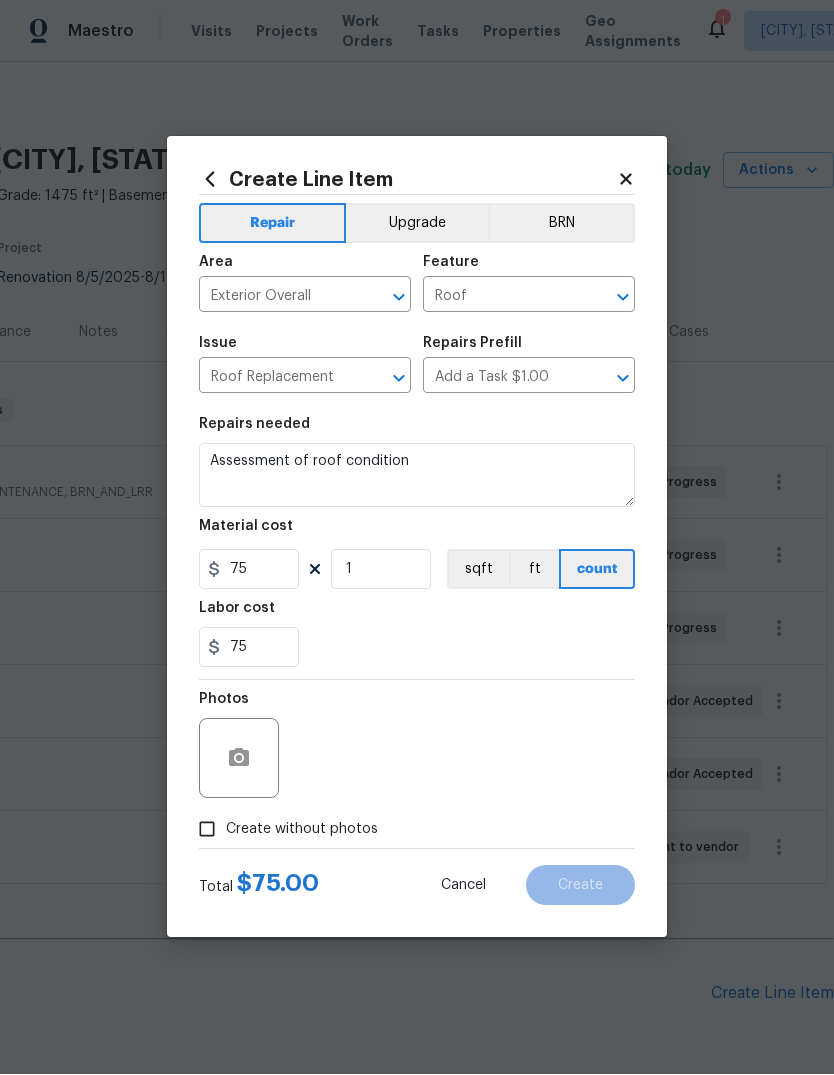 scroll, scrollTop: 0, scrollLeft: 0, axis: both 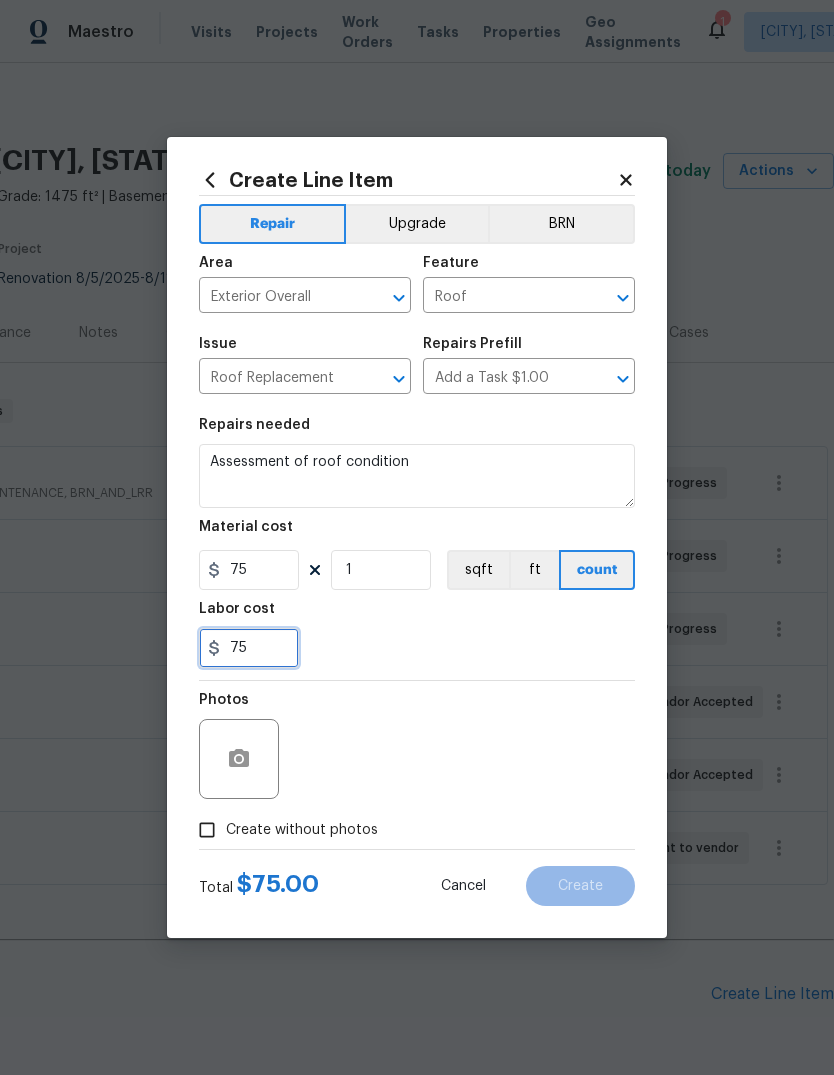 type on "75" 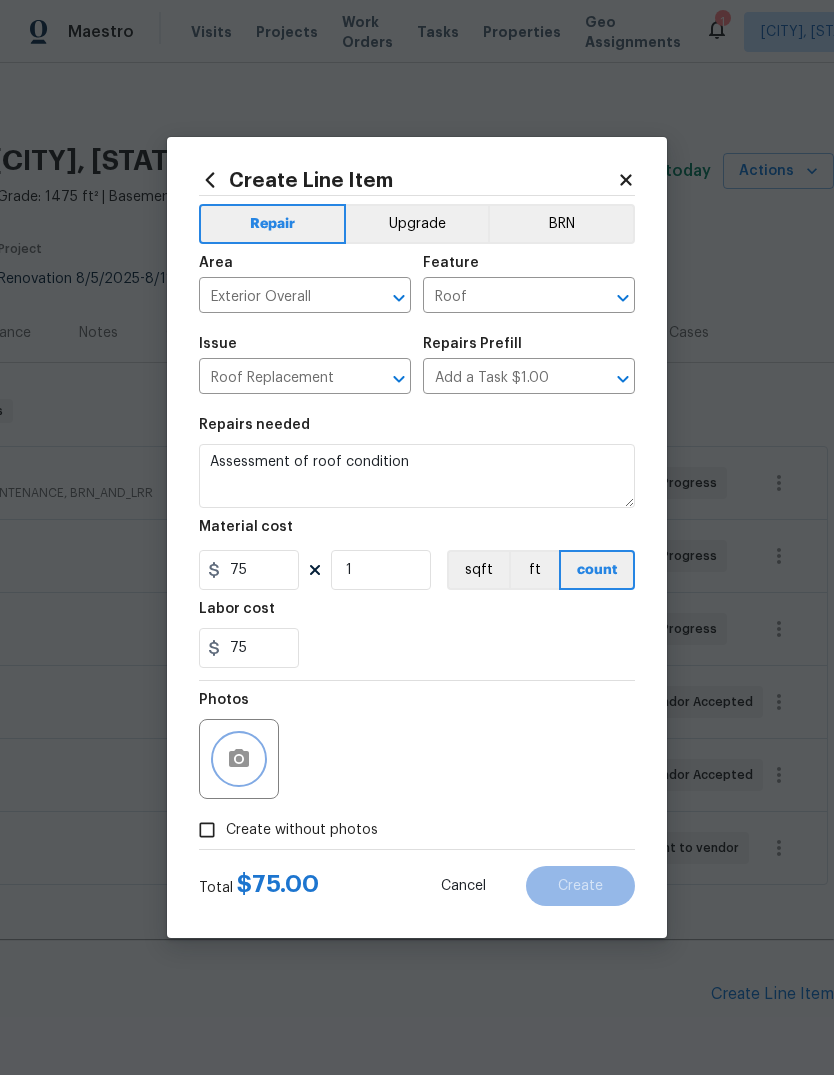 click 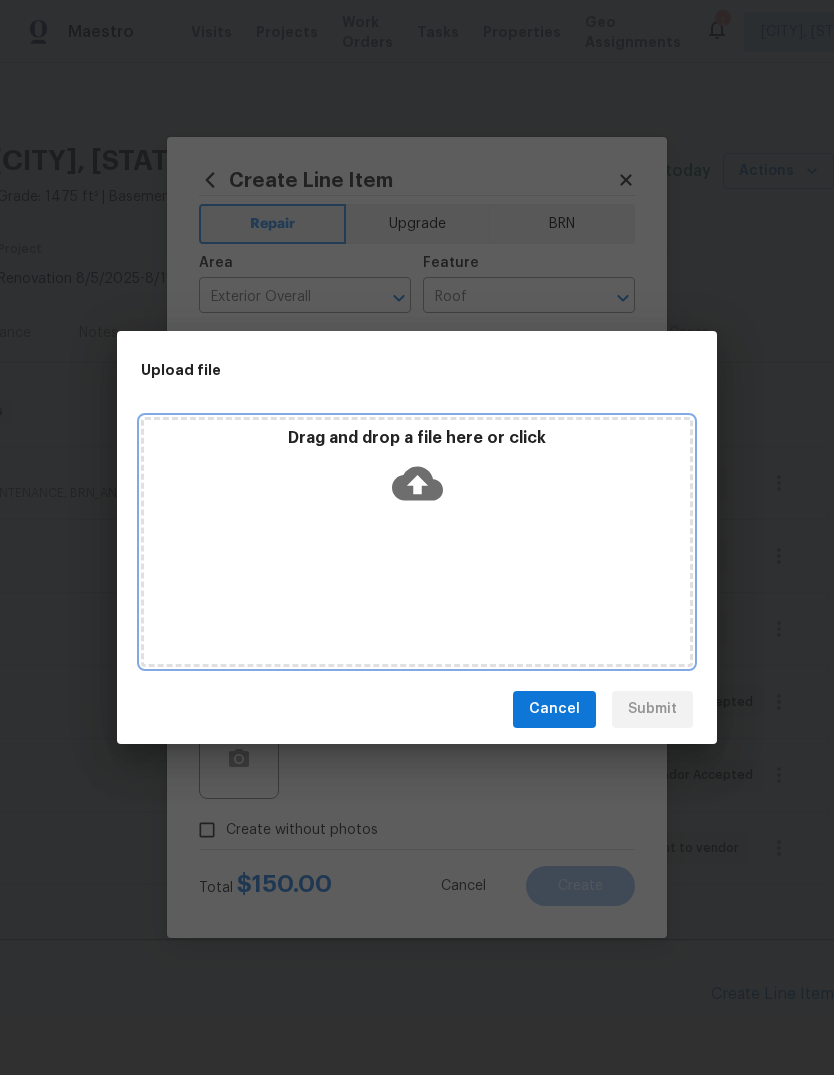 click on "Drag and drop a file here or click" at bounding box center [417, 542] 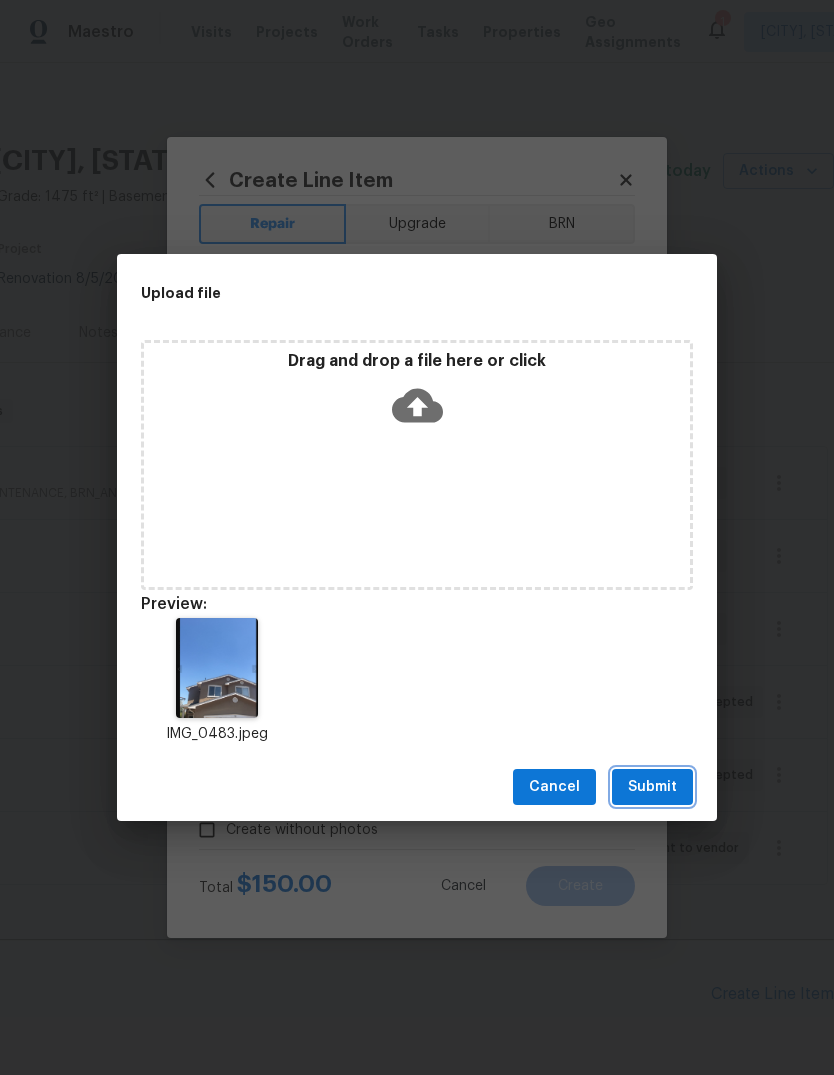click on "Submit" at bounding box center (652, 787) 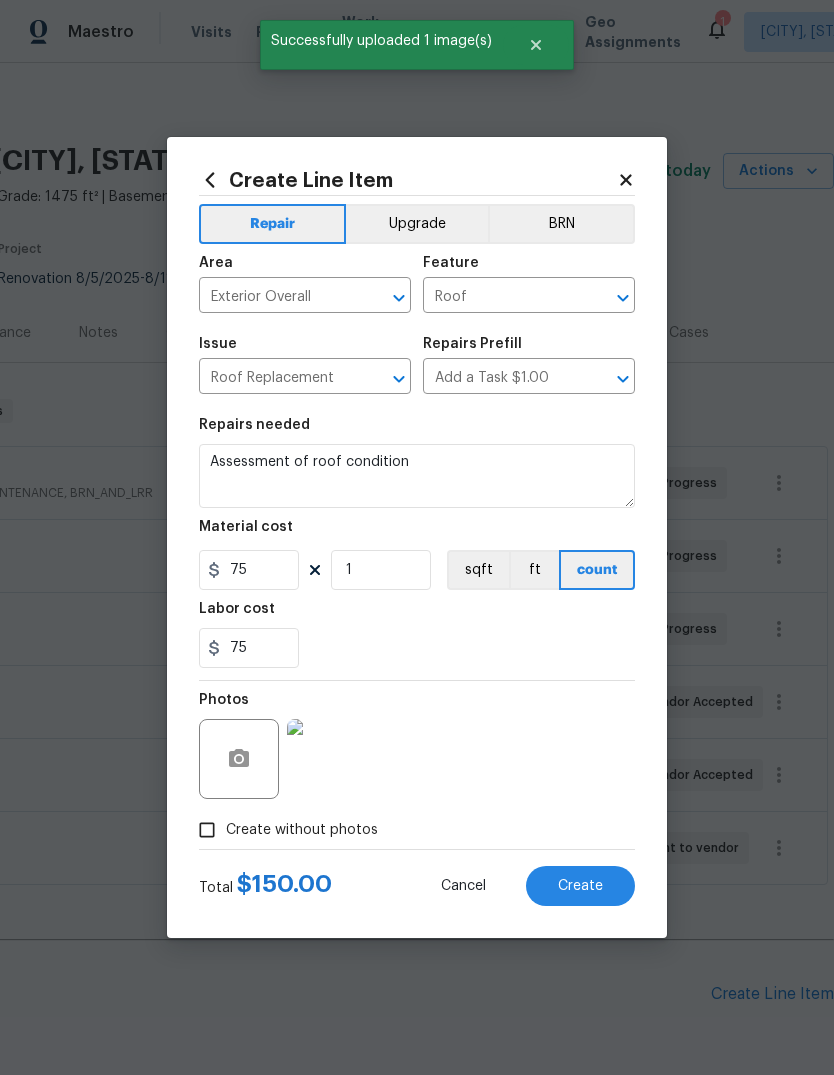 click on "Create" at bounding box center (580, 886) 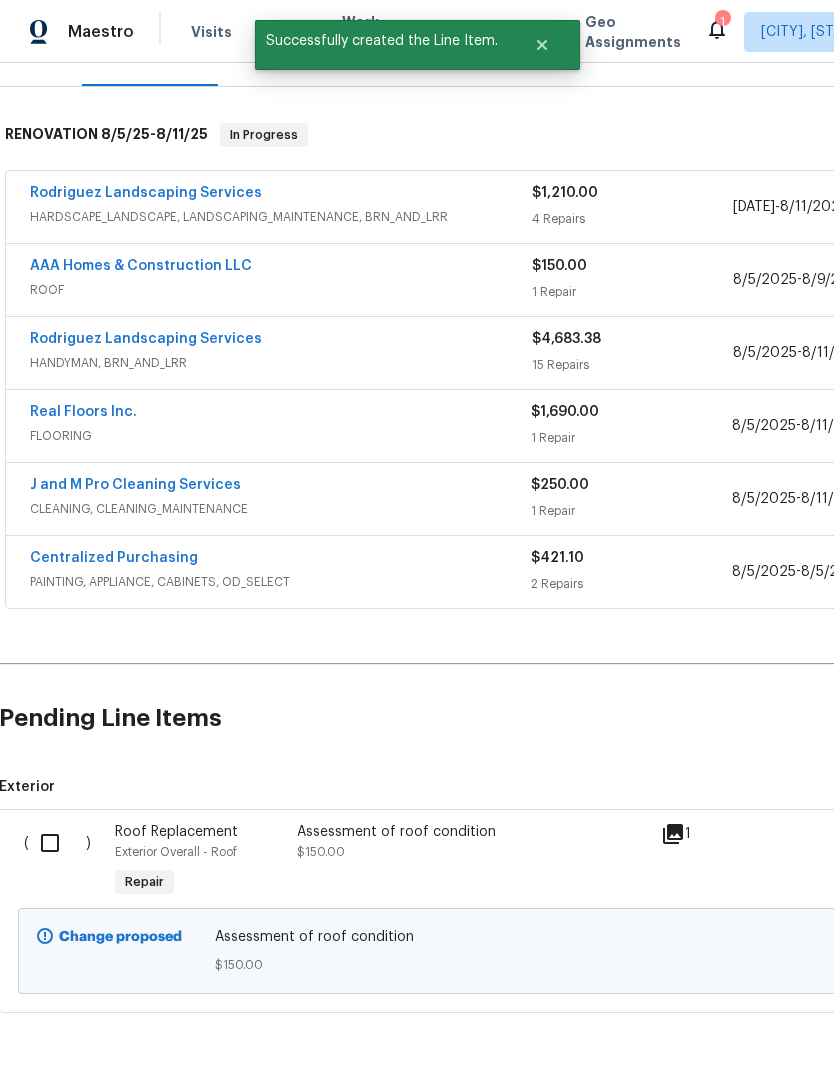 scroll, scrollTop: 275, scrollLeft: 1, axis: both 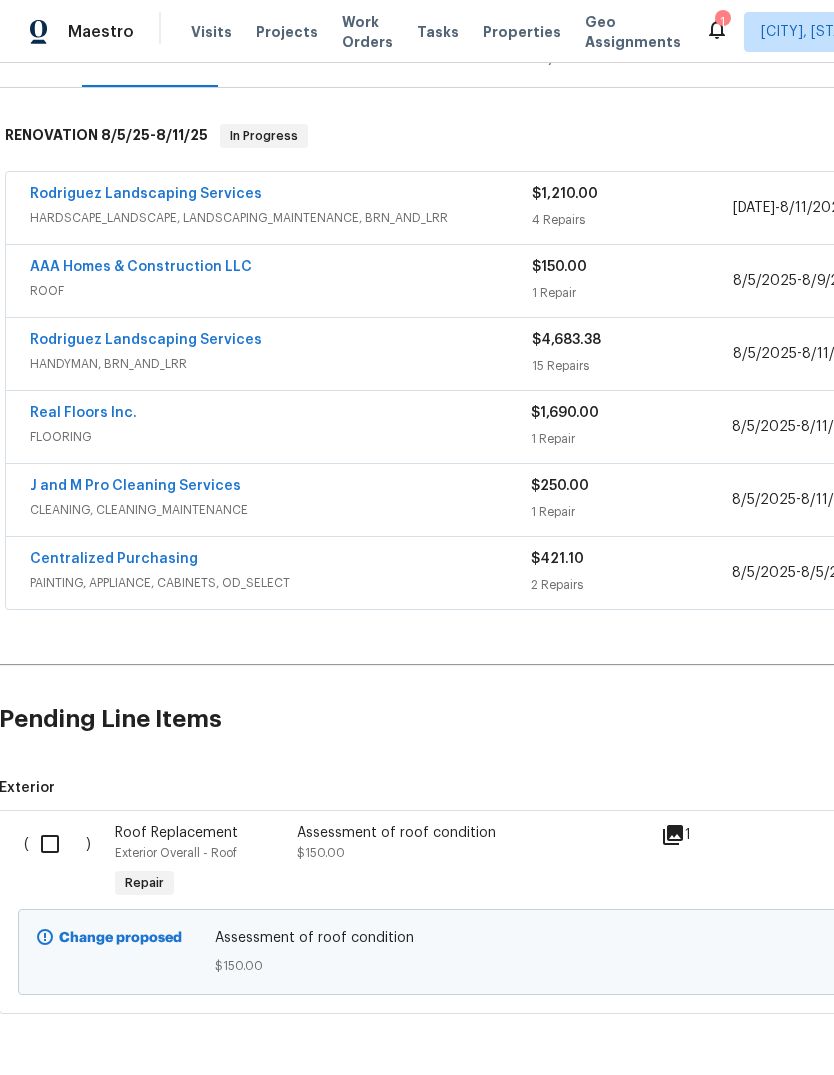 click at bounding box center (57, 844) 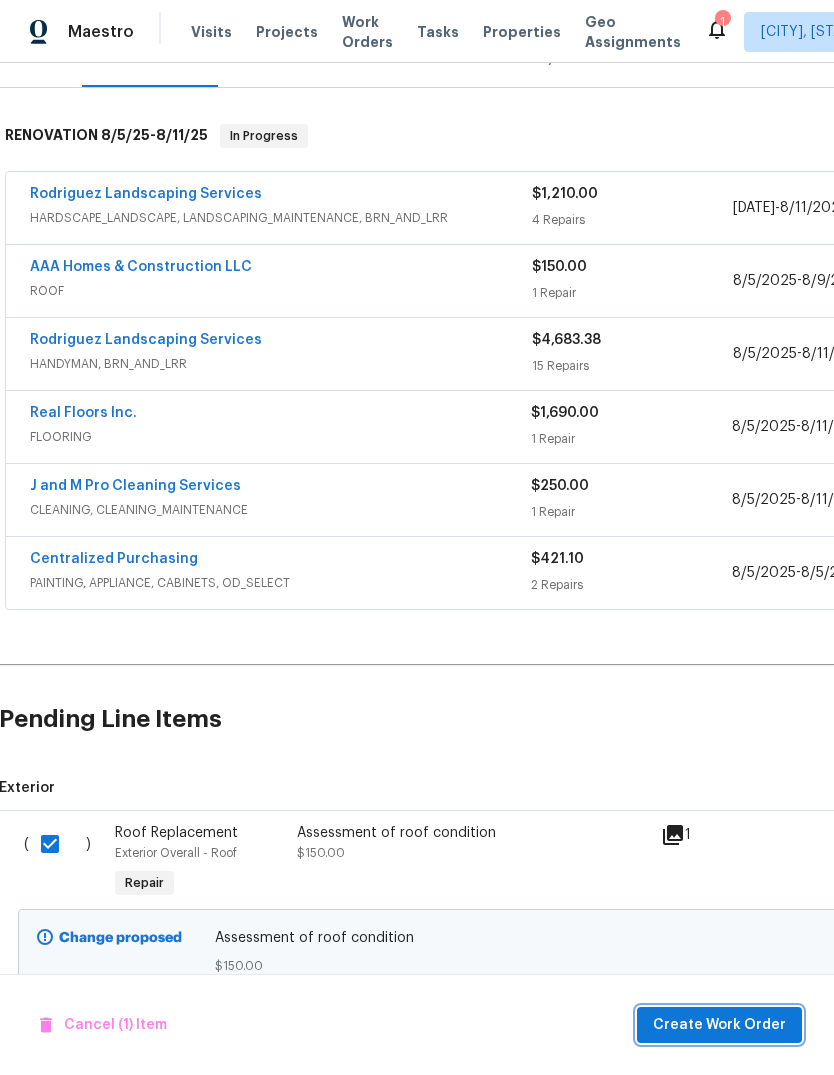 click on "Create Work Order" at bounding box center [719, 1025] 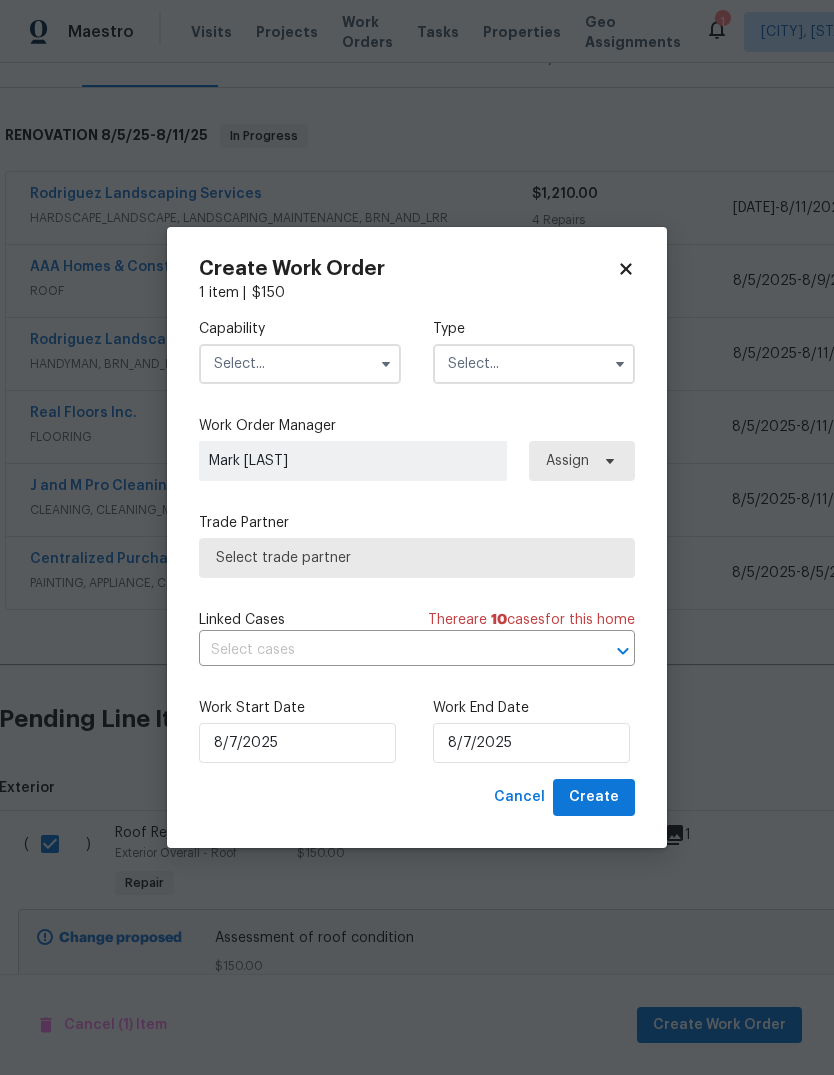 click at bounding box center [300, 364] 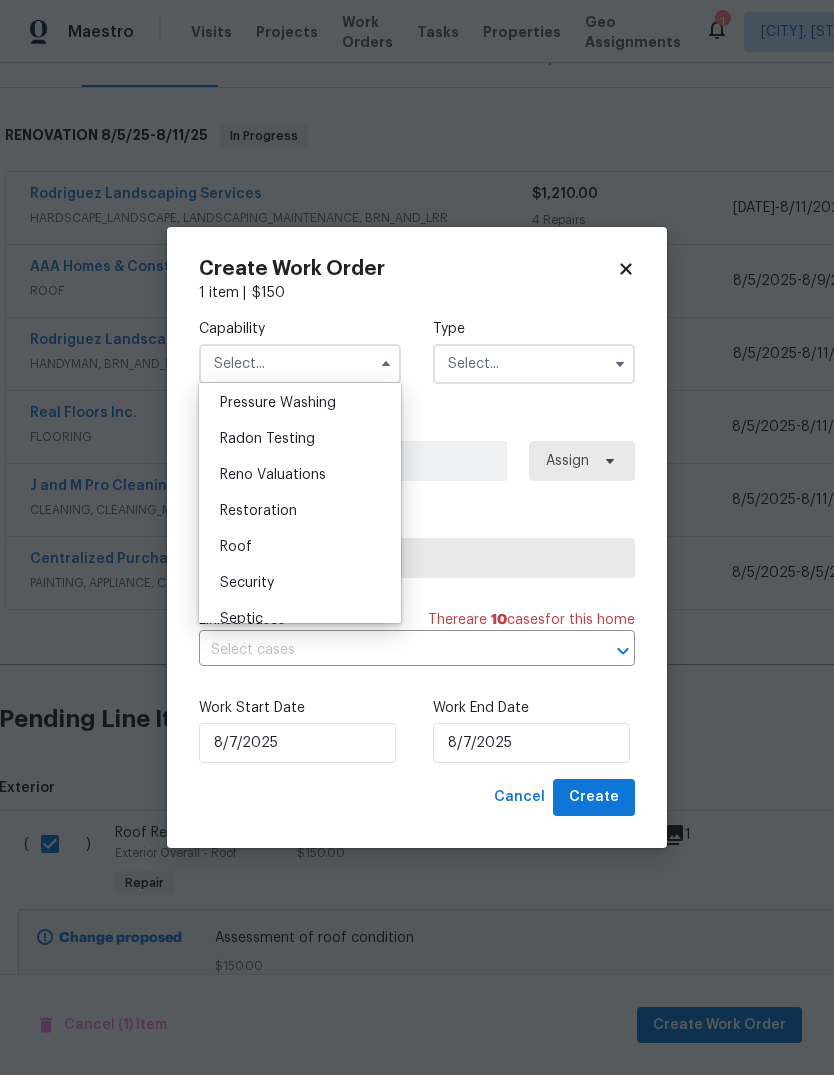scroll, scrollTop: 1905, scrollLeft: 0, axis: vertical 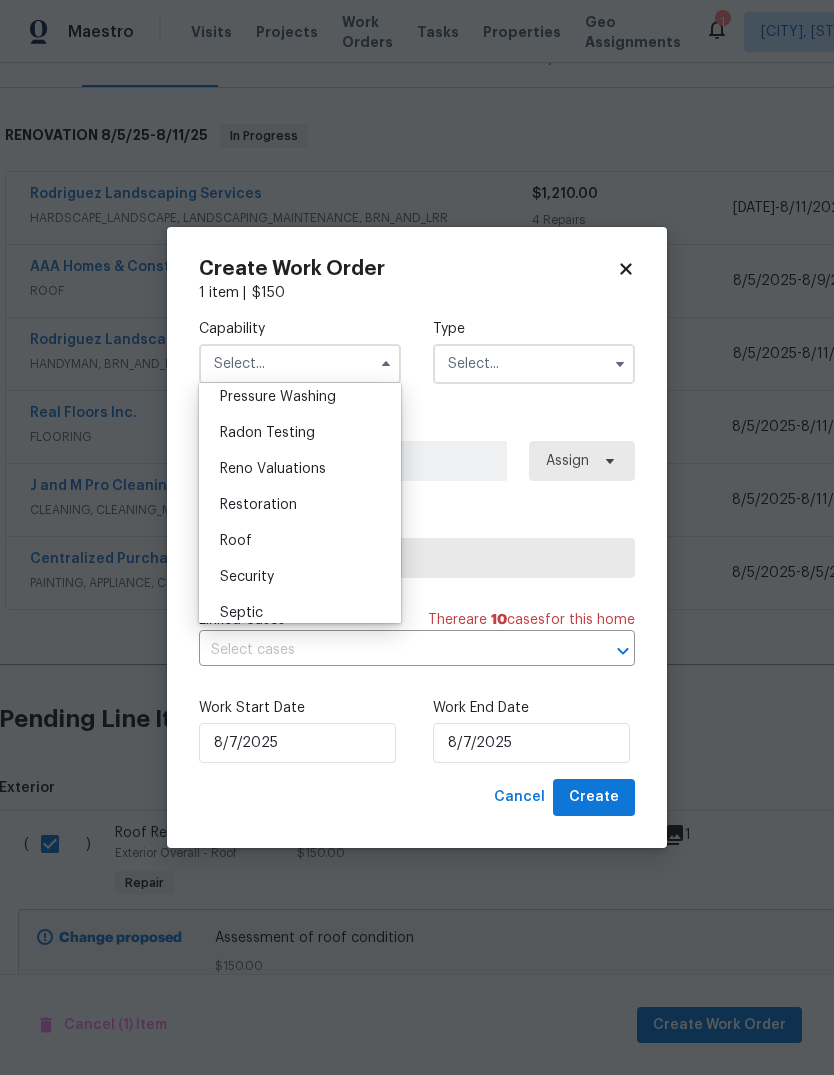 click on "Roof" at bounding box center (236, 541) 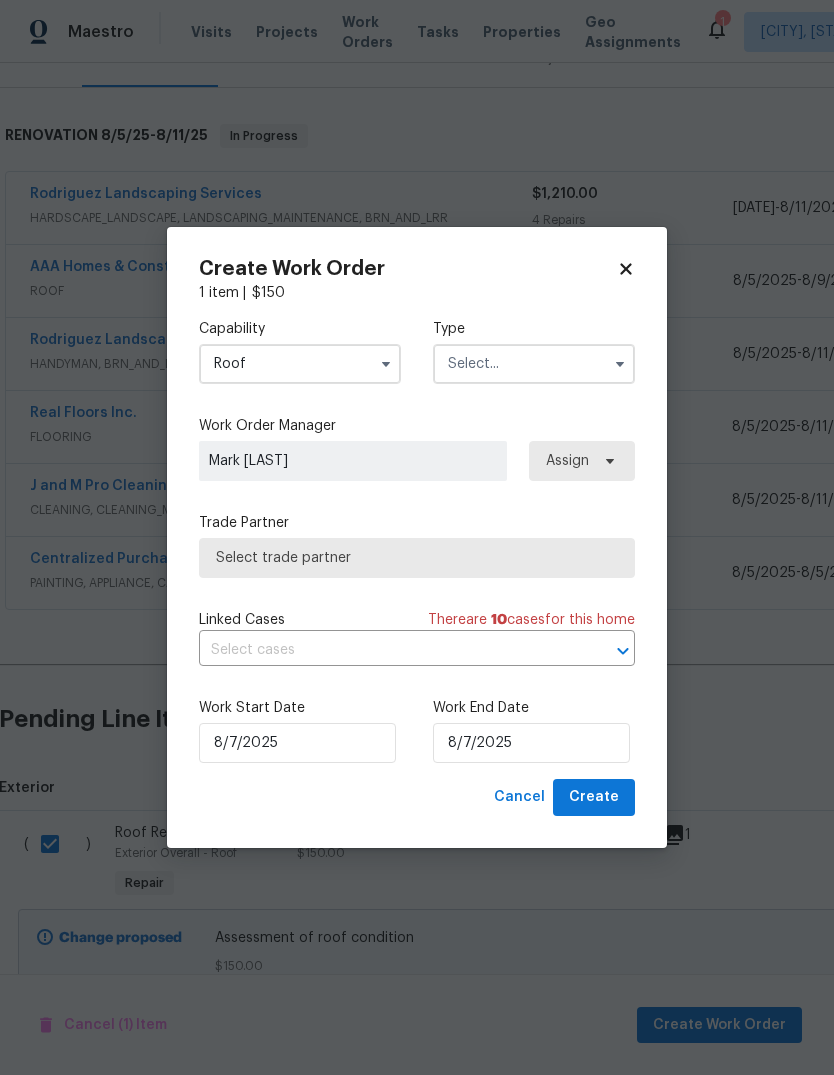 click at bounding box center [534, 364] 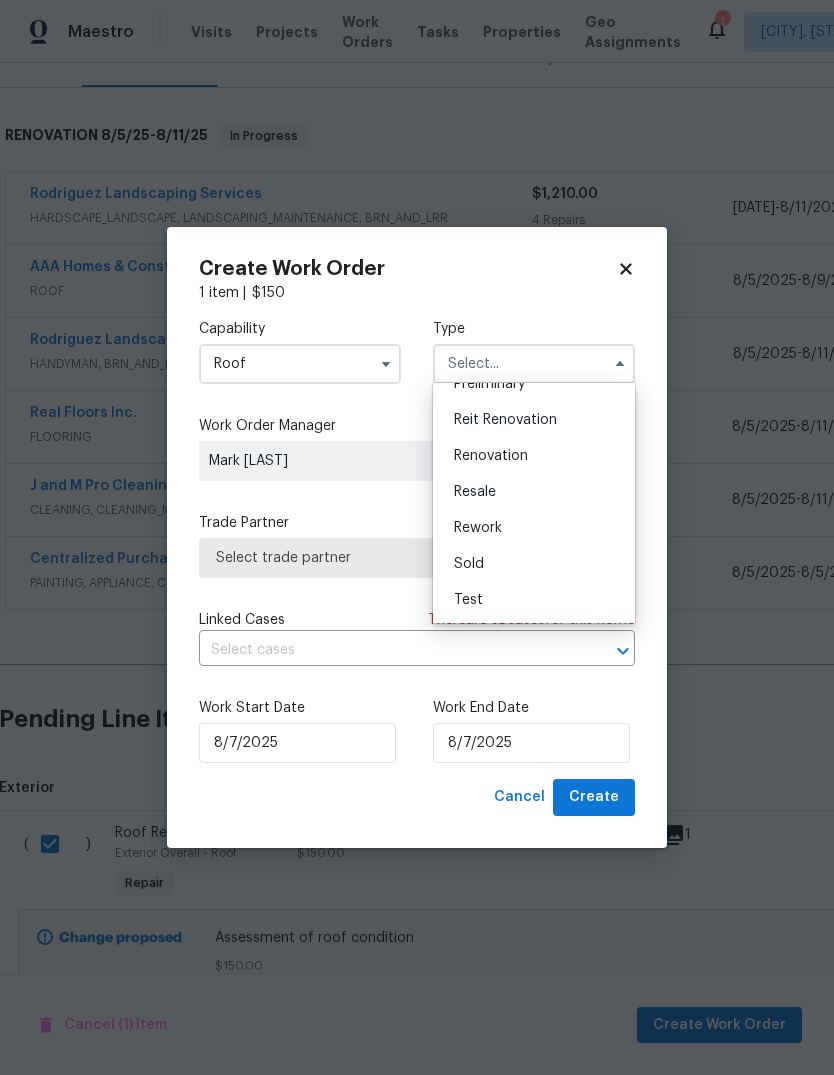 scroll, scrollTop: 454, scrollLeft: 0, axis: vertical 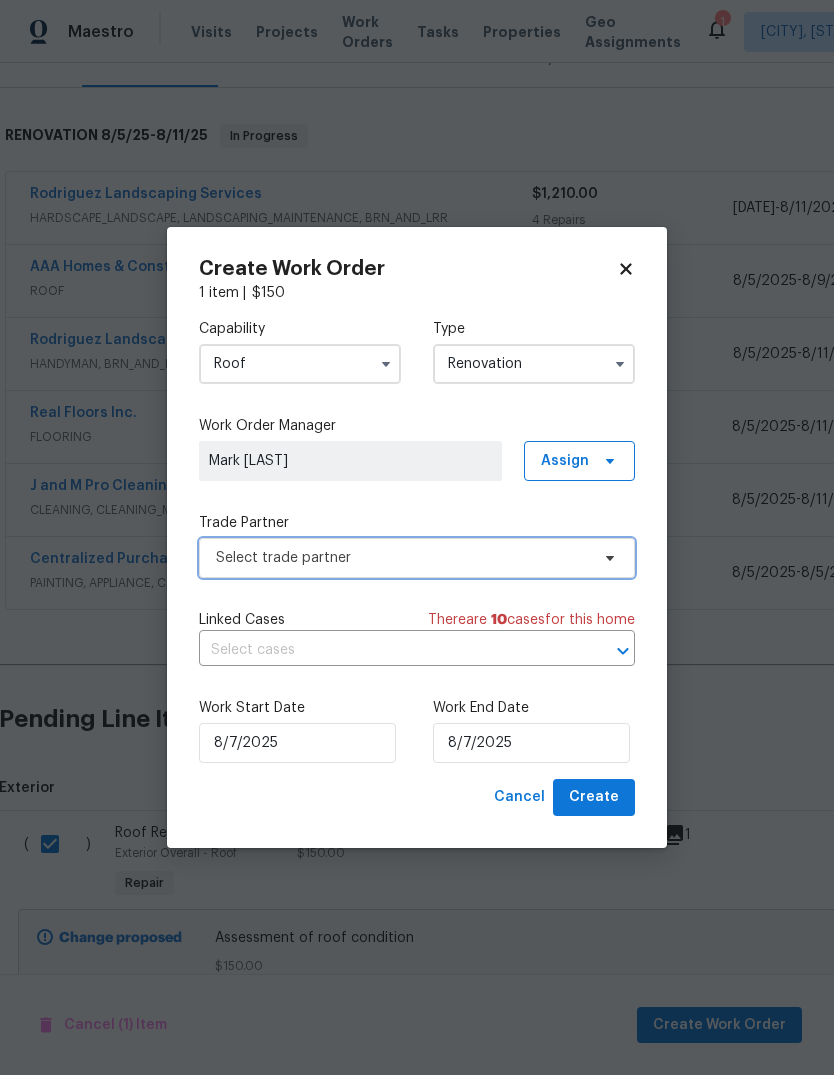 click on "Select trade partner" at bounding box center [417, 558] 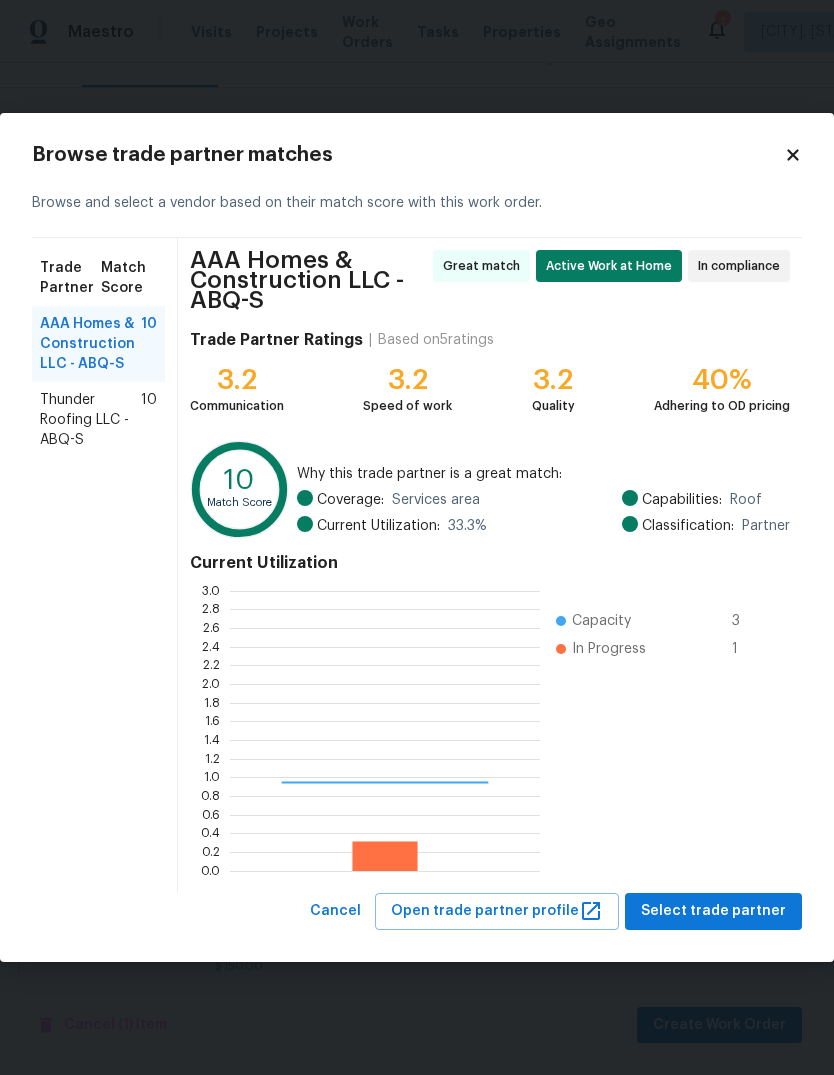 scroll, scrollTop: 2, scrollLeft: 2, axis: both 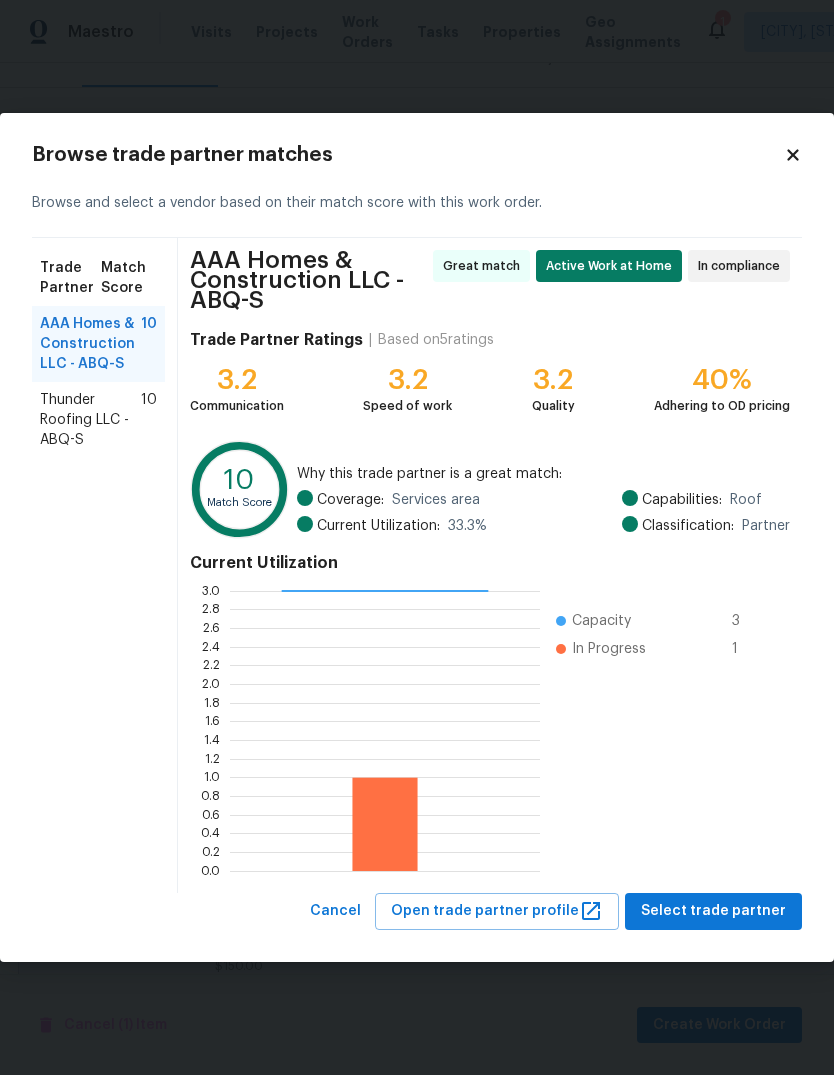 click on "Thunder Roofing LLC - ABQ-S" at bounding box center (90, 420) 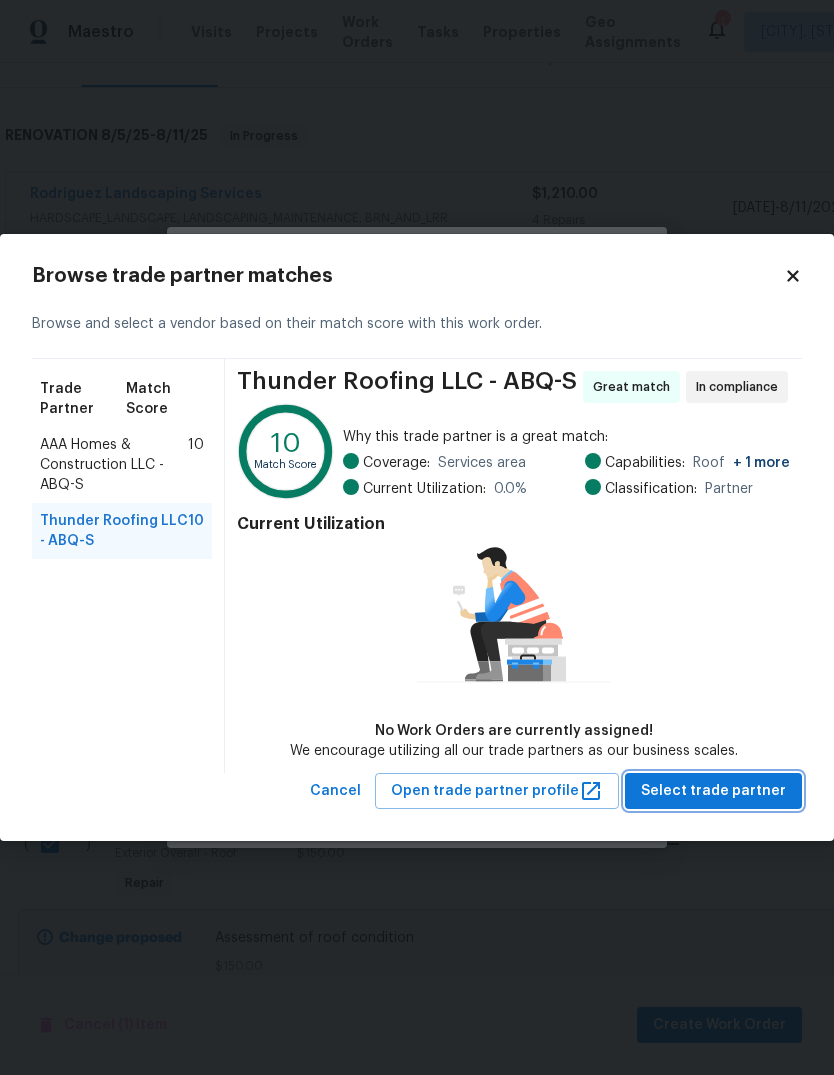 click on "Select trade partner" at bounding box center (713, 791) 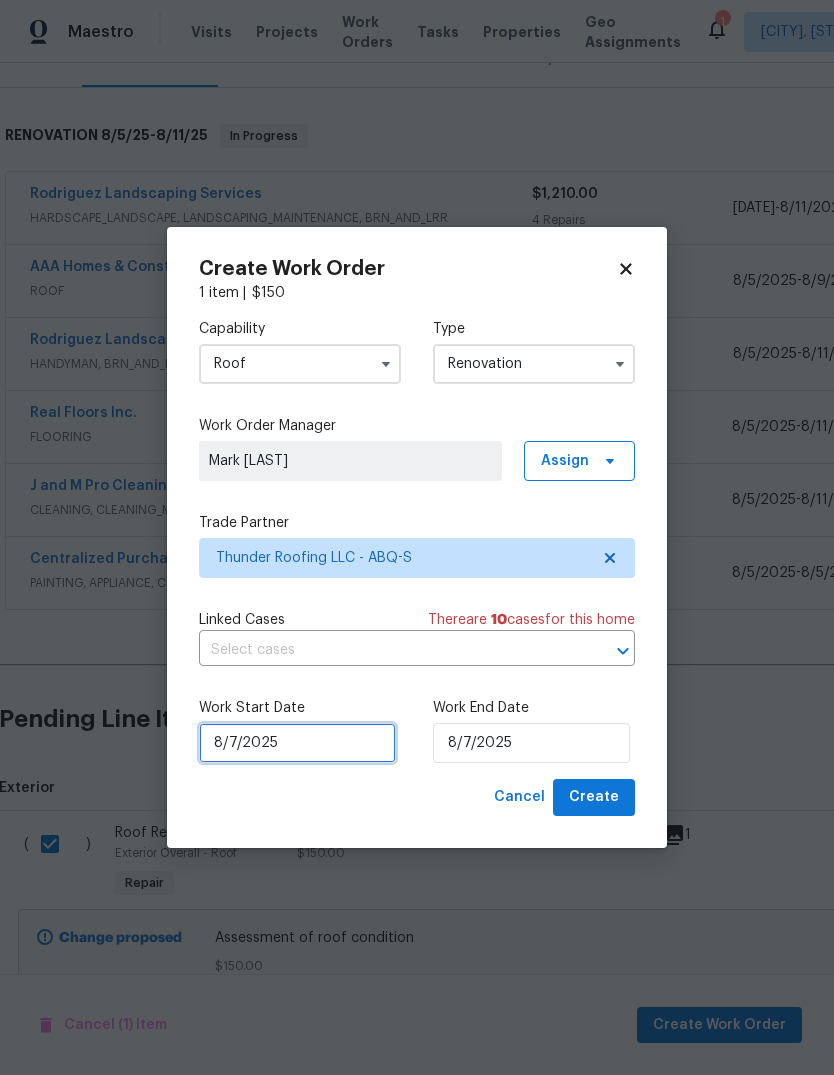 click on "8/7/2025" at bounding box center [297, 743] 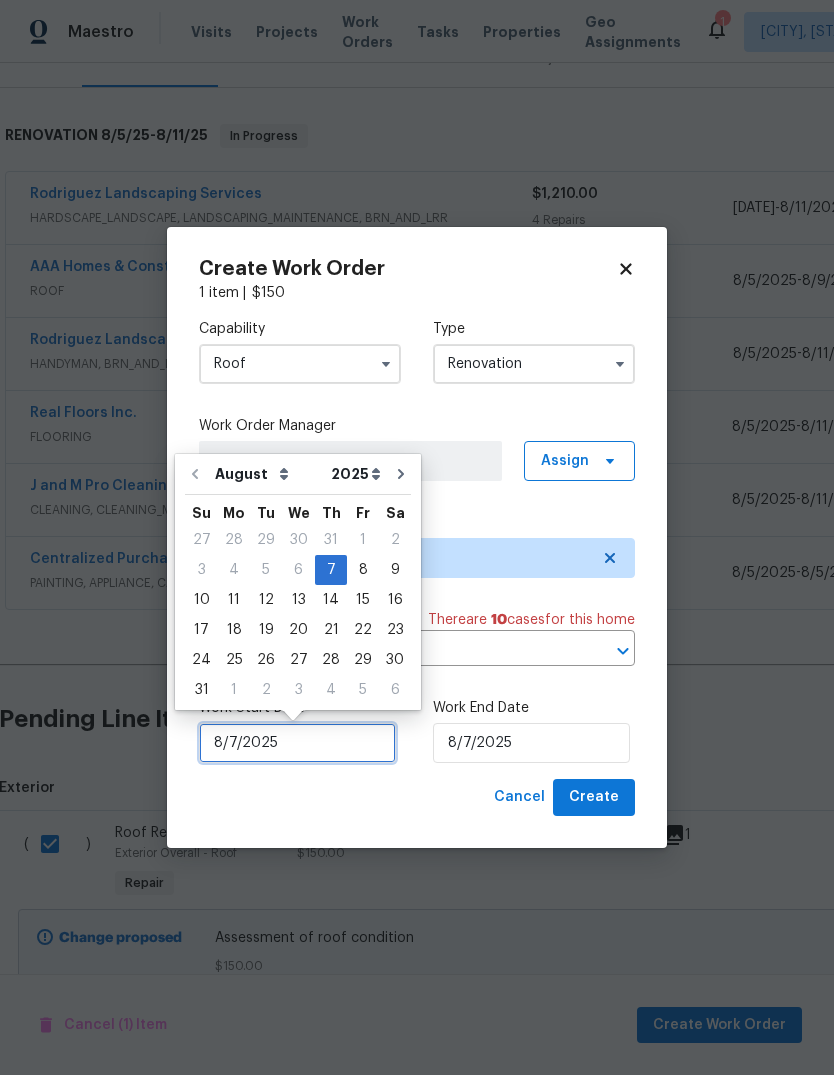 scroll, scrollTop: 15, scrollLeft: 0, axis: vertical 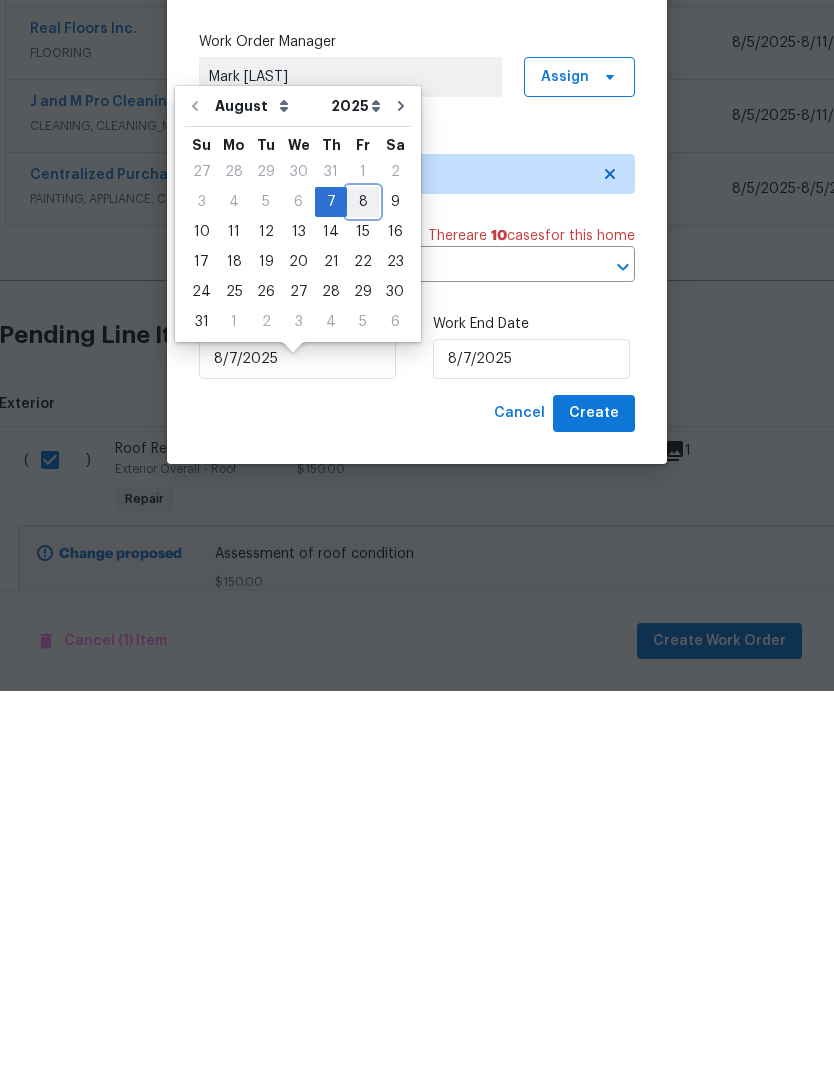 click on "8" at bounding box center (363, 586) 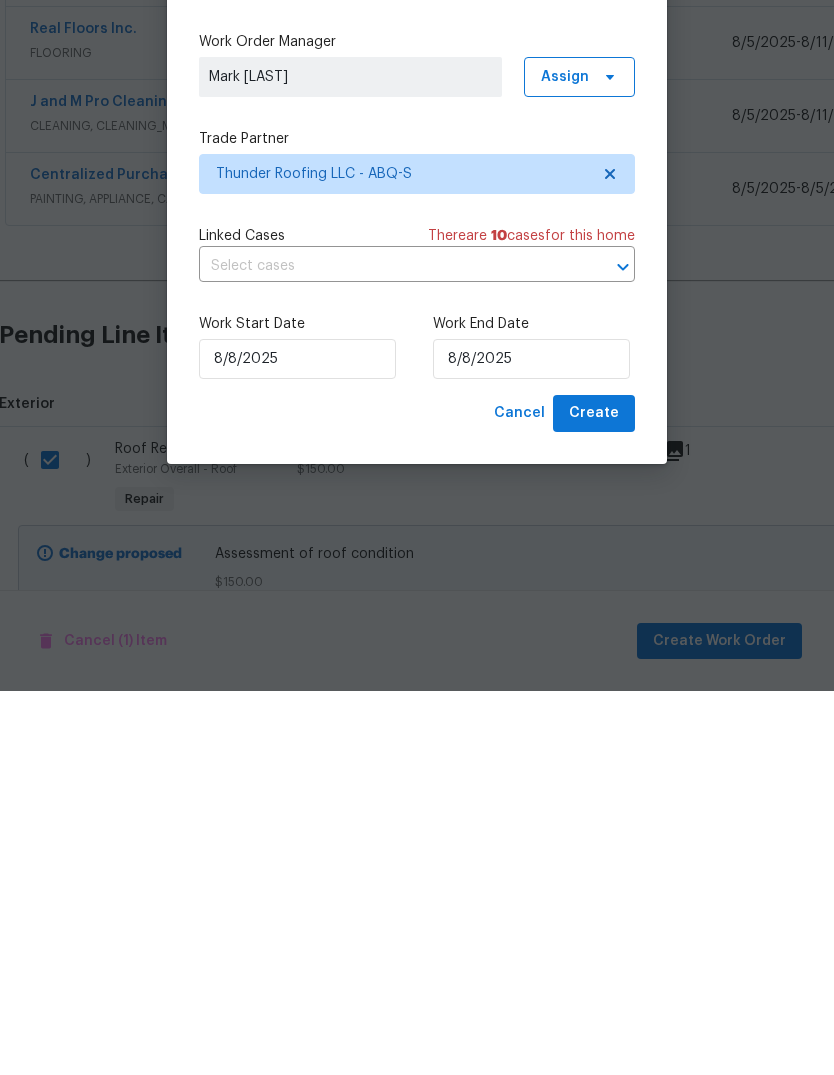 scroll, scrollTop: 75, scrollLeft: 0, axis: vertical 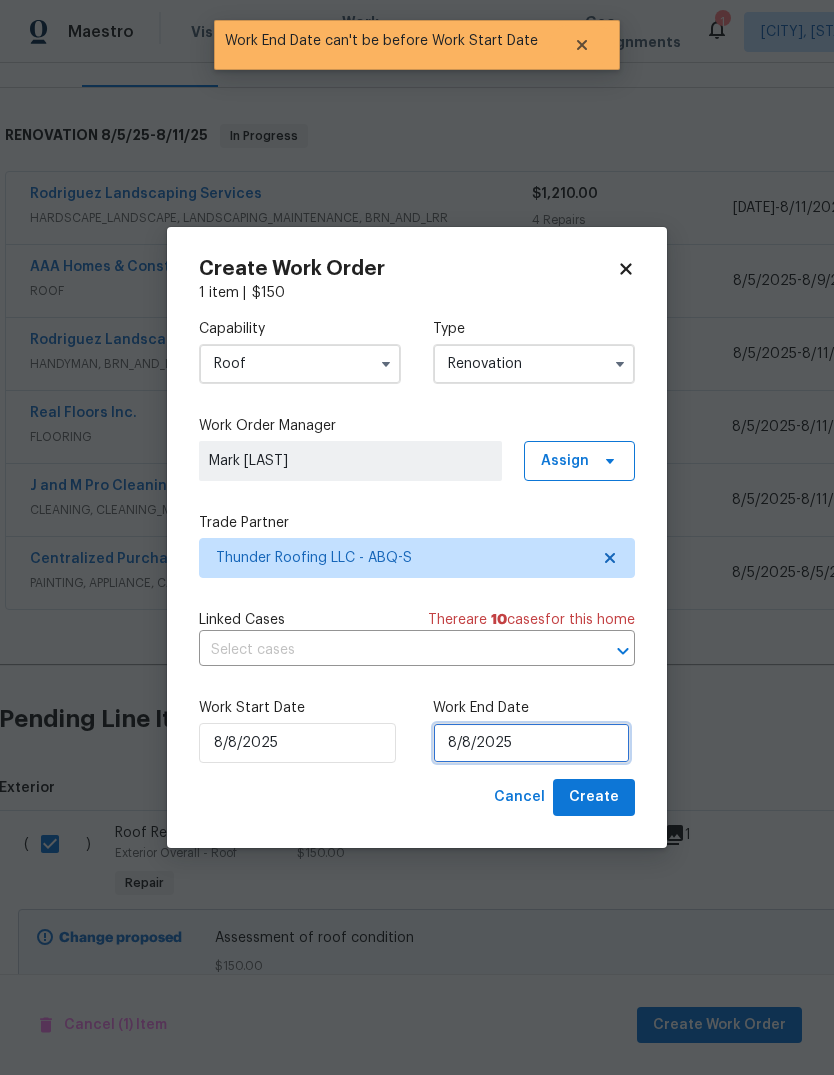 click on "8/8/2025" at bounding box center (531, 743) 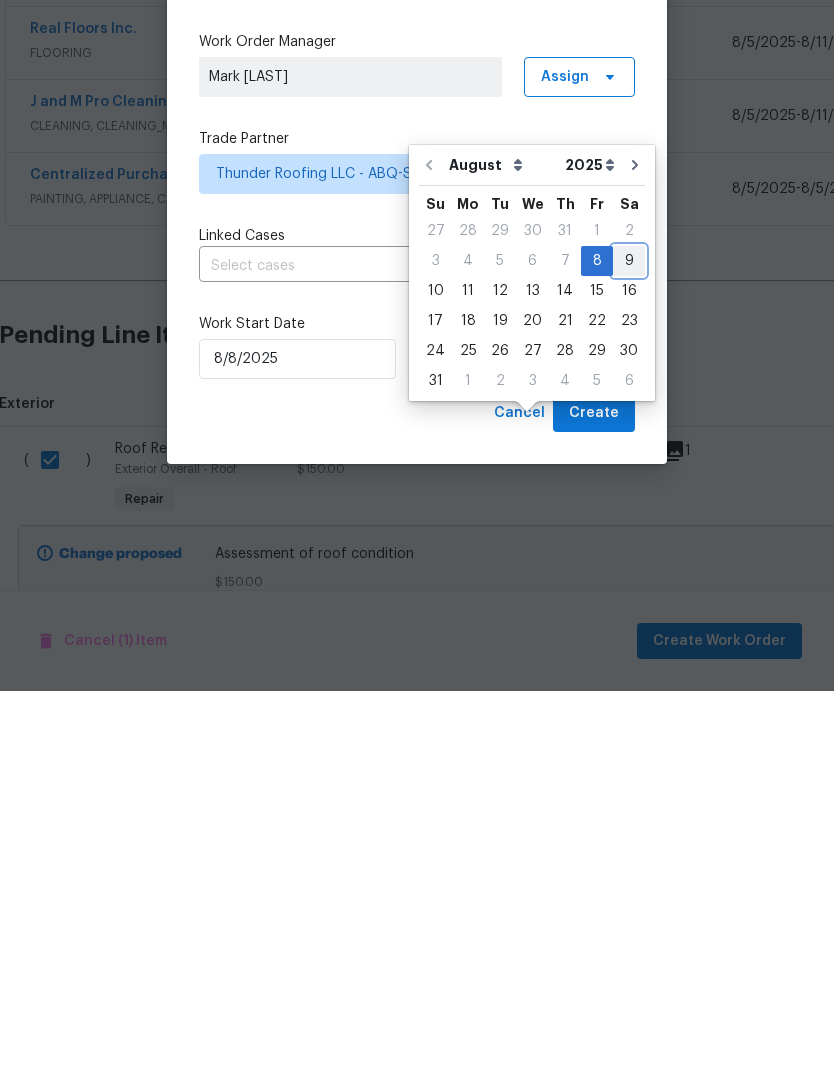 click on "9" at bounding box center [629, 645] 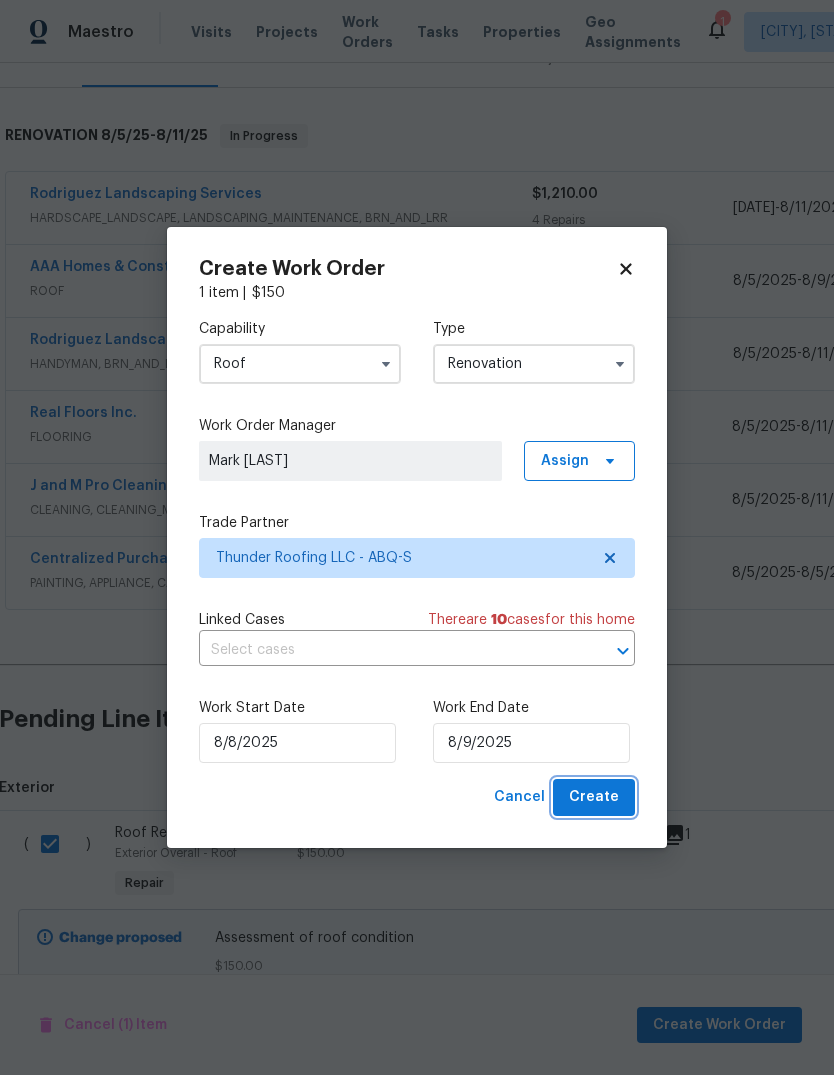 click on "Create" at bounding box center [594, 797] 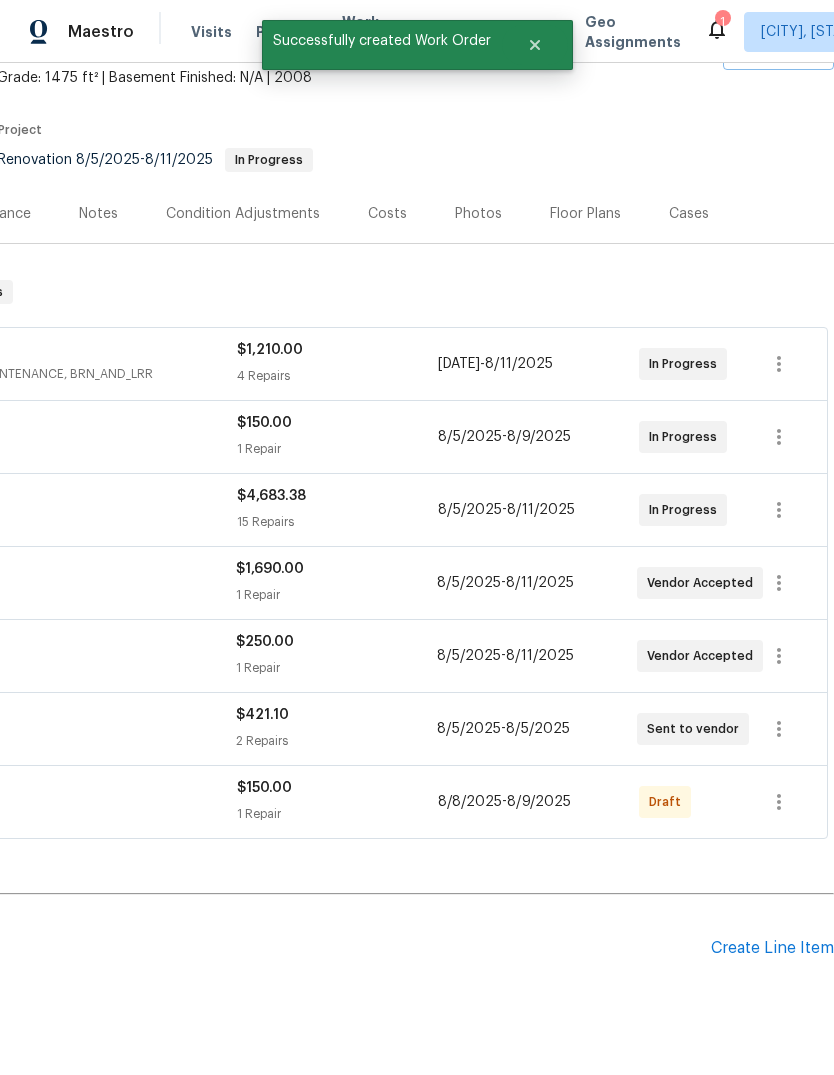 scroll, scrollTop: 119, scrollLeft: 296, axis: both 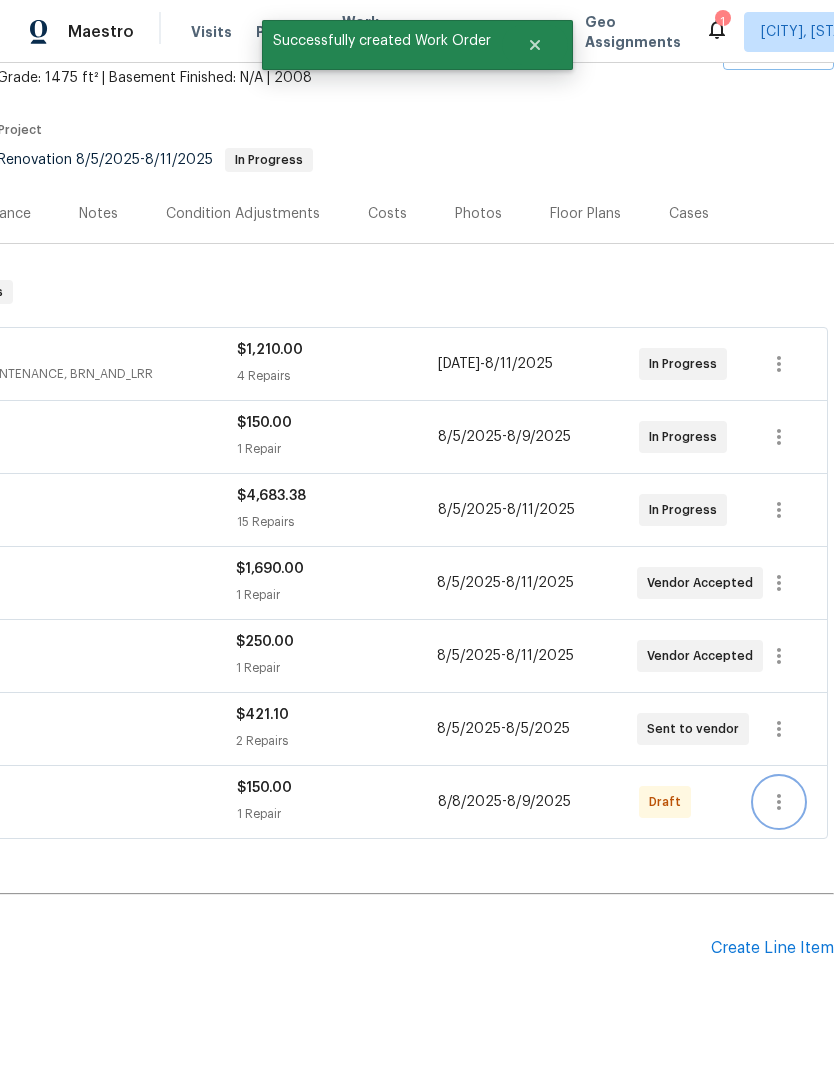 click 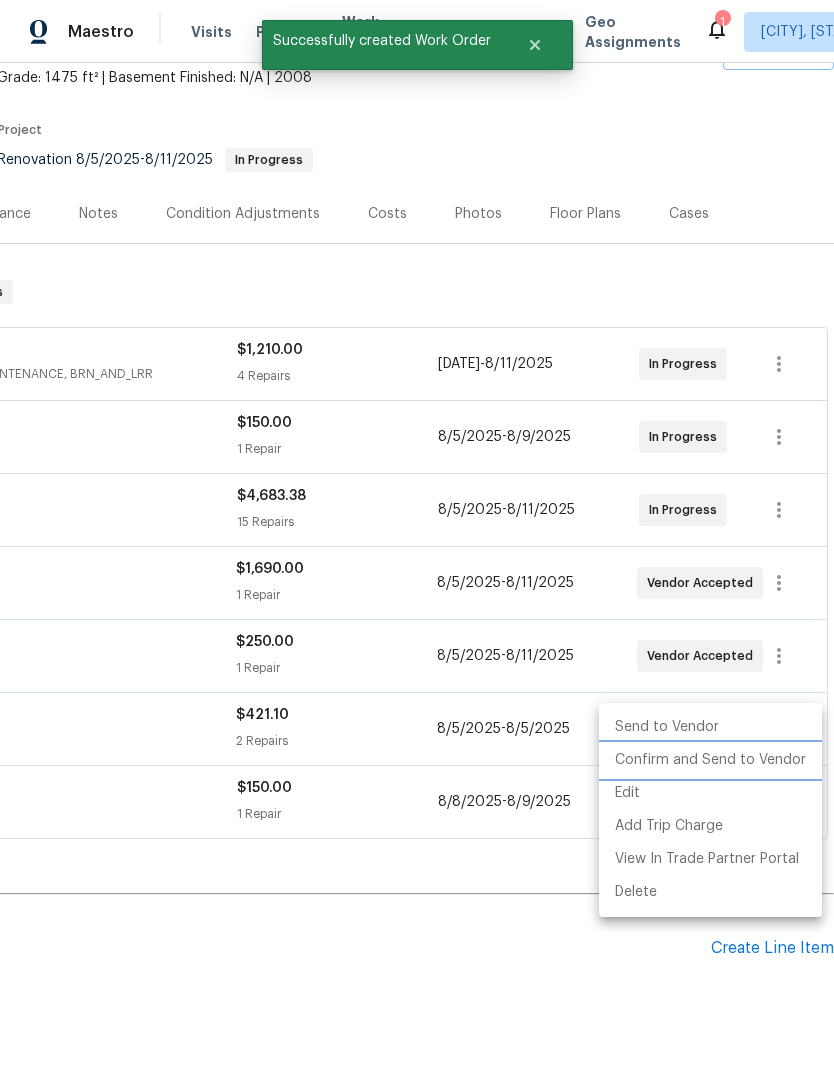 click on "Confirm and Send to Vendor" at bounding box center [710, 760] 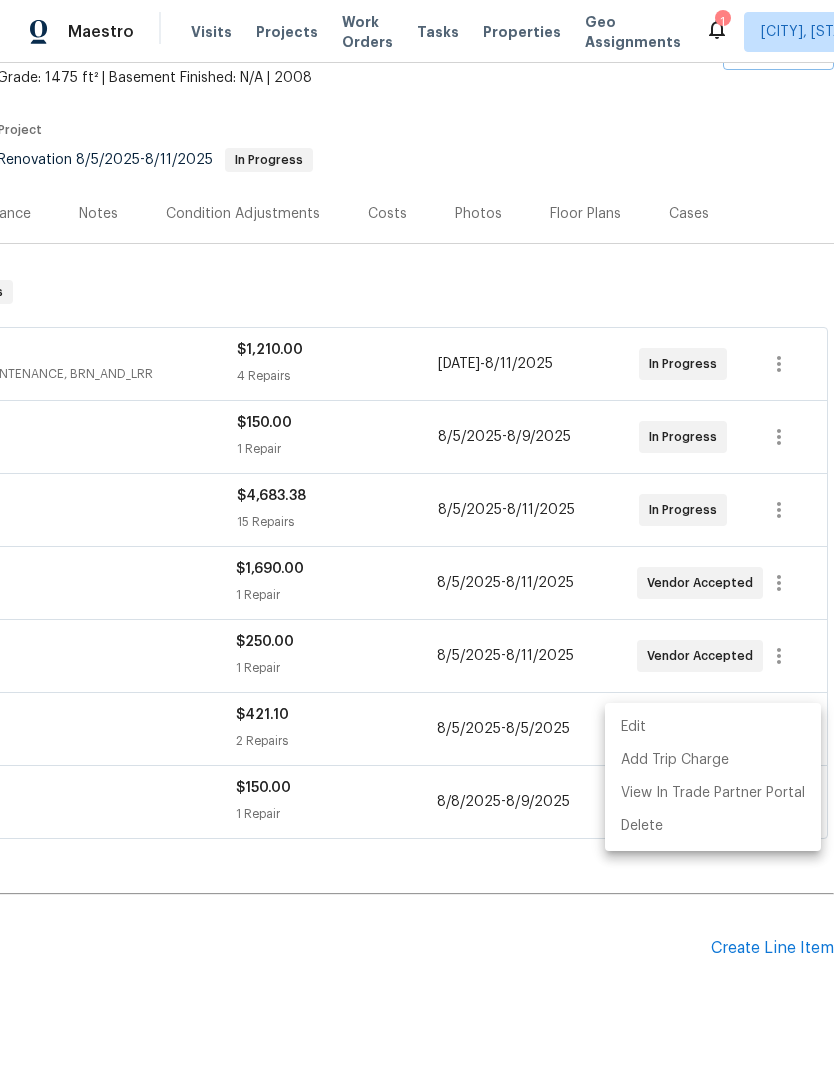 click at bounding box center [417, 537] 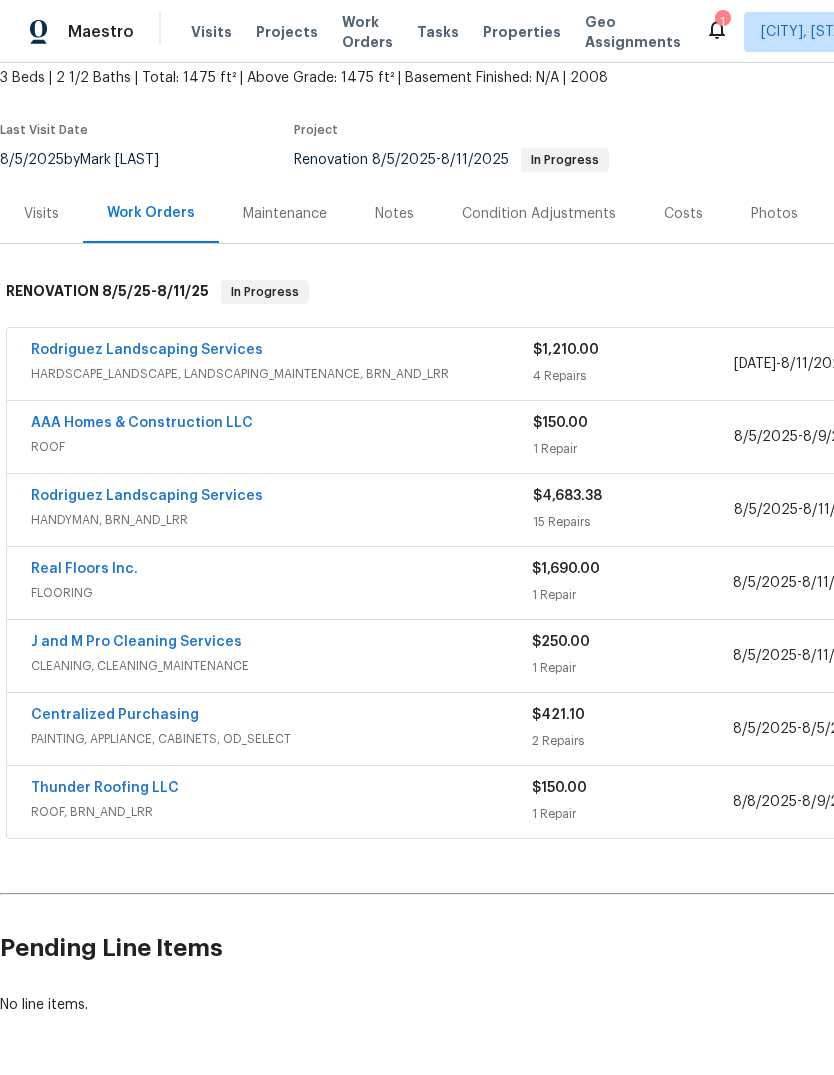 scroll, scrollTop: 119, scrollLeft: 0, axis: vertical 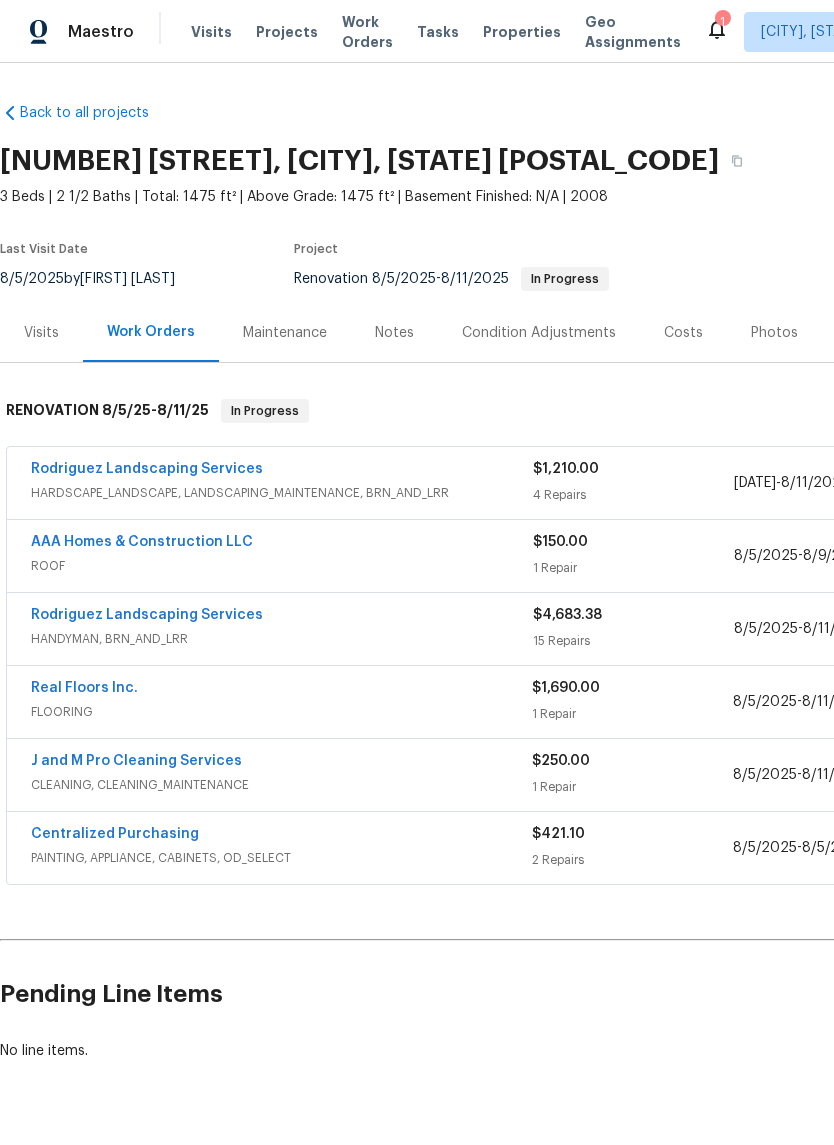 click on "AAA Homes & Construction LLC" at bounding box center [142, 542] 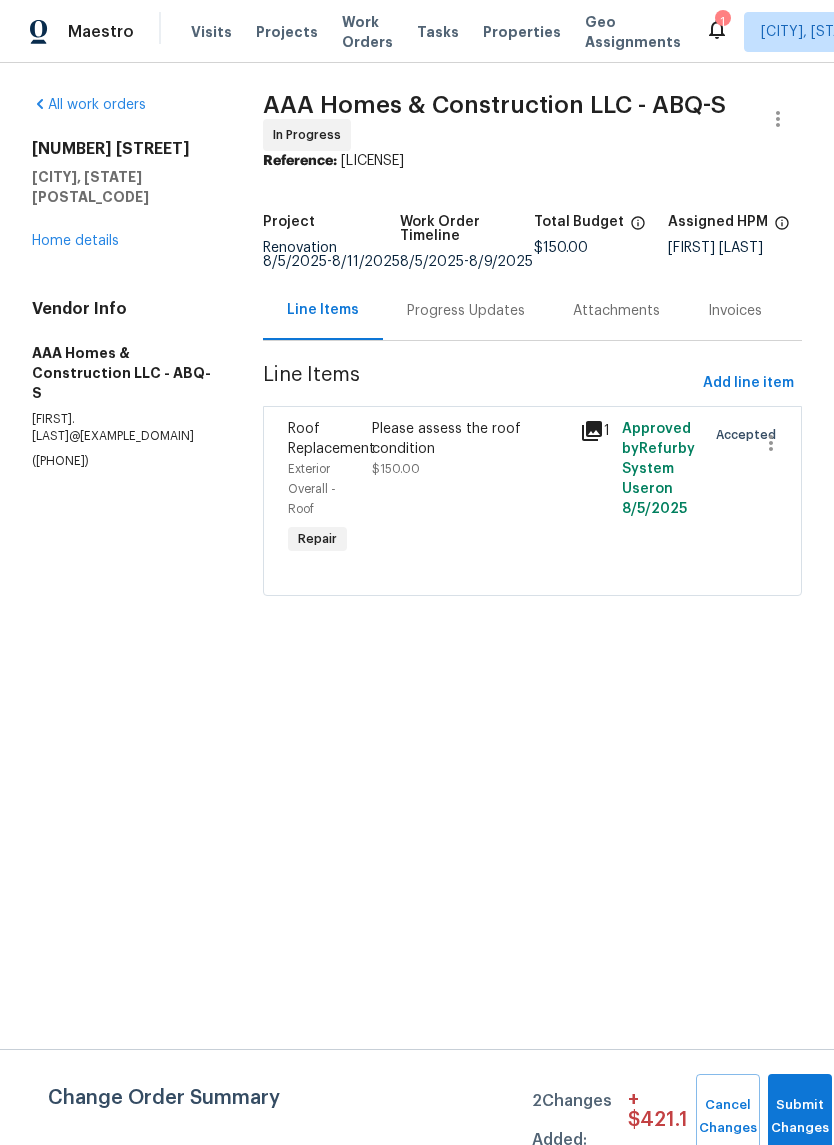 click on "Please assess the roof condition $150.00" at bounding box center [470, 489] 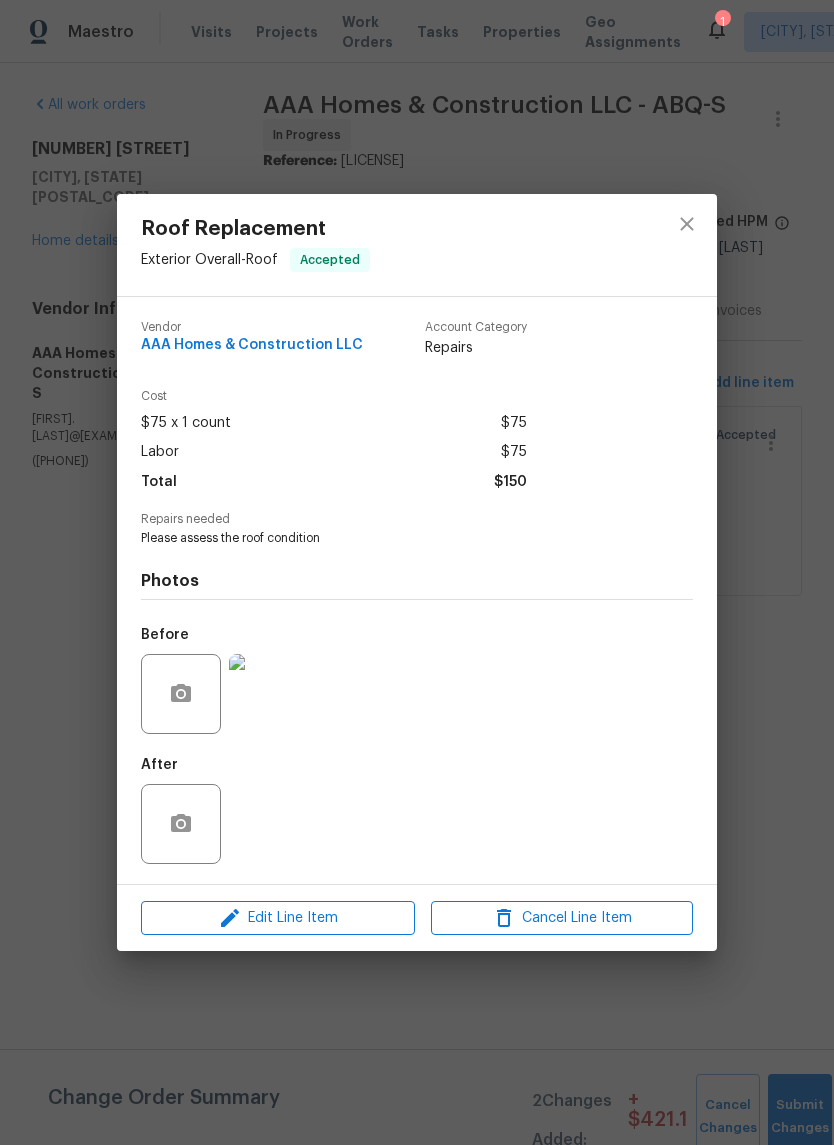 click at bounding box center [269, 694] 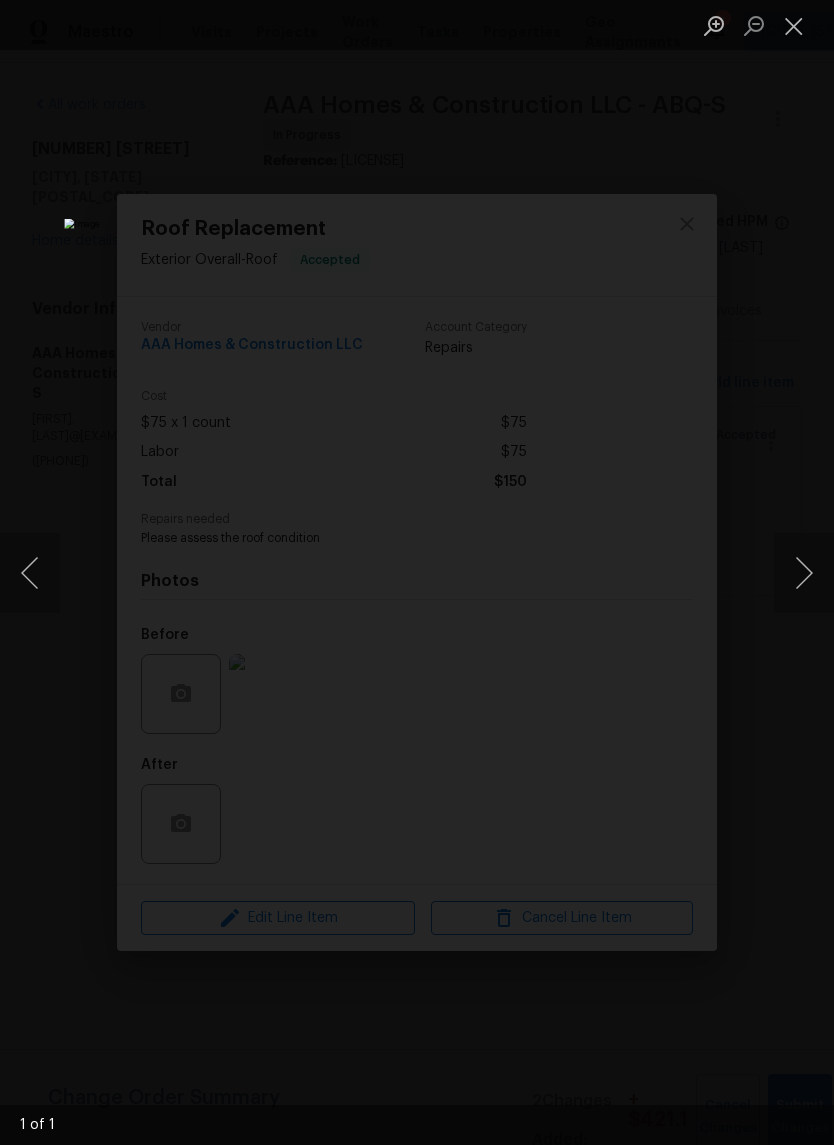 click at bounding box center [714, 25] 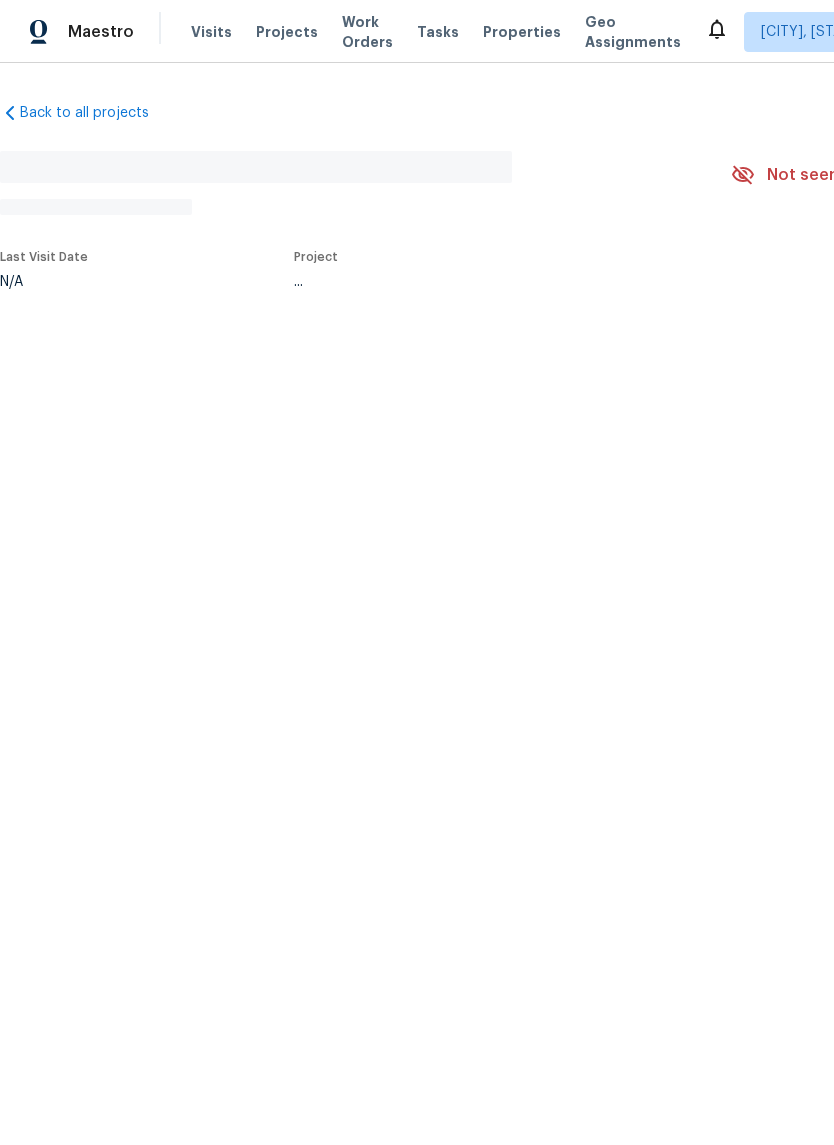 scroll, scrollTop: -2, scrollLeft: 0, axis: vertical 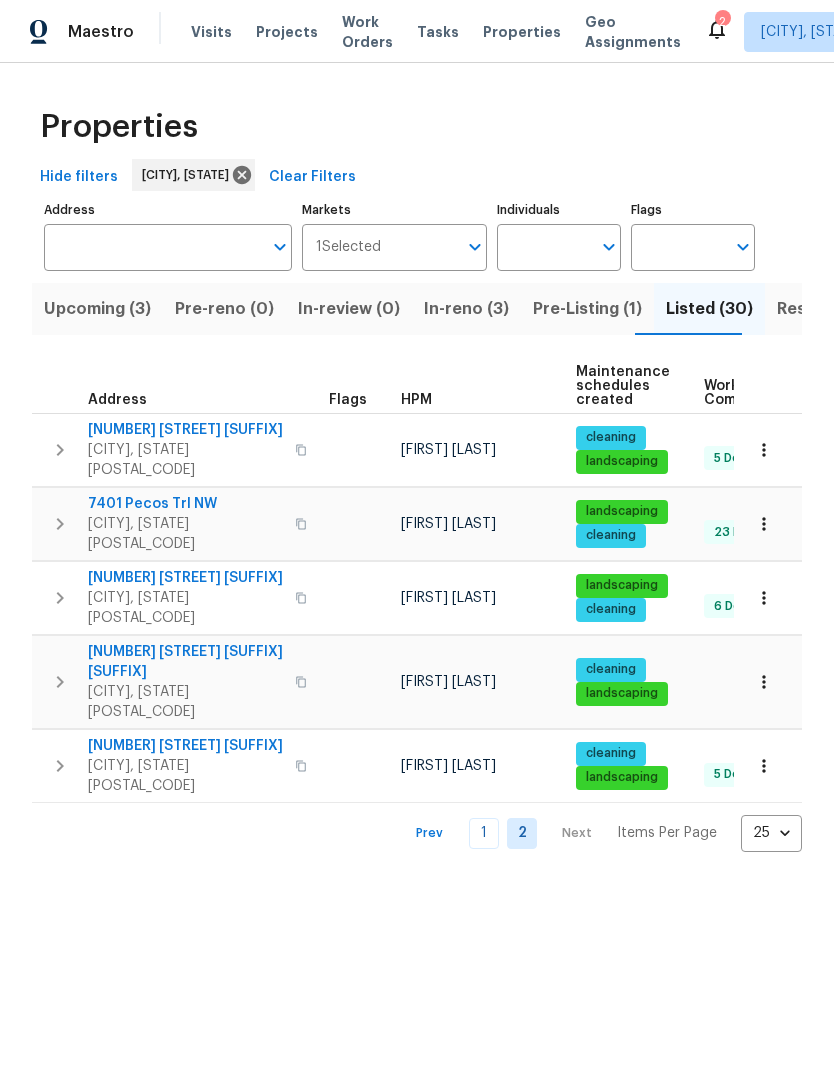 click 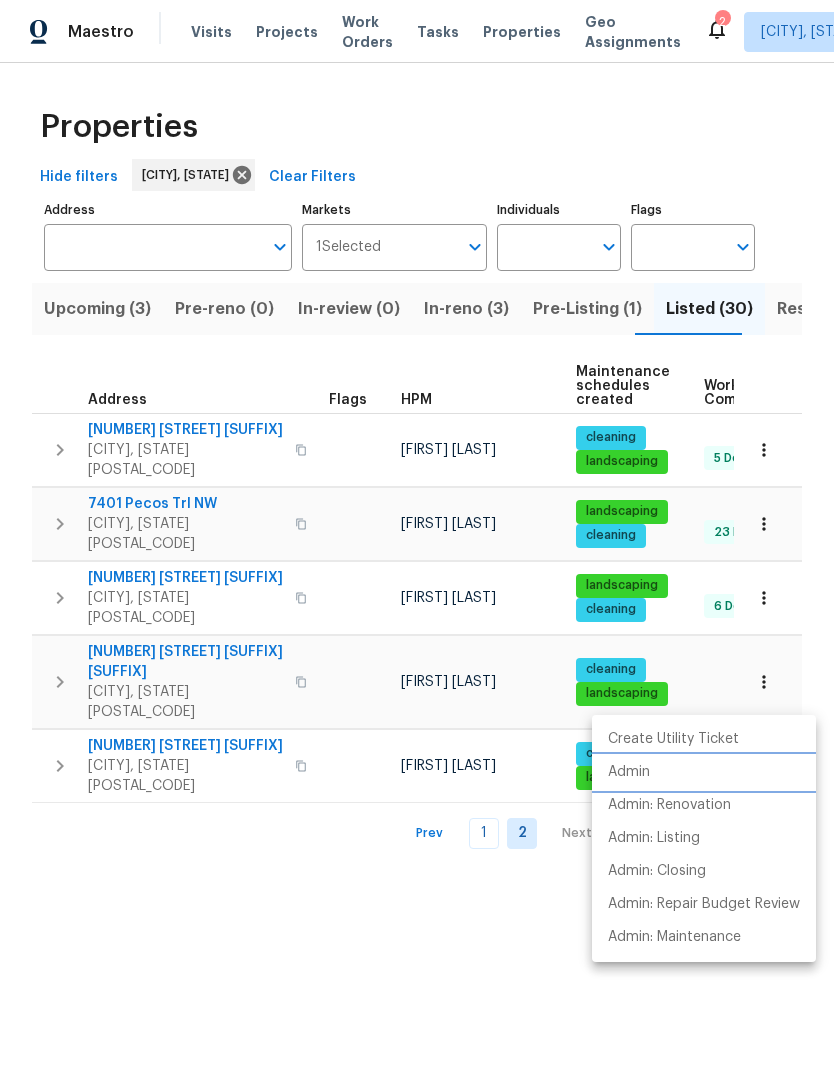 click on "Admin" at bounding box center (629, 772) 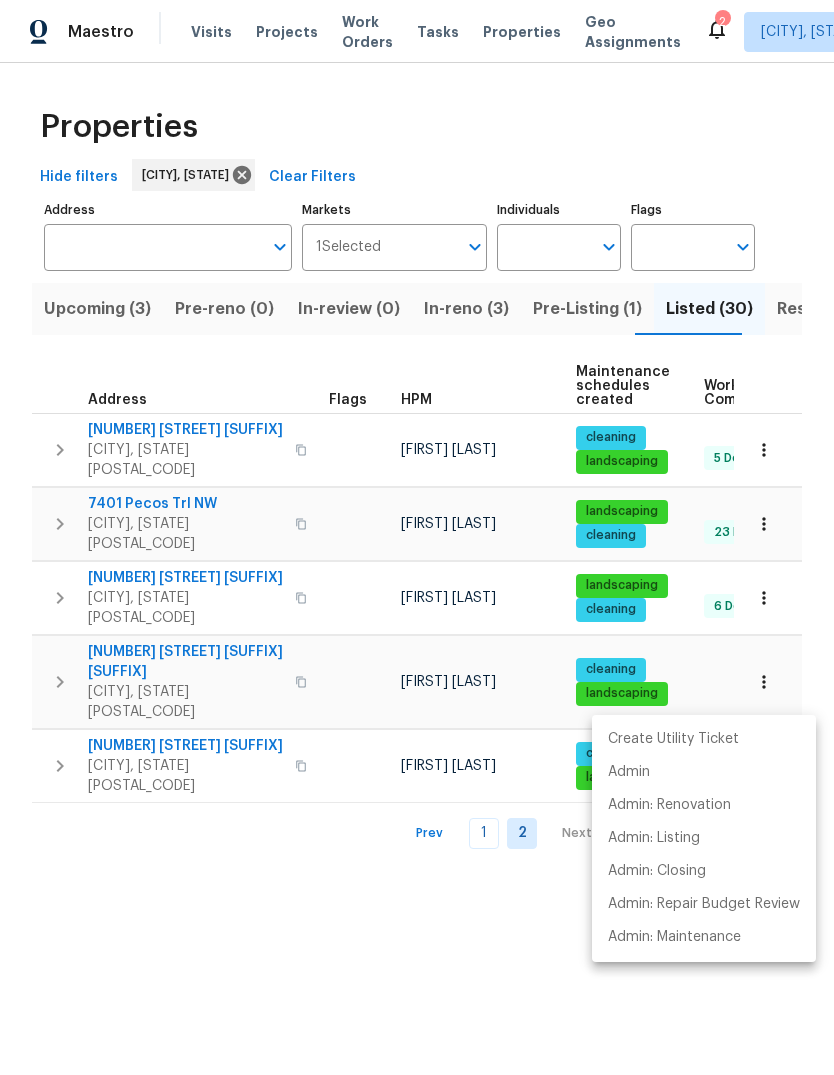 click at bounding box center [417, 537] 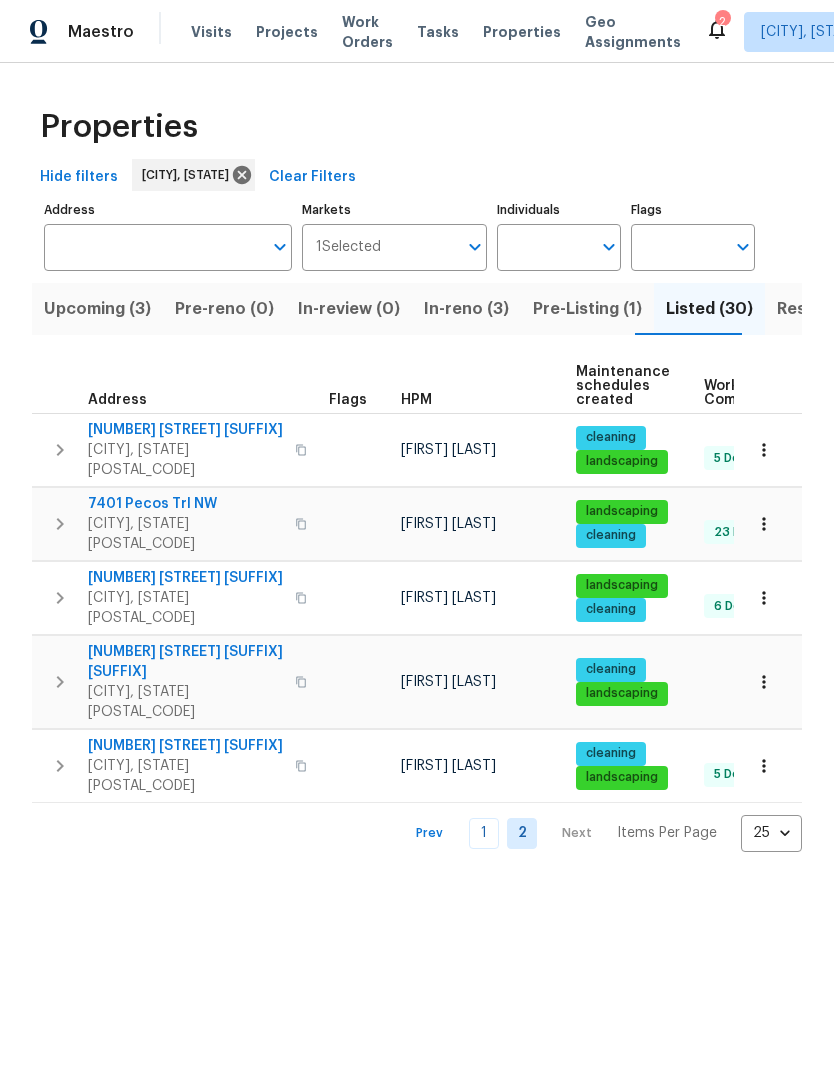 click on "Listed (30)" at bounding box center [709, 309] 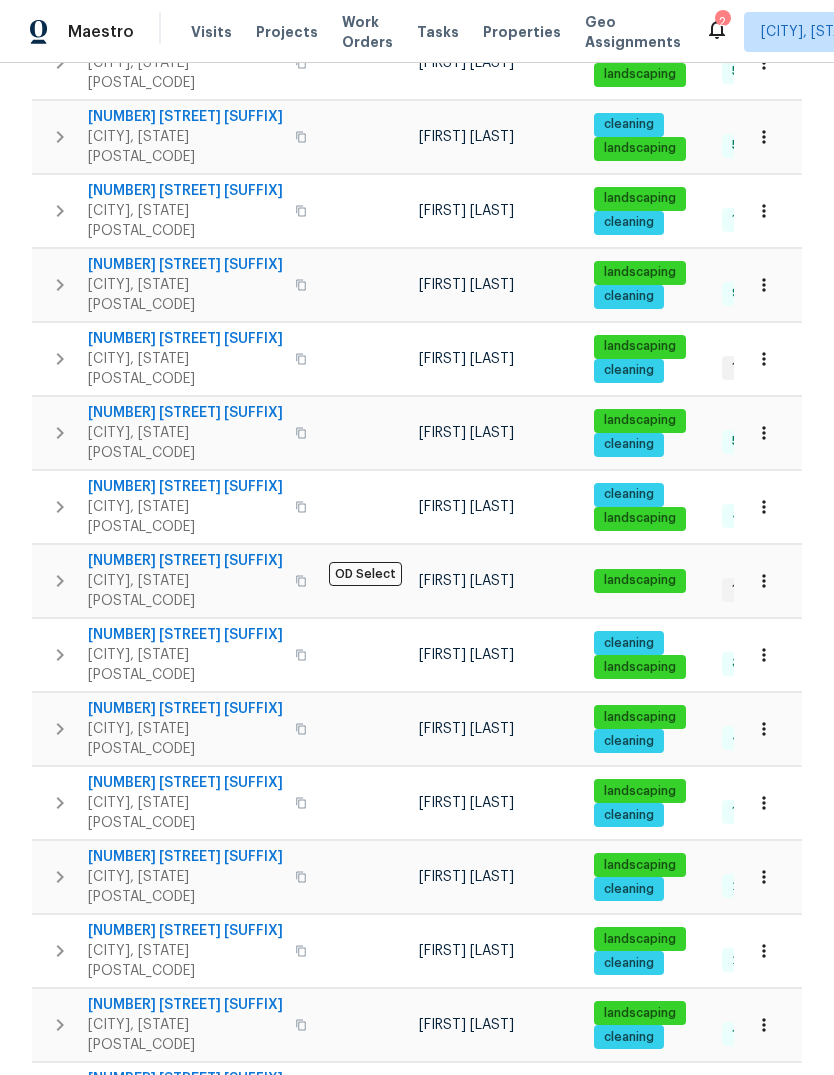 scroll, scrollTop: 686, scrollLeft: 0, axis: vertical 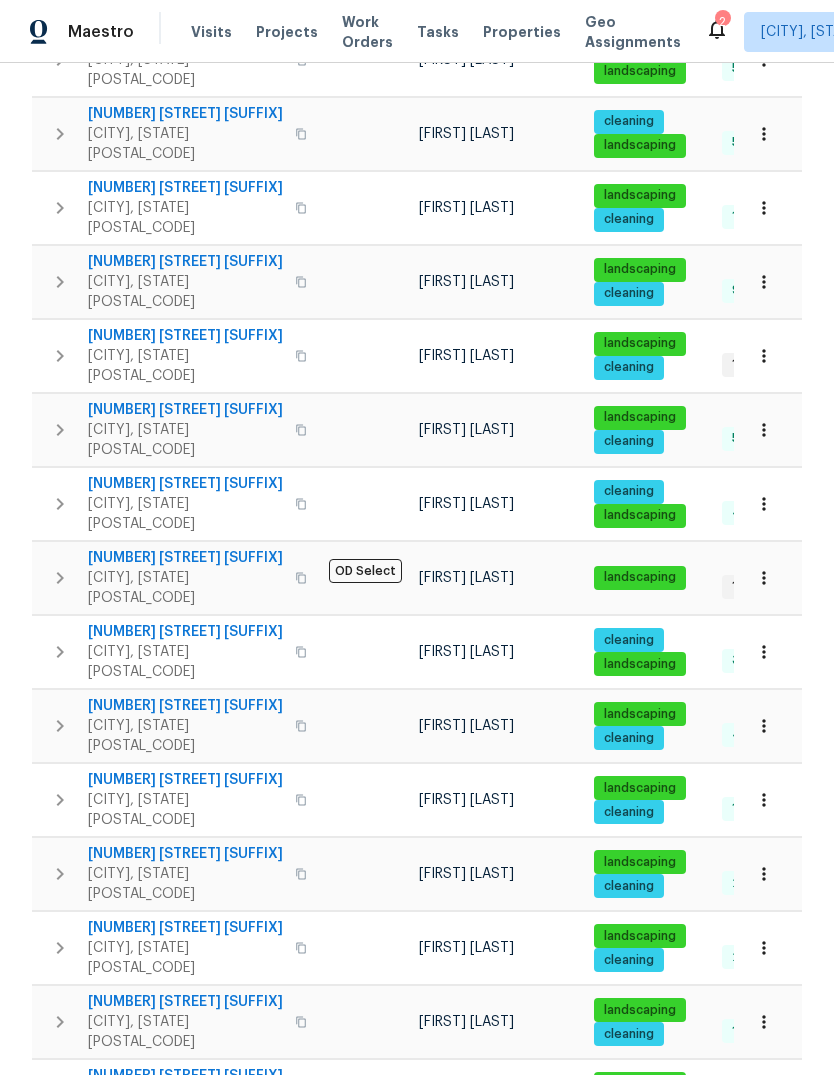 click on "2711 Monterey Ave SE" at bounding box center (185, 410) 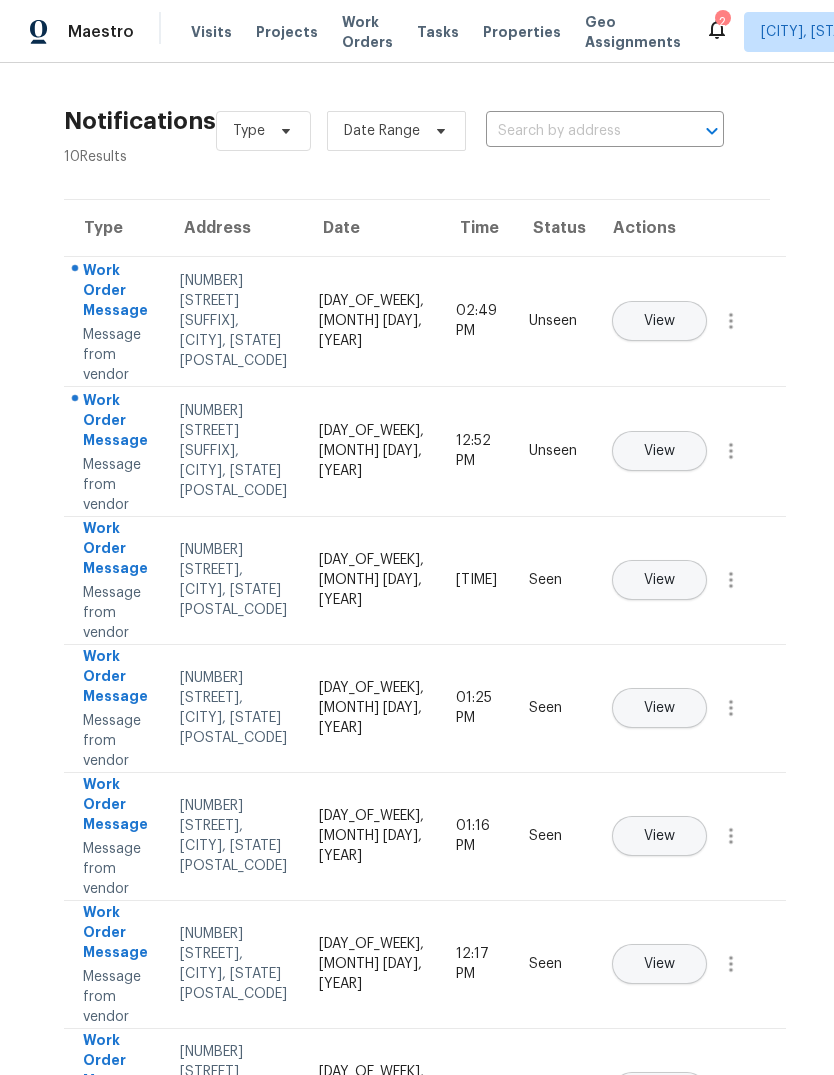 click on "View" at bounding box center (659, 321) 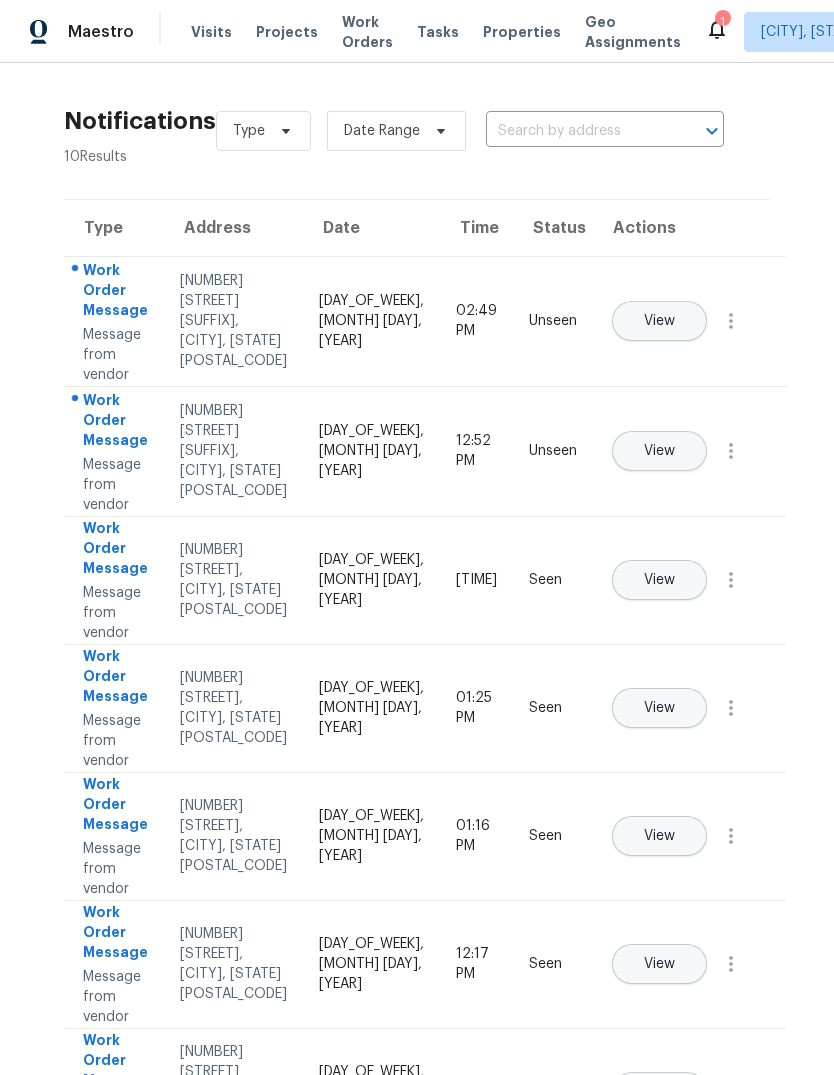 click on "View" at bounding box center [659, 451] 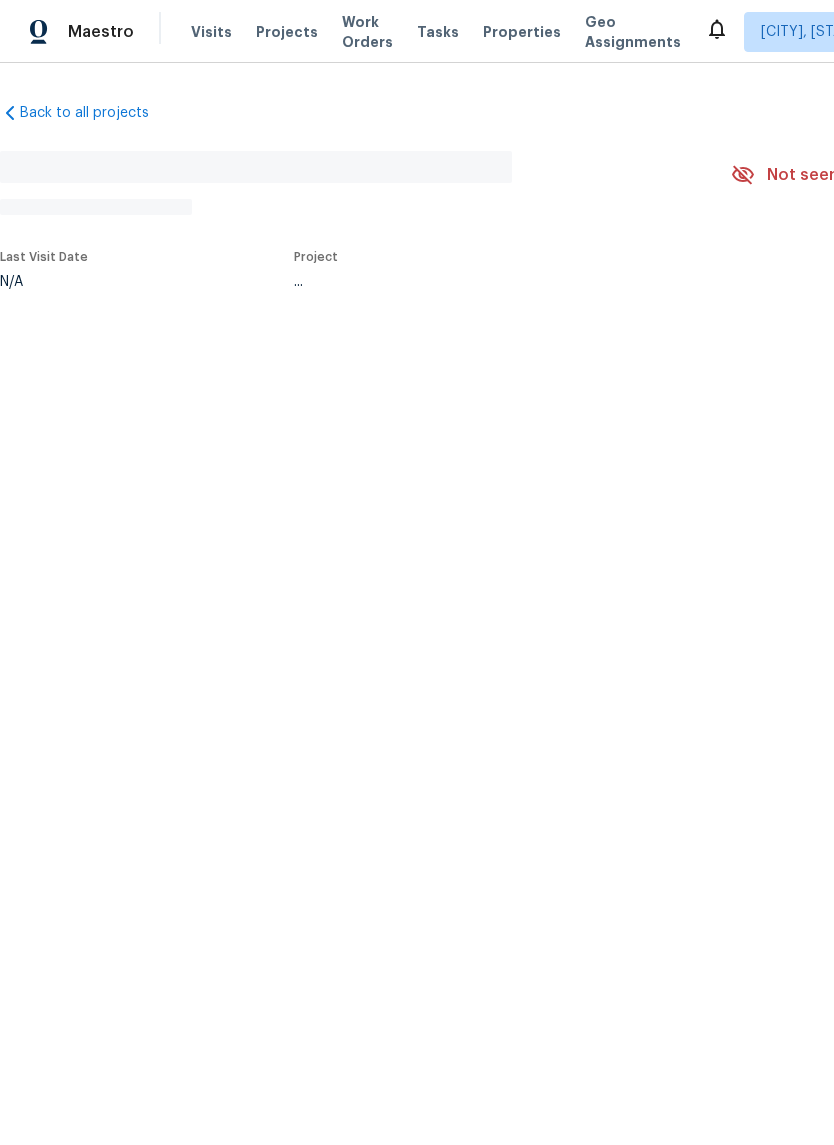 scroll, scrollTop: 0, scrollLeft: 0, axis: both 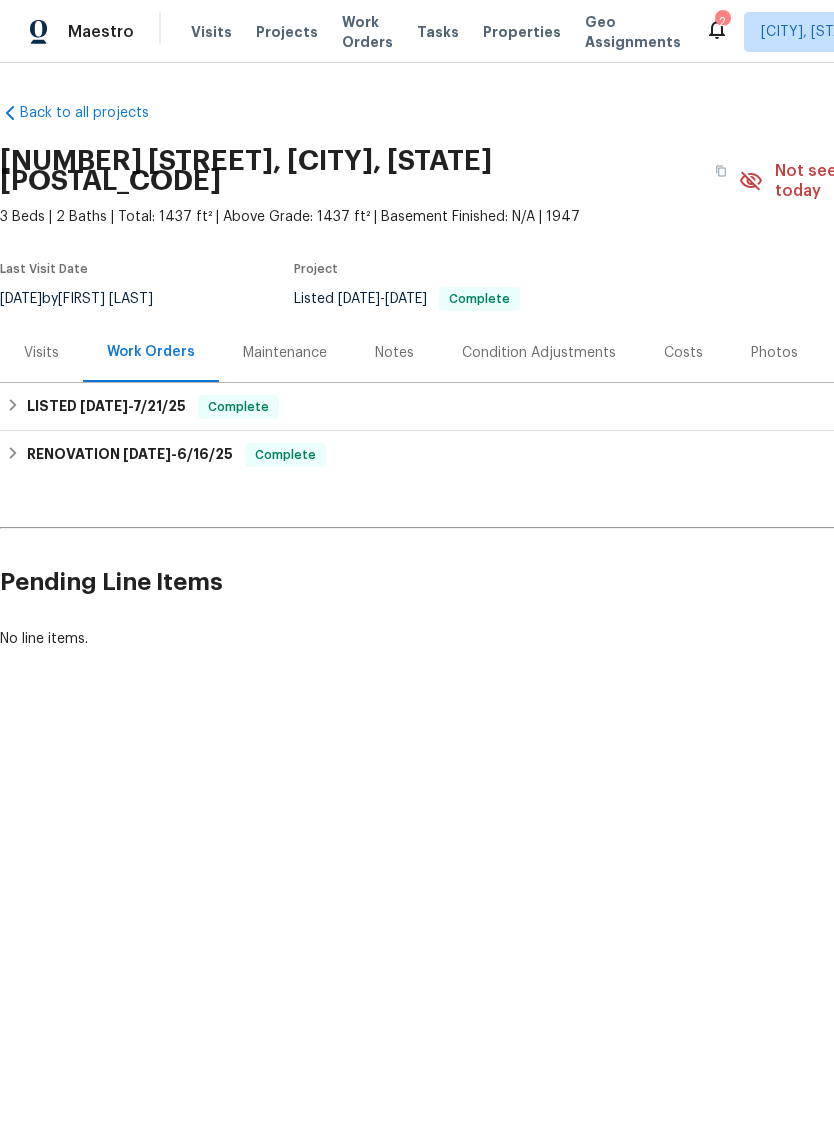 click on "Photos" at bounding box center (774, 353) 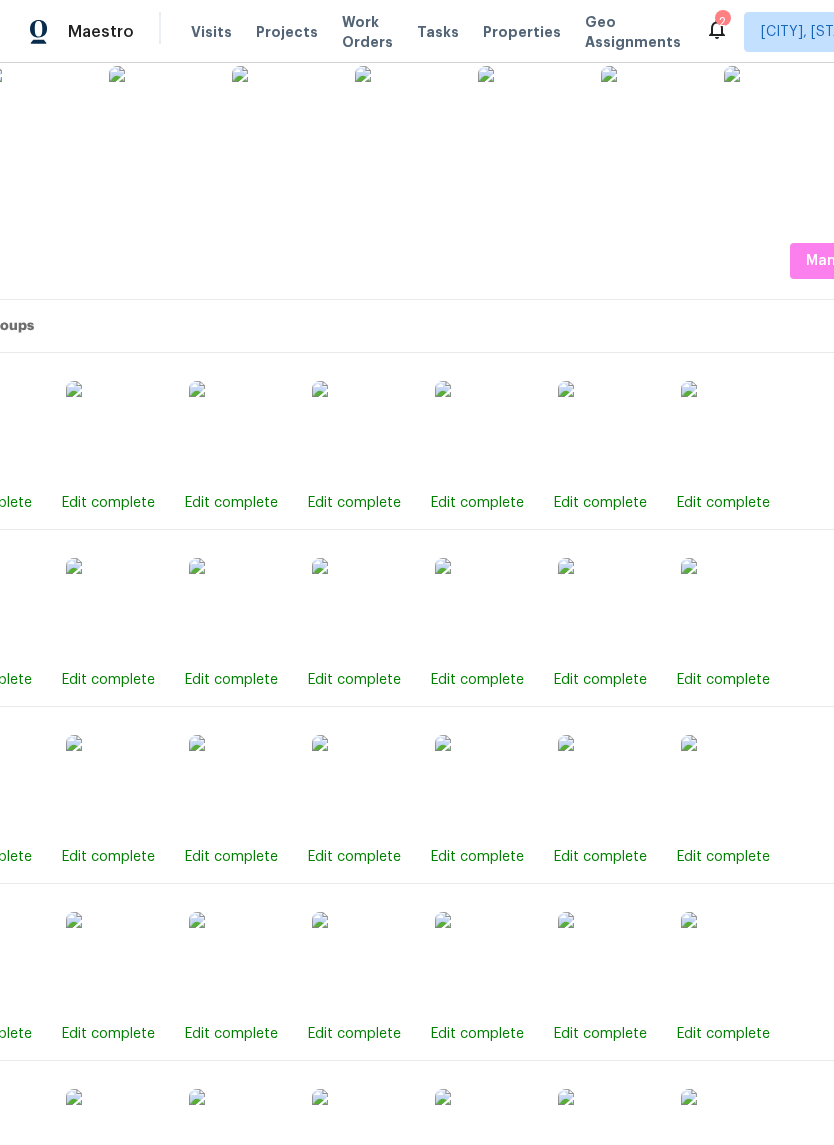 scroll, scrollTop: 585, scrollLeft: 142, axis: both 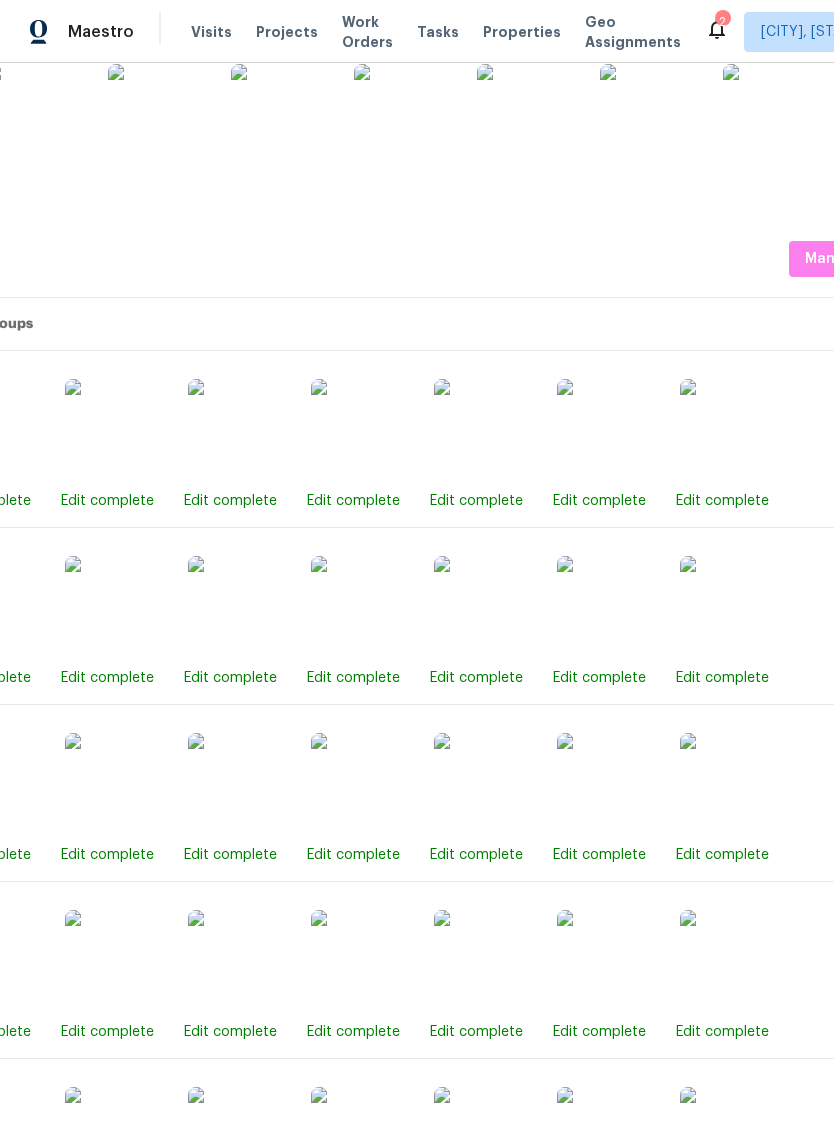 click at bounding box center (484, 429) 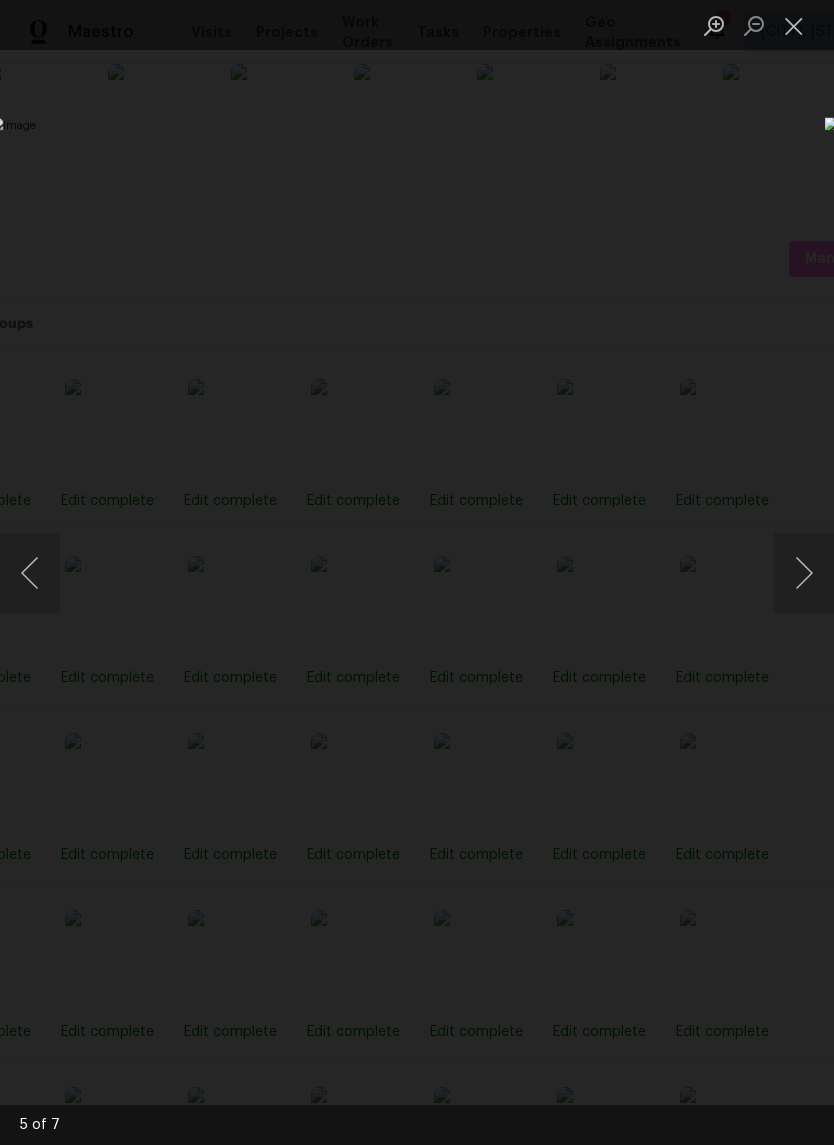 click at bounding box center [794, 25] 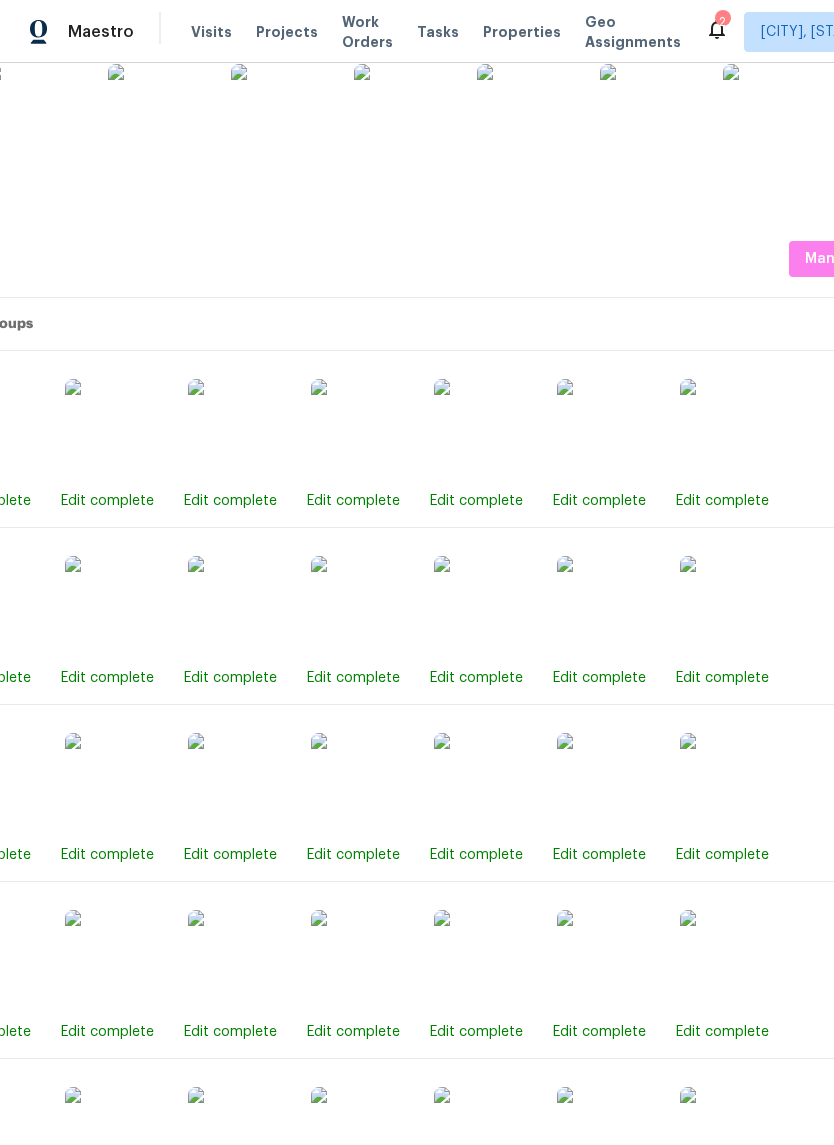 click at bounding box center (361, 606) 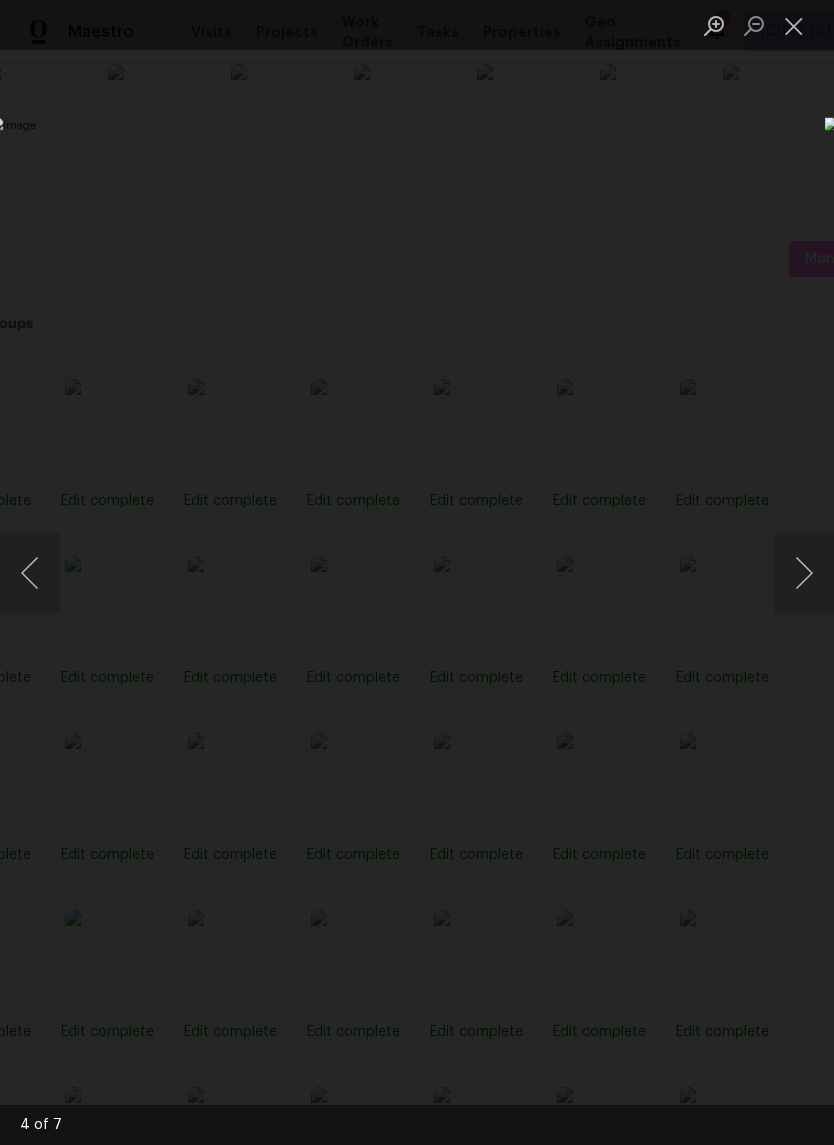 click at bounding box center [794, 25] 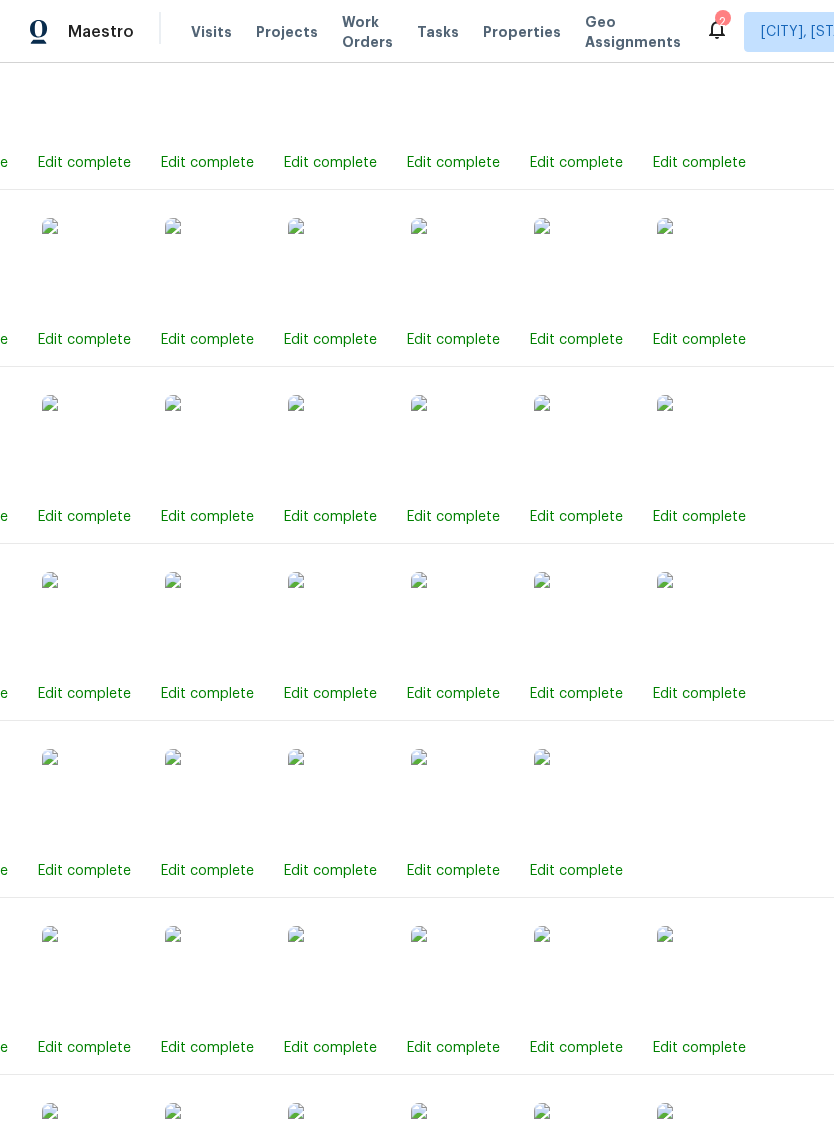 scroll, scrollTop: 1666, scrollLeft: 166, axis: both 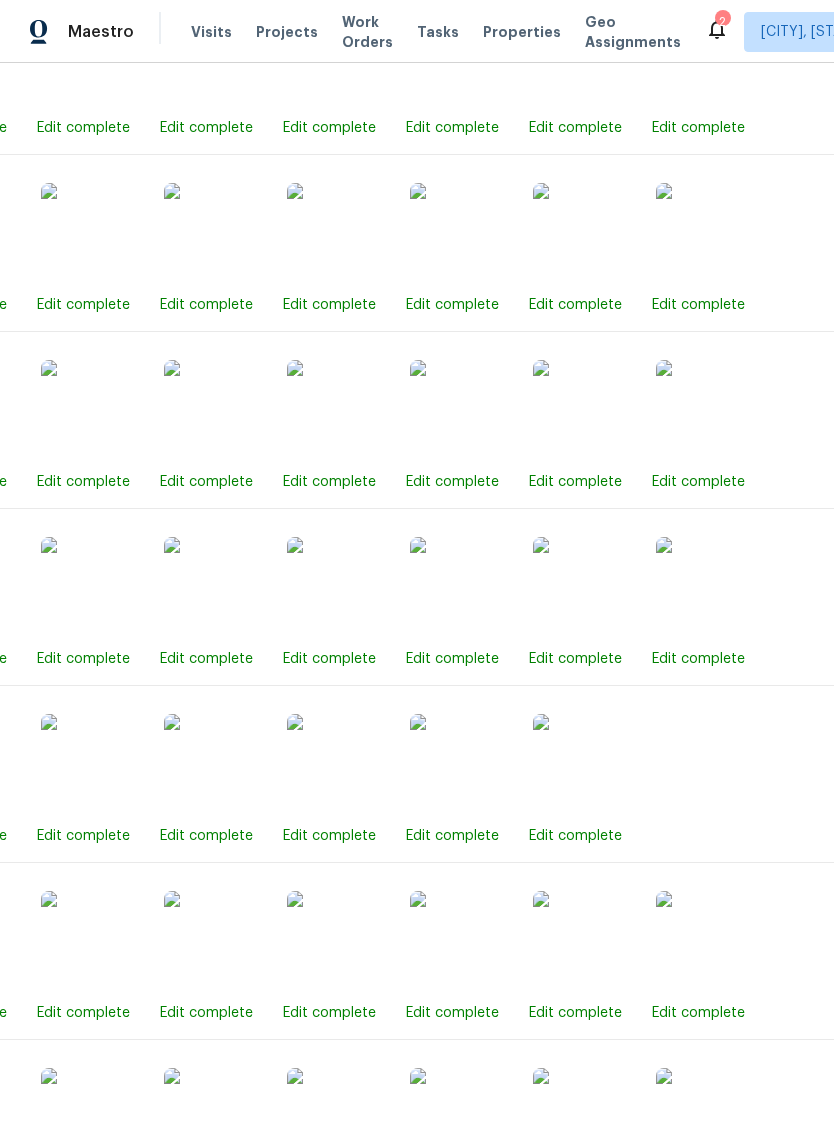 click at bounding box center [337, 587] 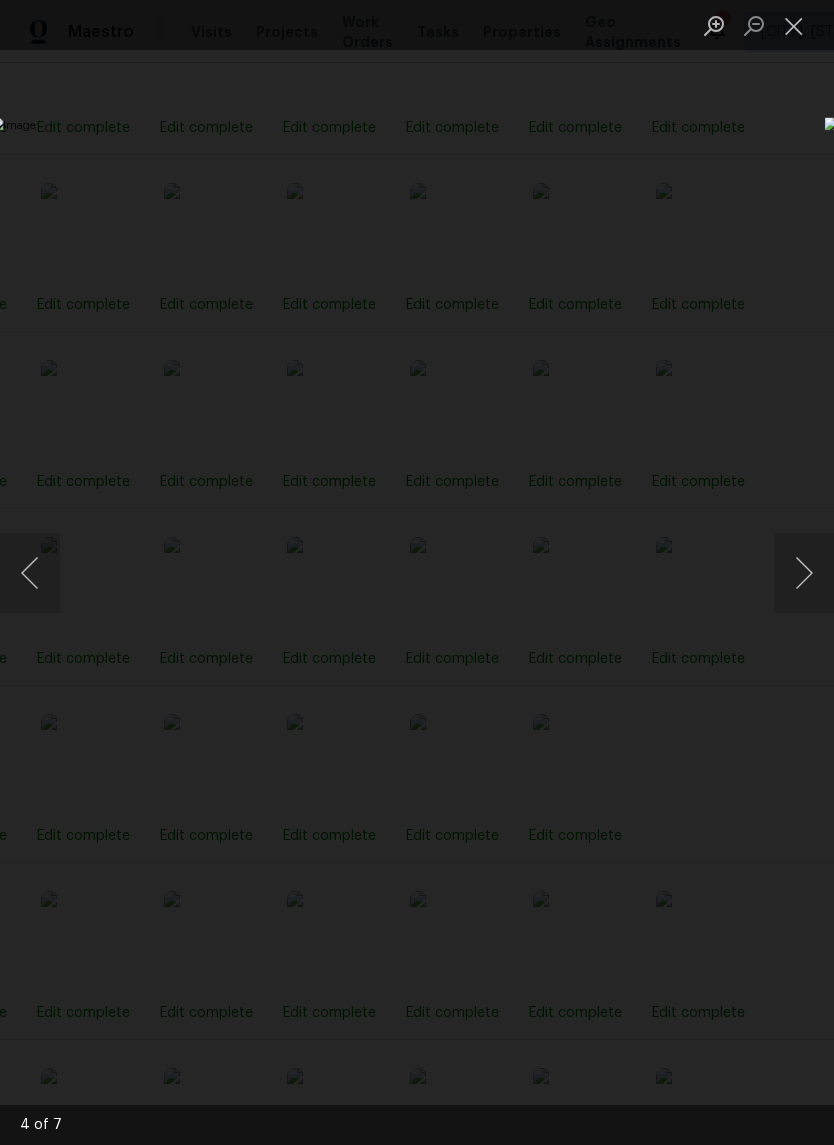 click at bounding box center [794, 25] 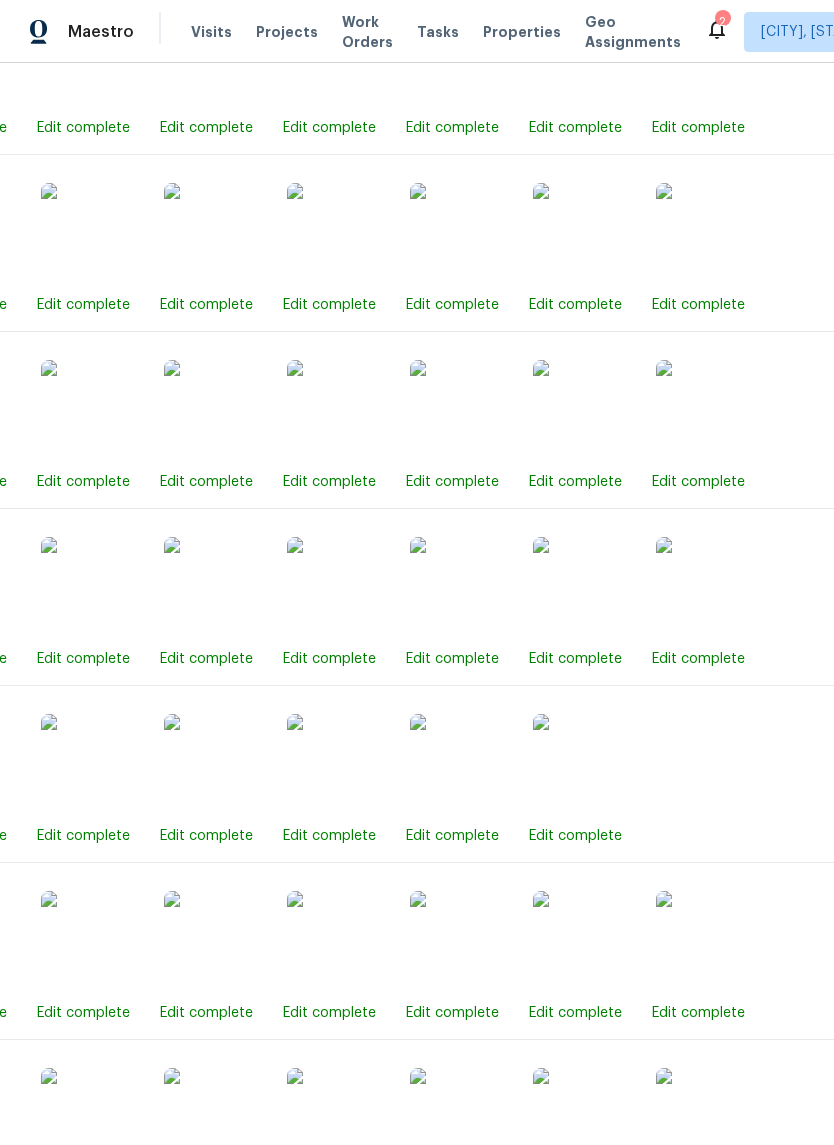click at bounding box center (337, 764) 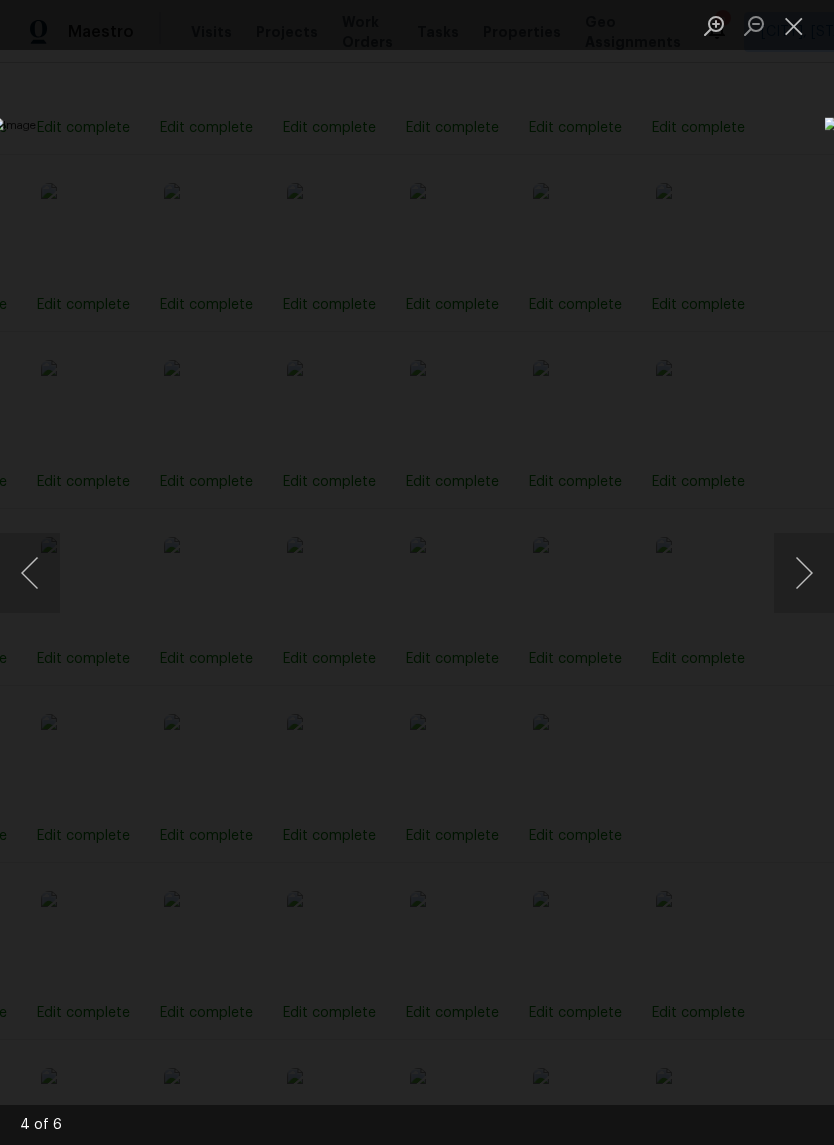 click at bounding box center [794, 25] 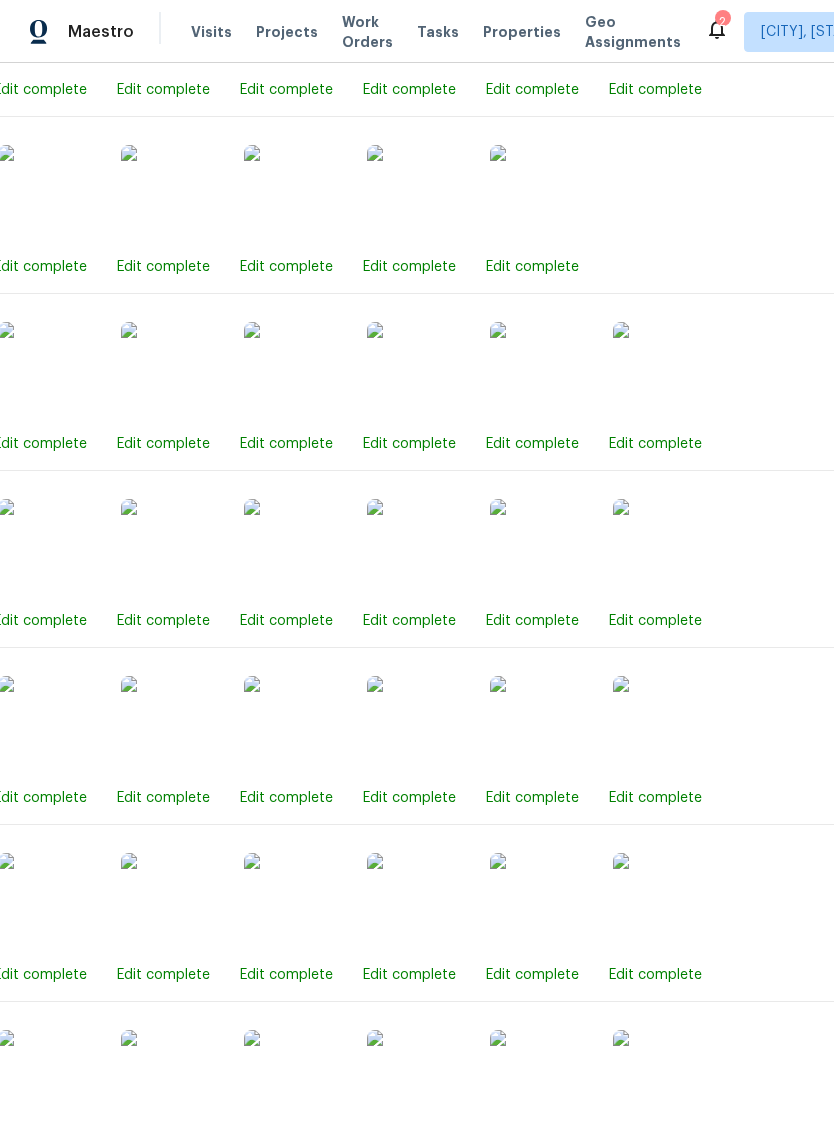 scroll, scrollTop: 2235, scrollLeft: 209, axis: both 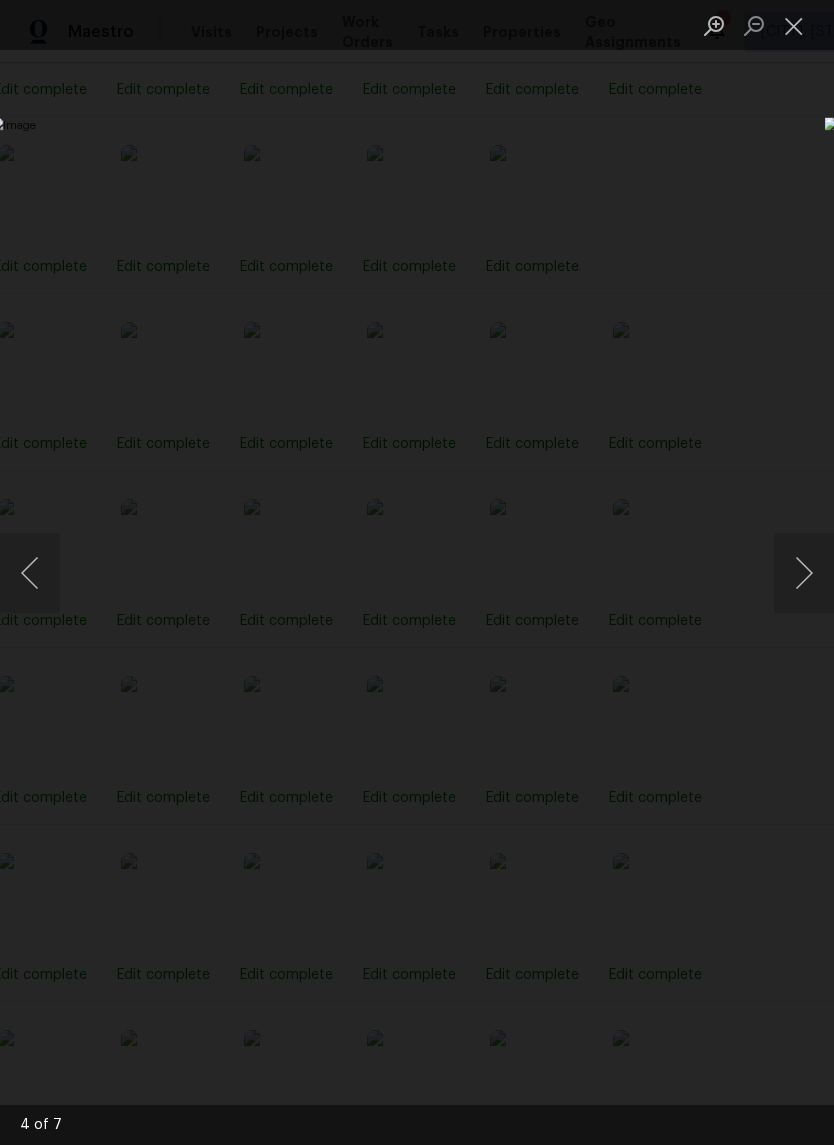 click at bounding box center (794, 25) 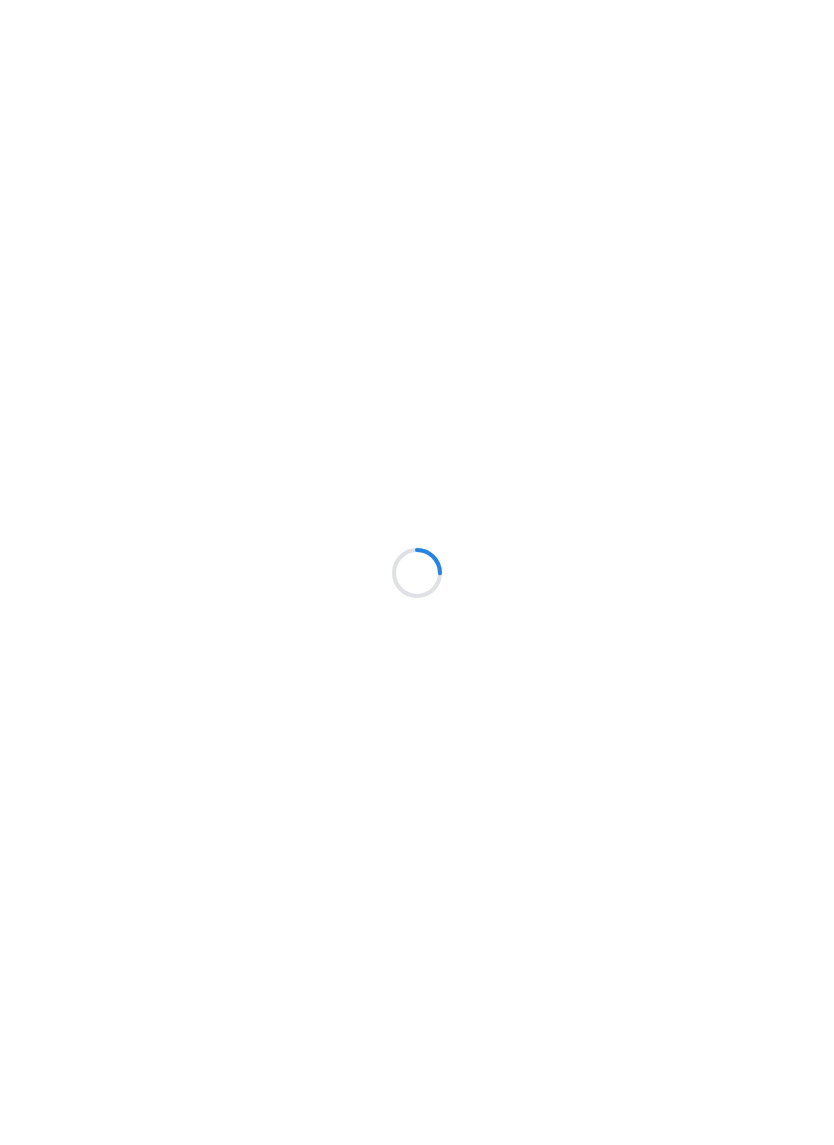 scroll, scrollTop: 0, scrollLeft: 0, axis: both 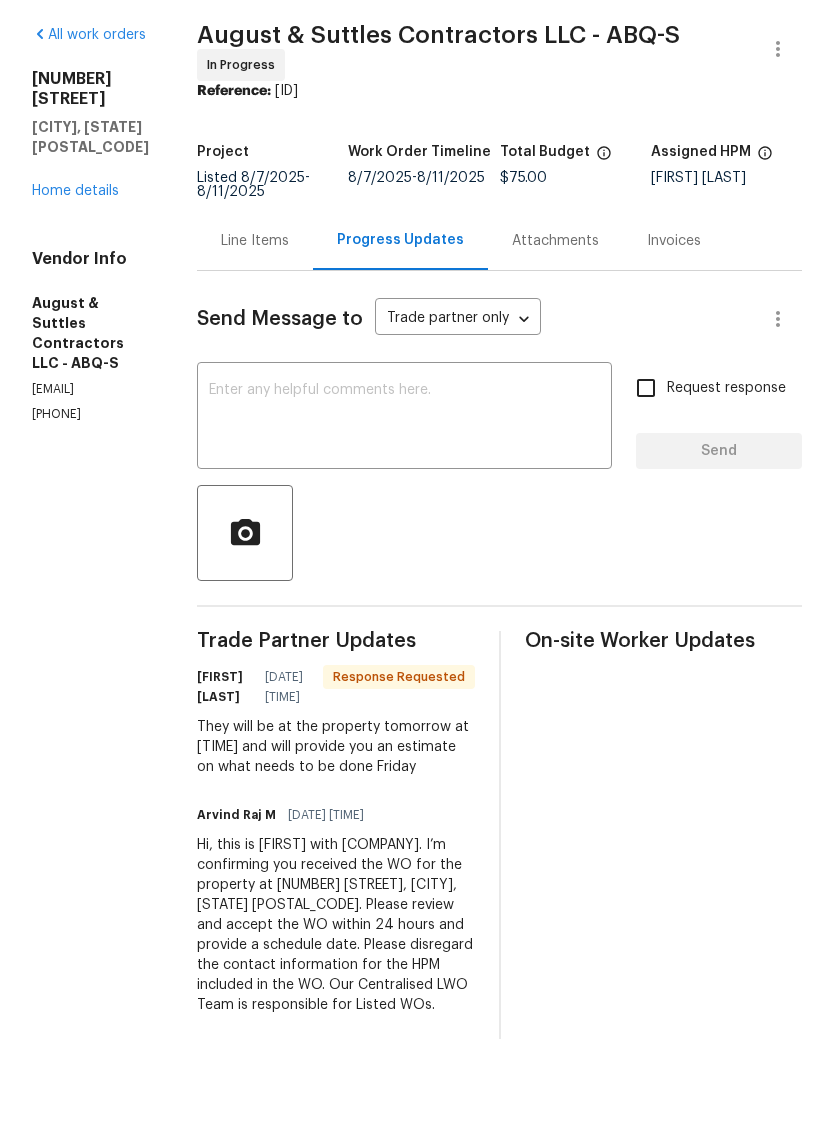 click on "Line Items" at bounding box center (255, 311) 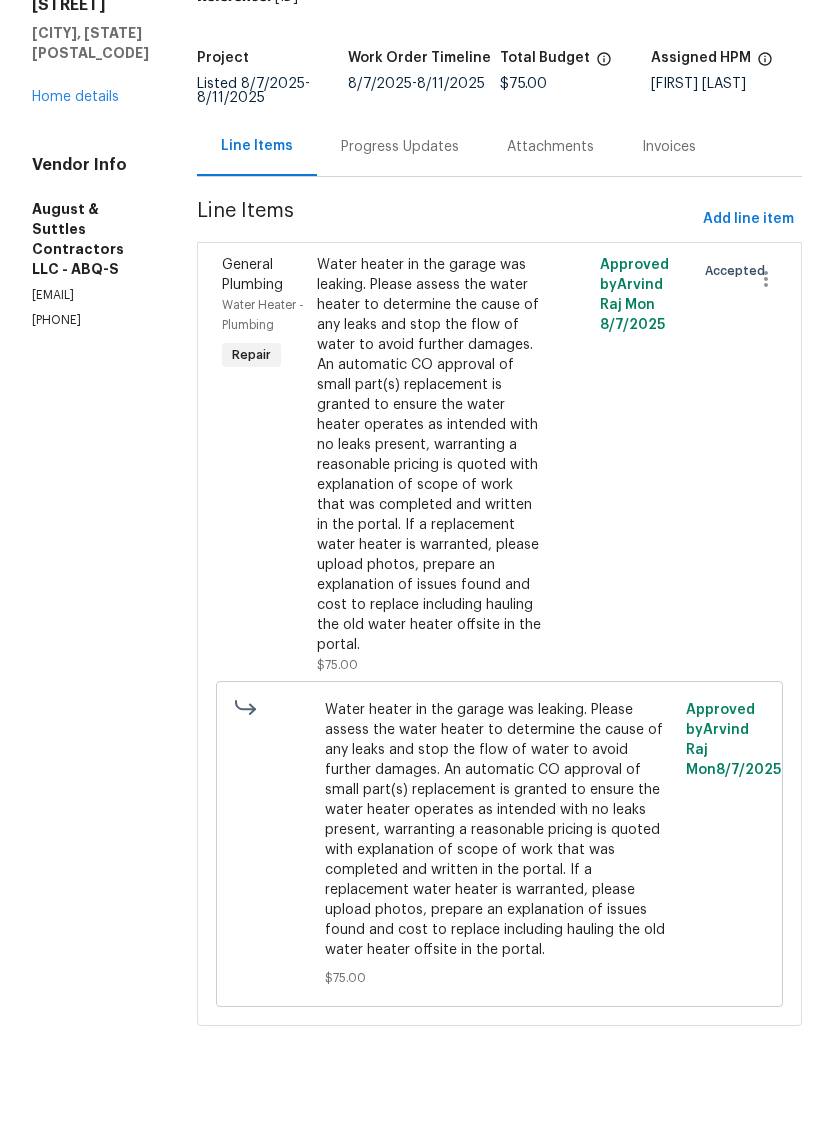 scroll, scrollTop: 92, scrollLeft: 0, axis: vertical 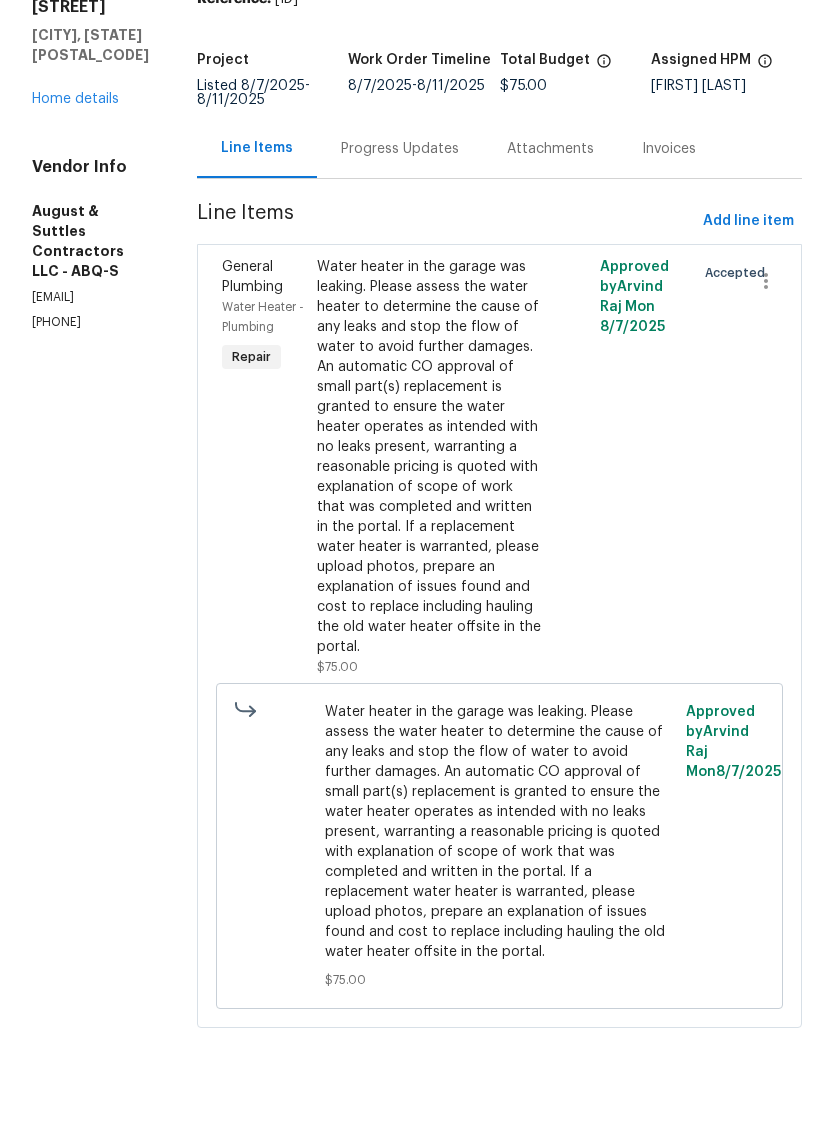 click on "Progress Updates" at bounding box center [400, 219] 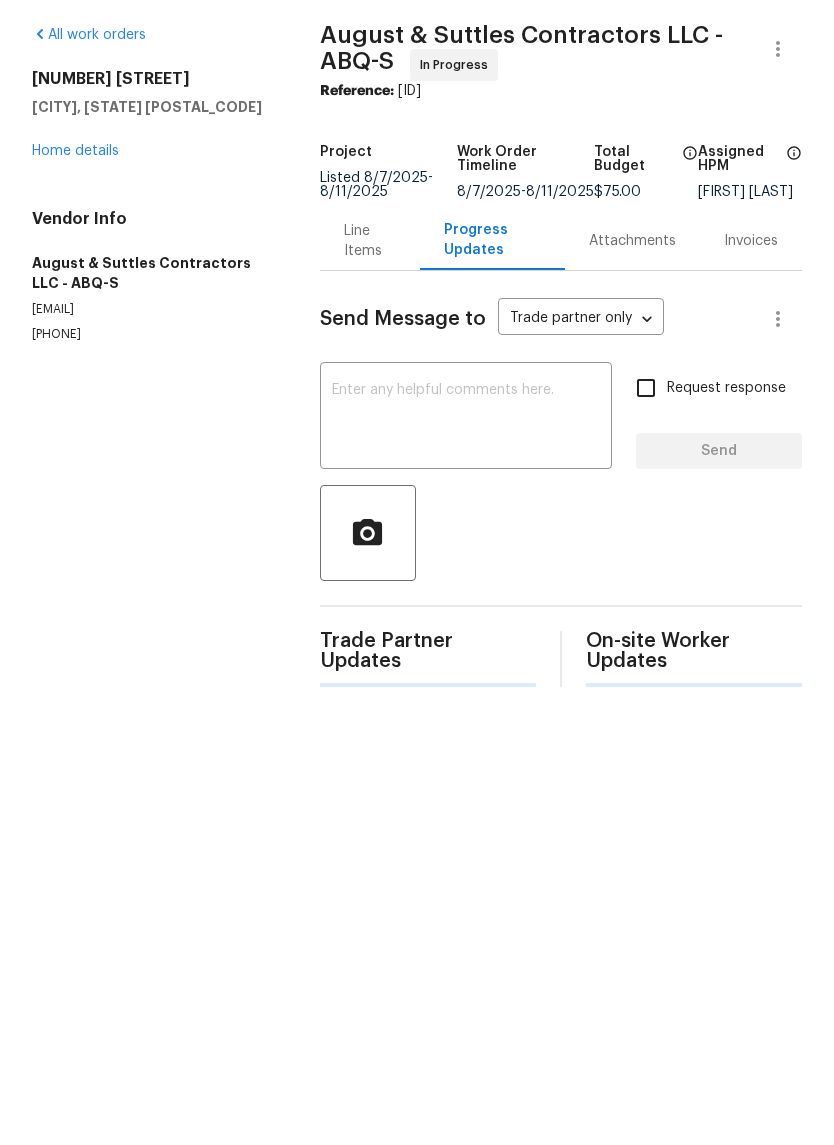 scroll, scrollTop: 0, scrollLeft: 0, axis: both 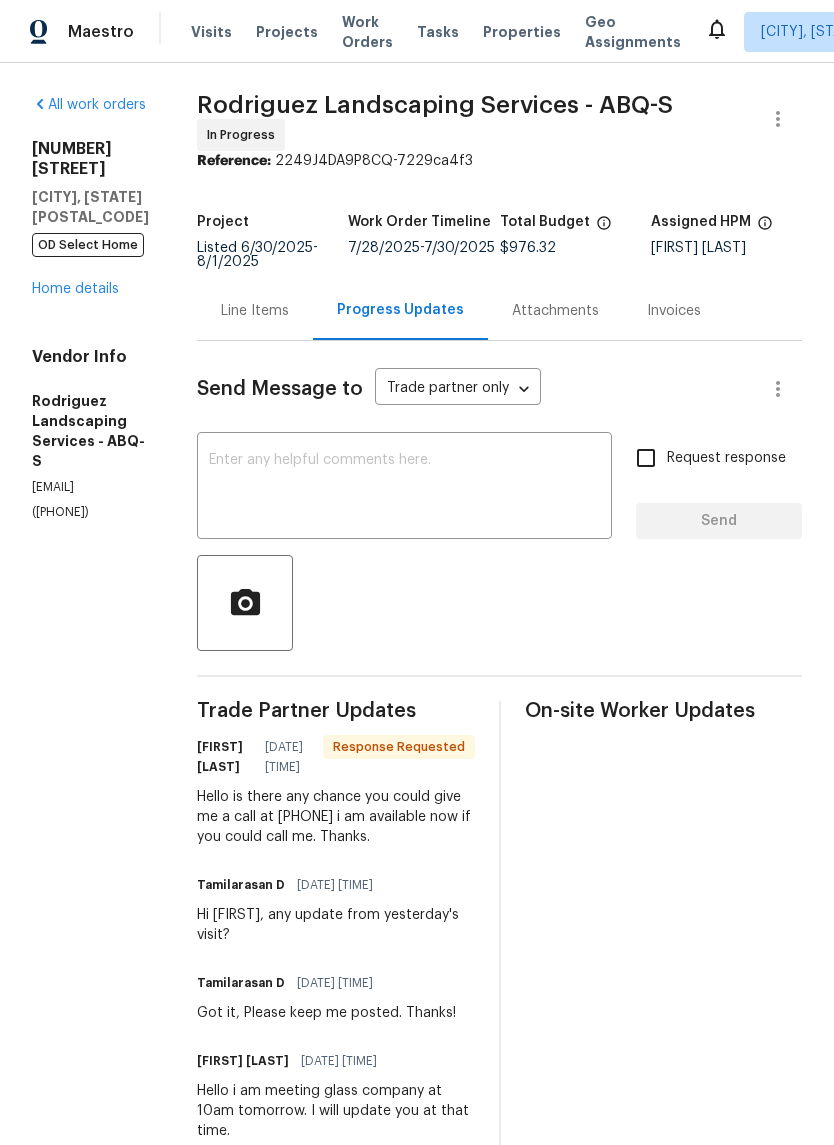 click on "All work orders [NUMBER] [STREET] [CITY], [STATE] [POSTAL_CODE] OD Select Home Home details Vendor Info [FIRST] [LAST] Services - ABQ-S [EMAIL] ([PHONE])" at bounding box center [90, 1821] 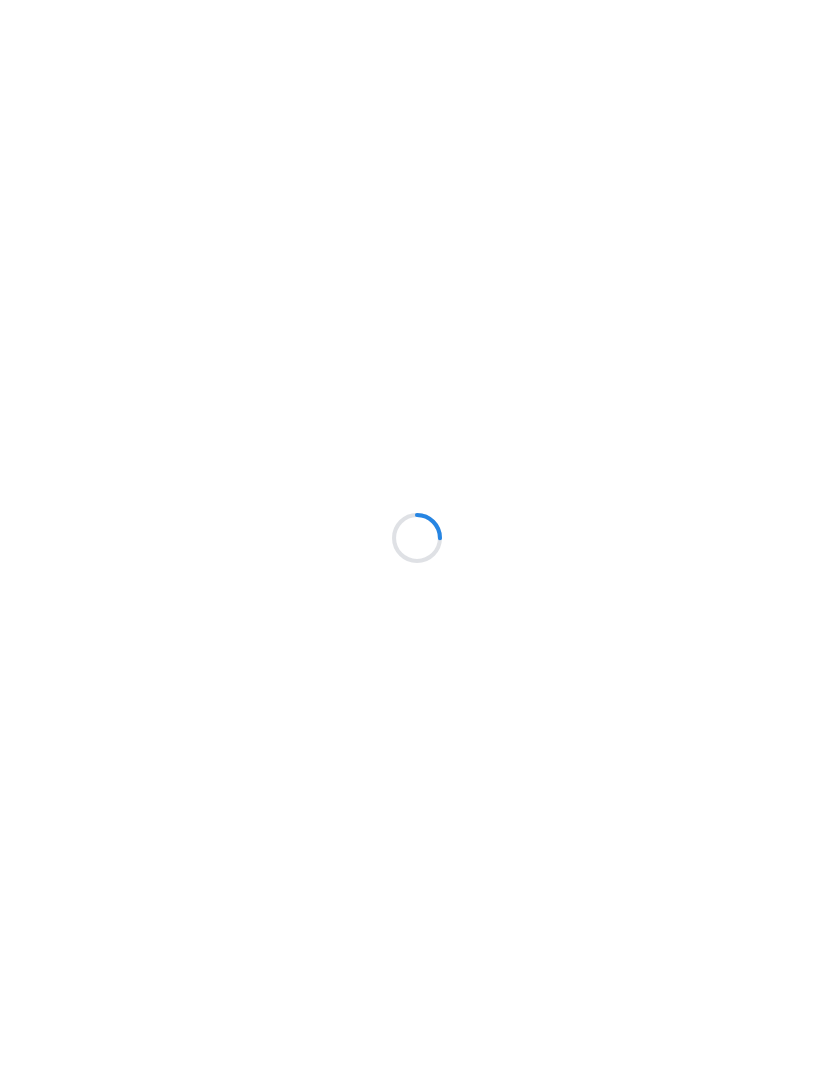 scroll, scrollTop: 0, scrollLeft: 0, axis: both 